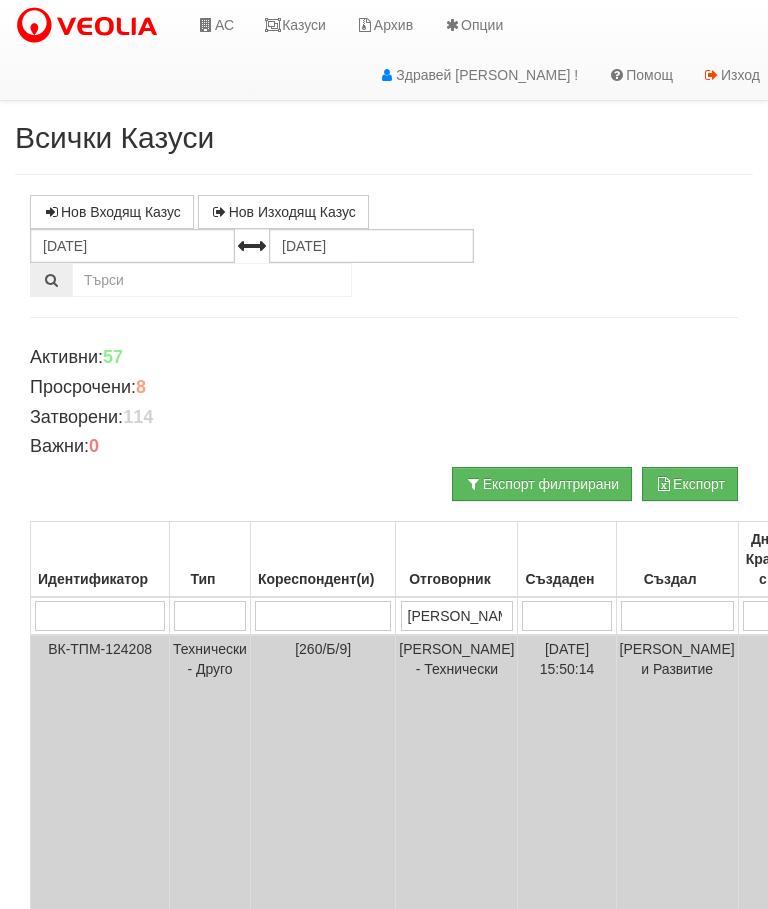 scroll, scrollTop: 407, scrollLeft: 0, axis: vertical 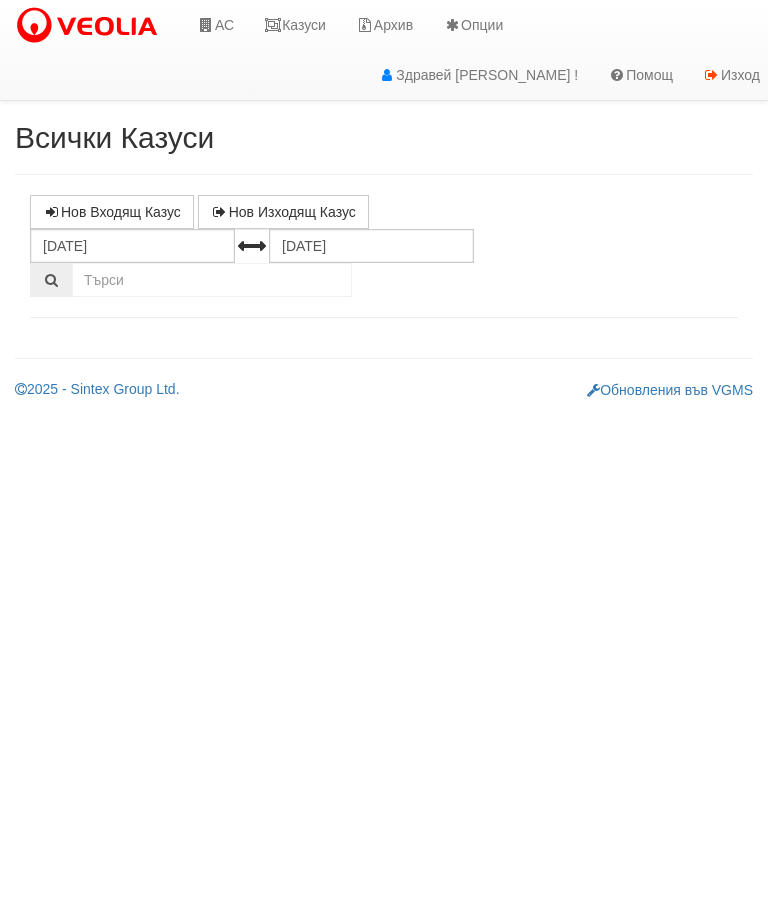 select on "10" 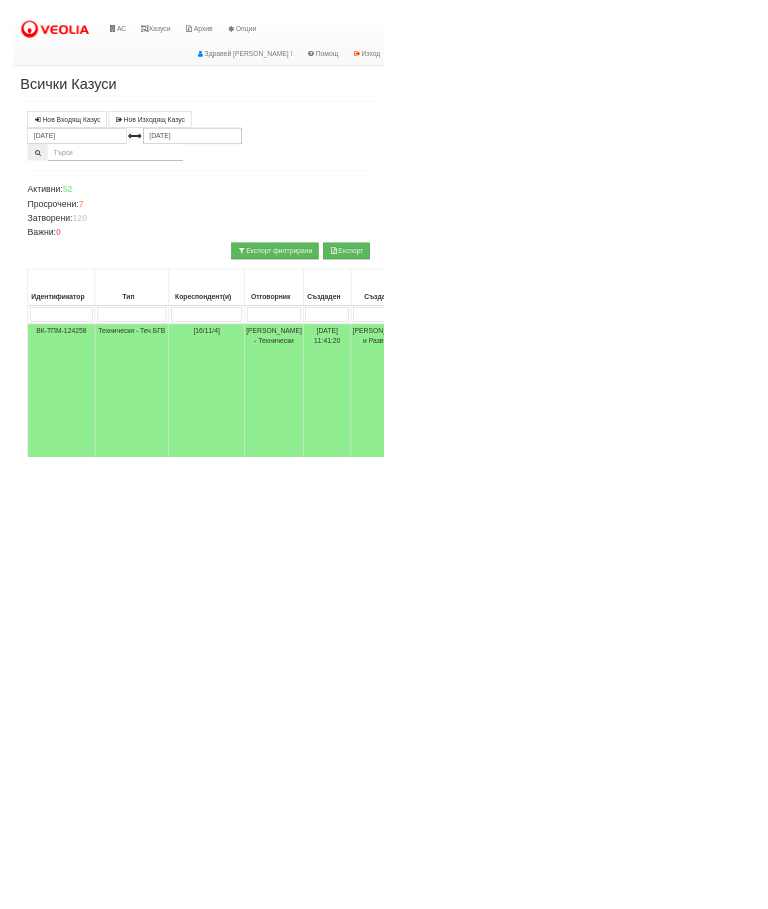 scroll, scrollTop: 251, scrollLeft: 0, axis: vertical 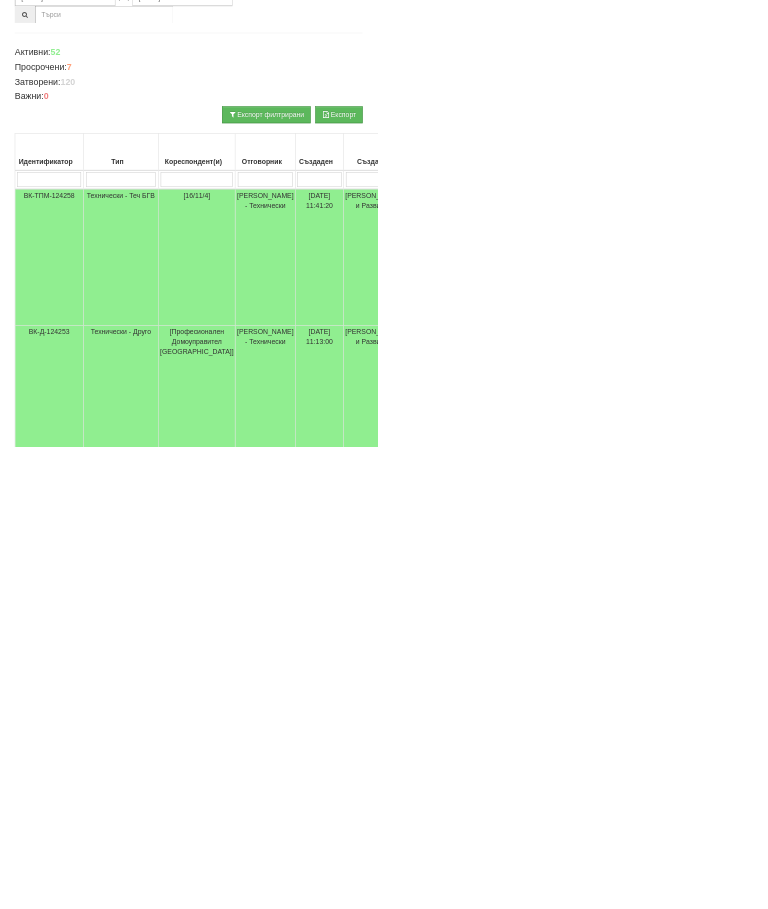 click on "Нов Входящ Казус
Нов Изходящ Казус
08.06.2025
08.07.2025
Зареждане на казусите...
Активни:  52
Просрочени:  7
Затворени:  120
Важни:  0
Тип 0" at bounding box center (384, 968) 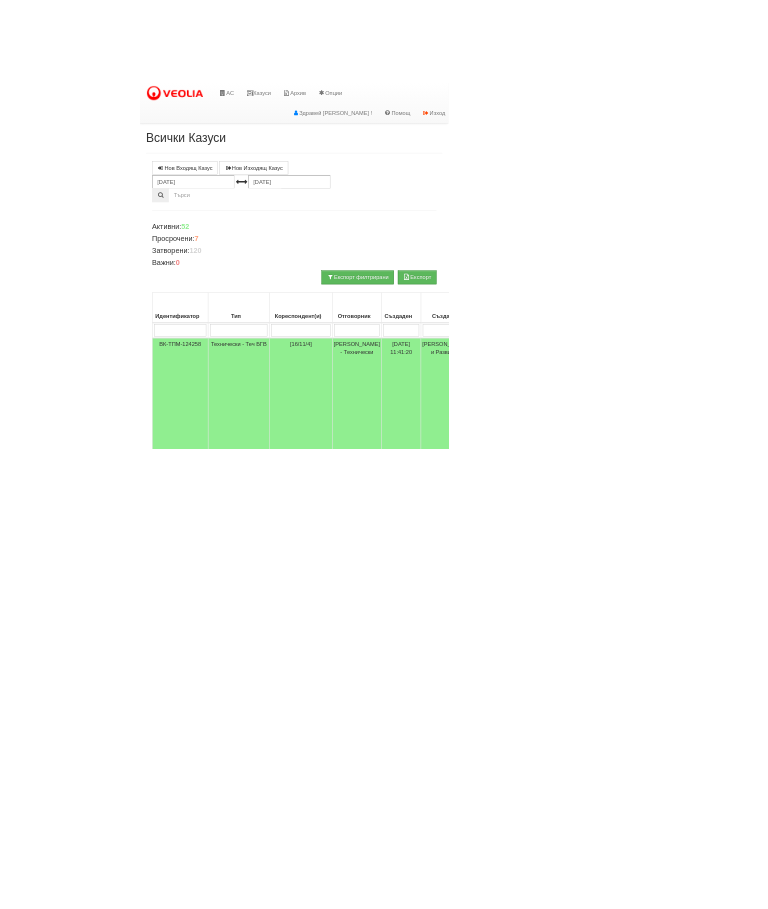 scroll, scrollTop: 155, scrollLeft: 0, axis: vertical 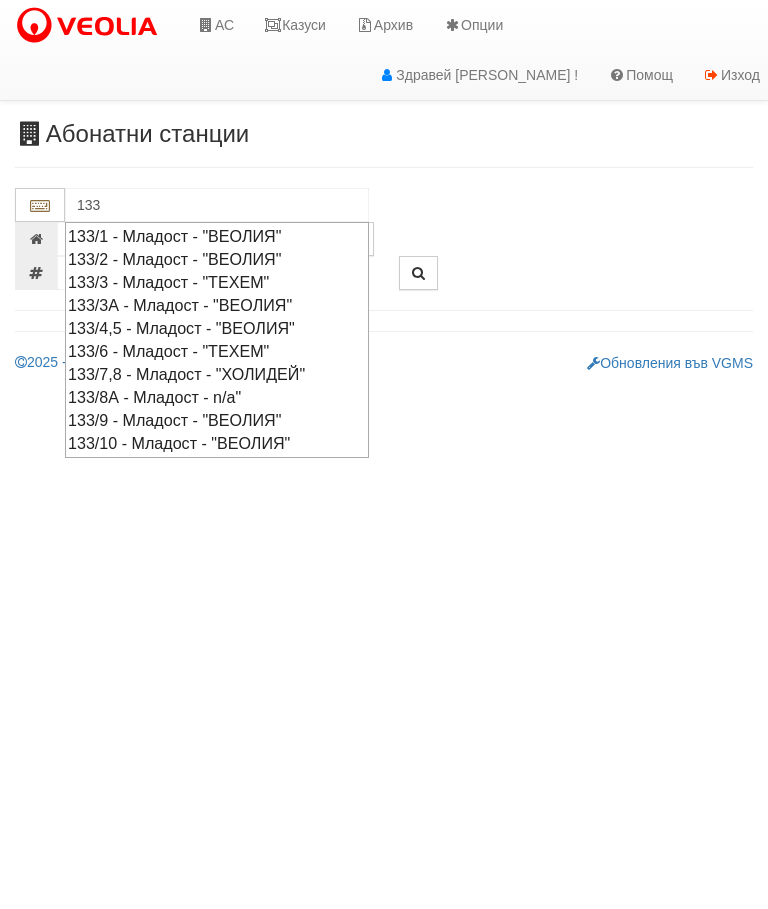 click on "133/3А - Младост - "ВЕОЛИЯ"" at bounding box center [217, 305] 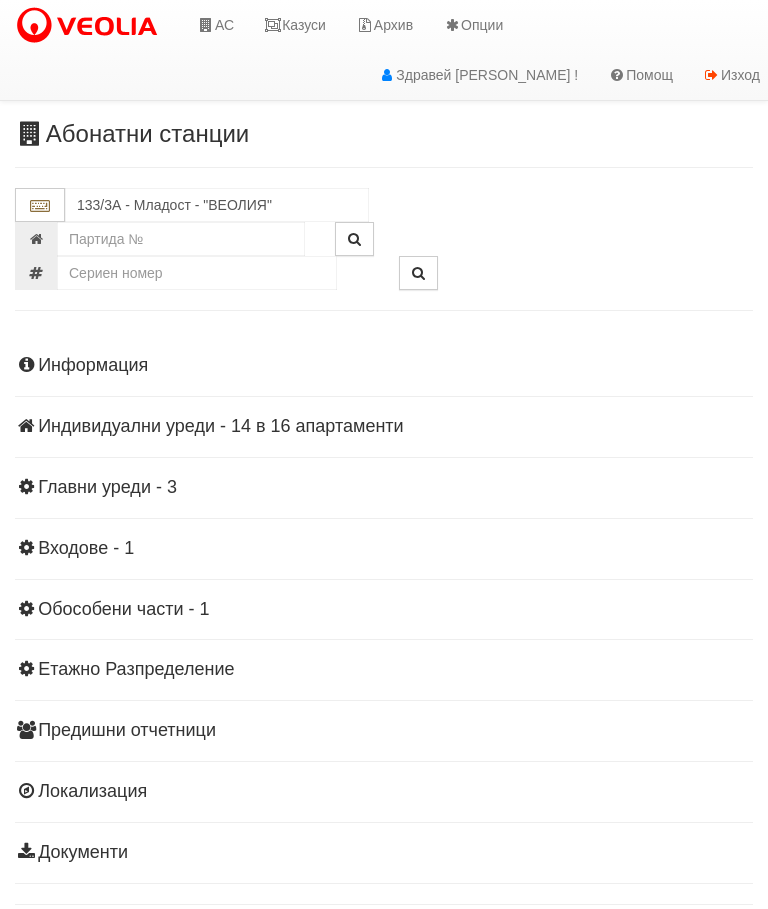 click on "Абонатни станции
133/3А - Младост - "ВЕОЛИЯ"" at bounding box center [384, 533] 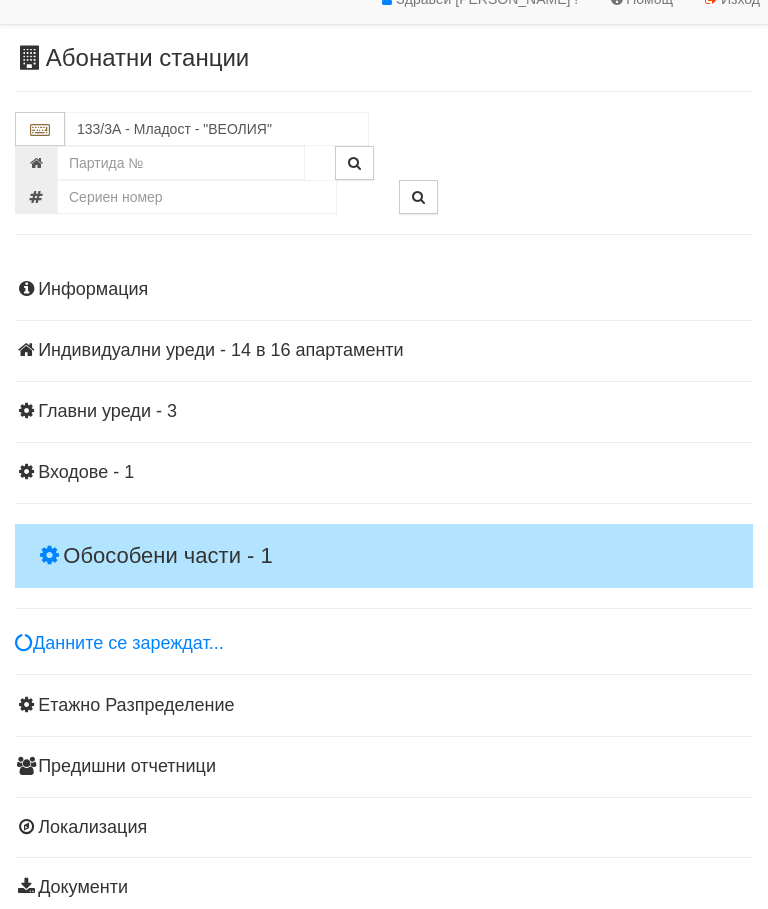 scroll, scrollTop: 77, scrollLeft: 0, axis: vertical 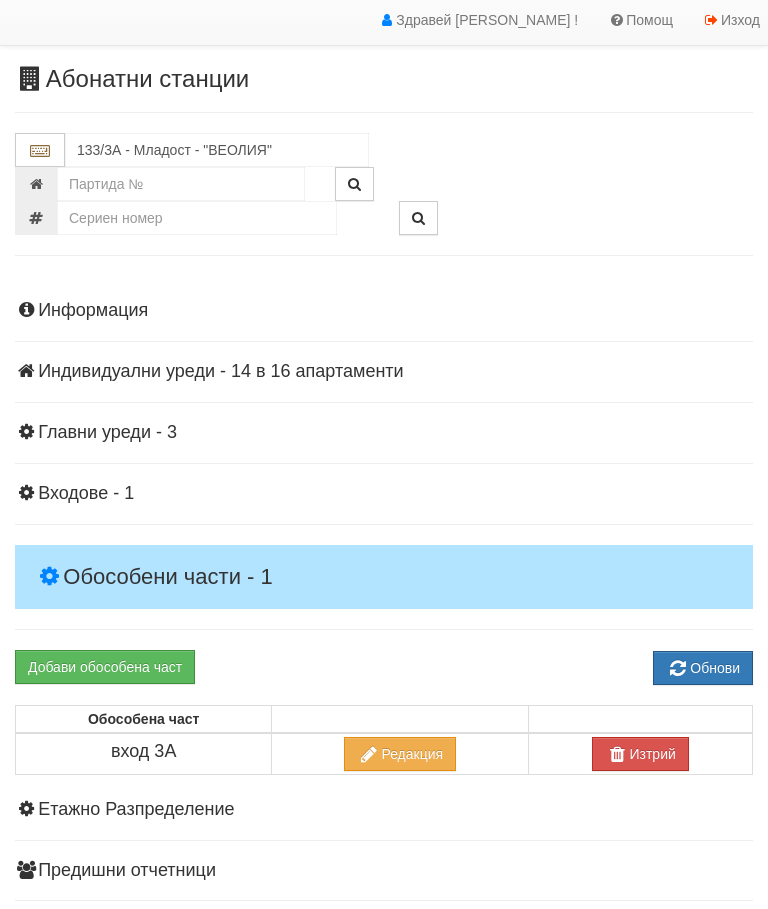 click on "Информация
Параметри
Брой Апартаменти:
16
Ползватели 05/2025
69  %
0  % 31" at bounding box center (384, 649) 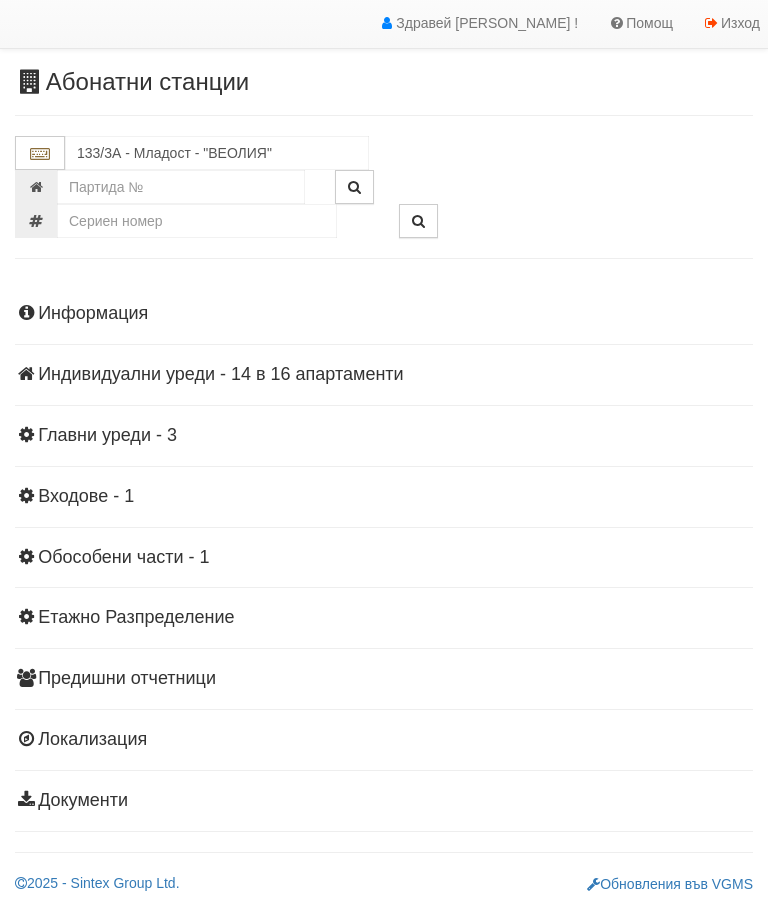 click on "Информация
Параметри
Брой Апартаменти:
16
Ползватели 05/2025
69  %
0  % 31" at bounding box center [384, 555] 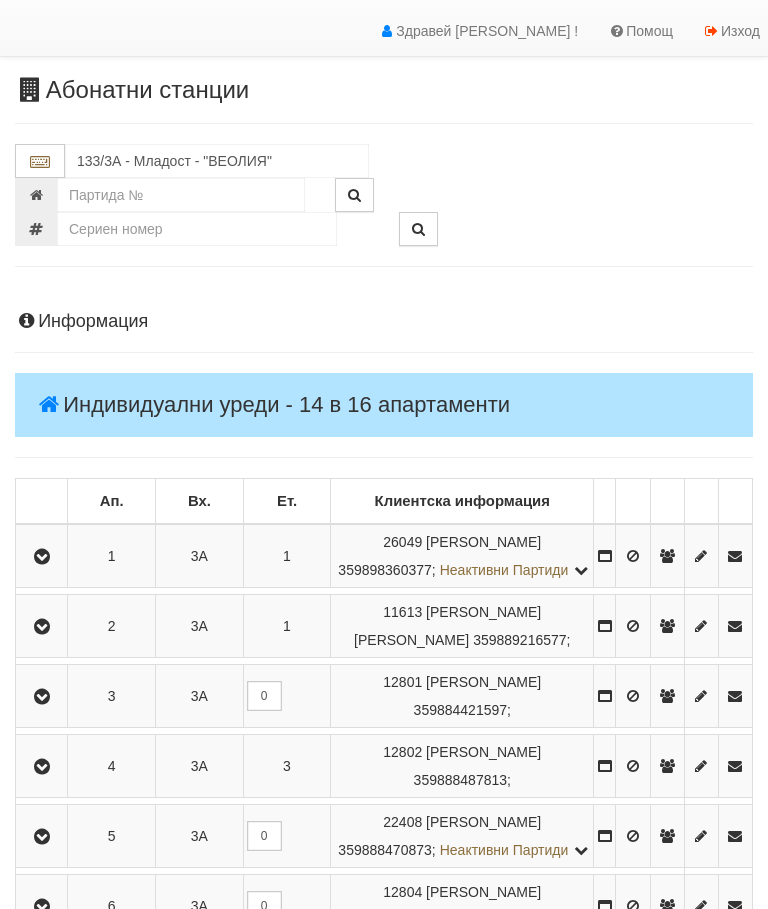 click on "133/3А - Младост - "ВЕОЛИЯ"" at bounding box center [384, 161] 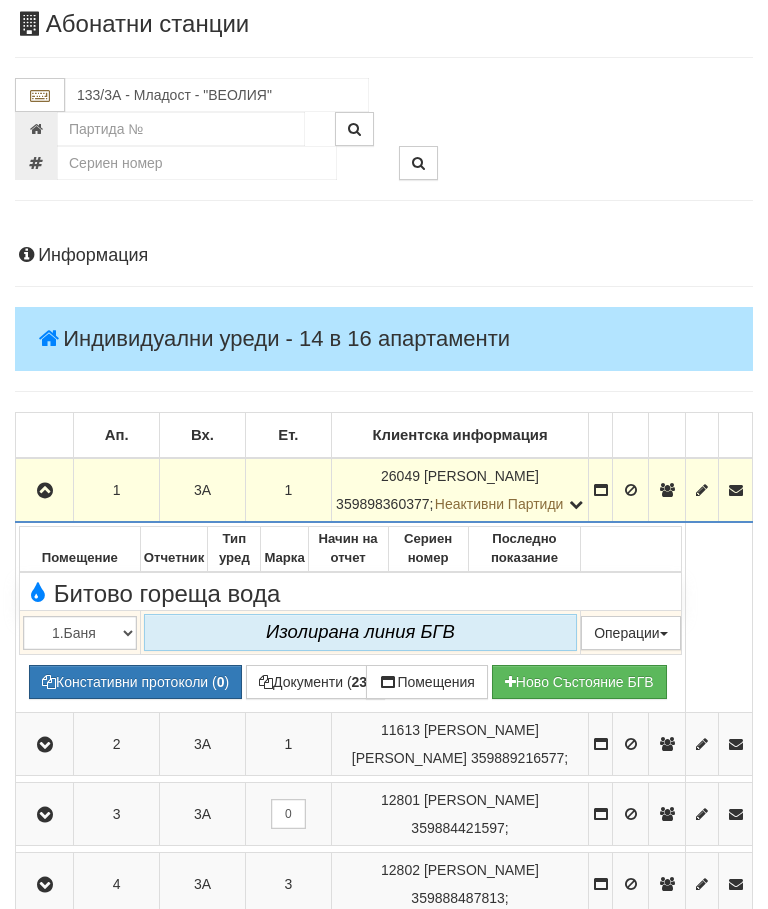 scroll, scrollTop: 0, scrollLeft: 0, axis: both 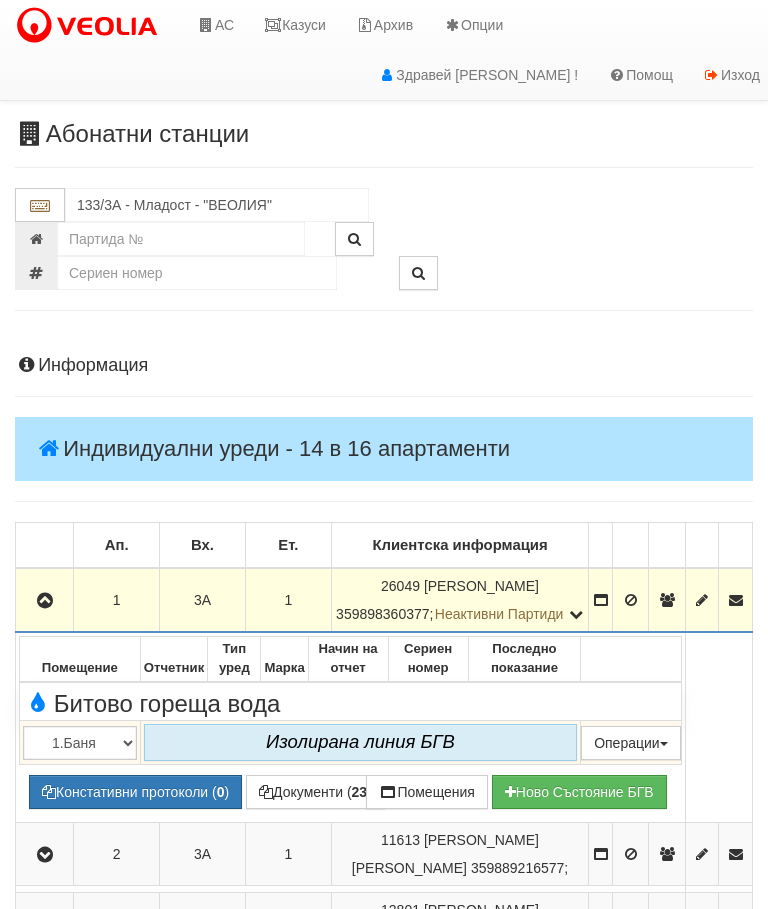 click on "Абонатни станции" at bounding box center (384, 134) 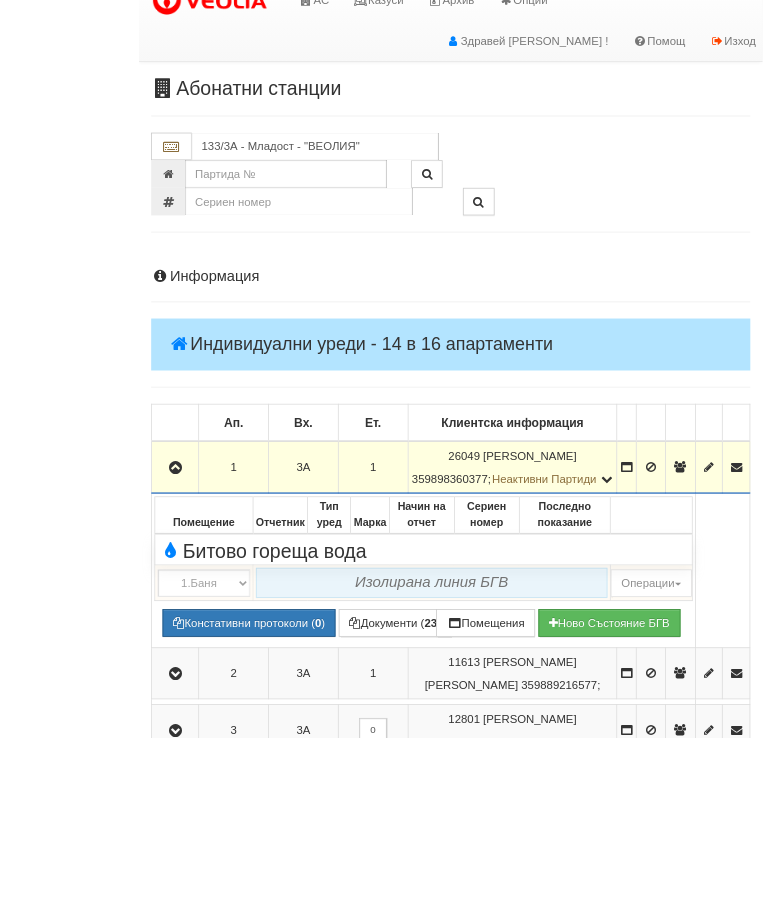 scroll, scrollTop: 235, scrollLeft: 0, axis: vertical 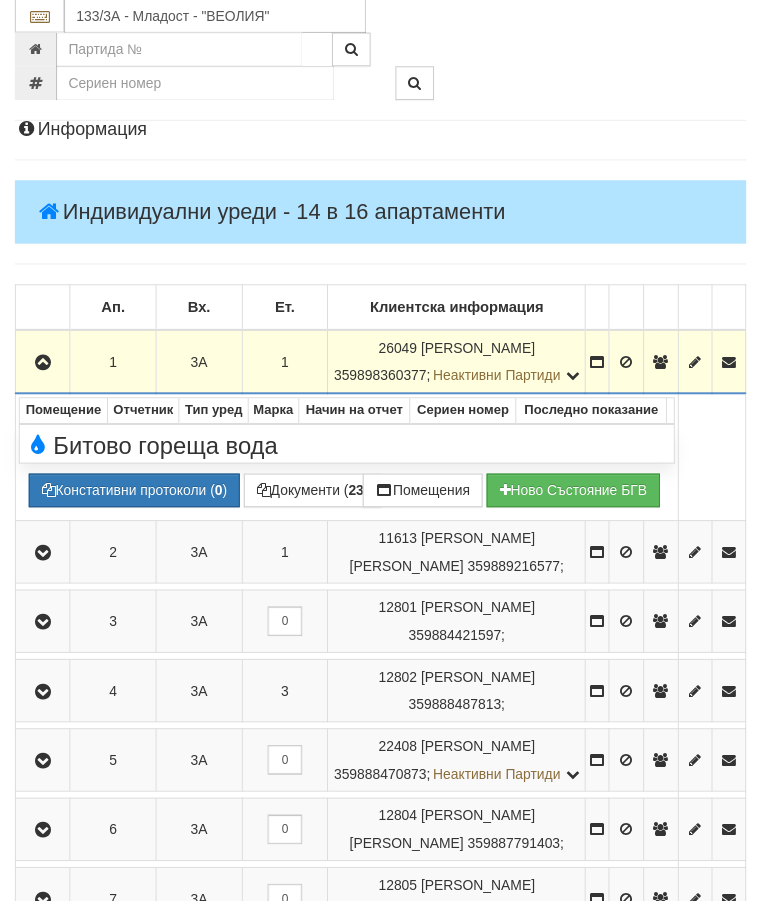 click at bounding box center [576, 85] 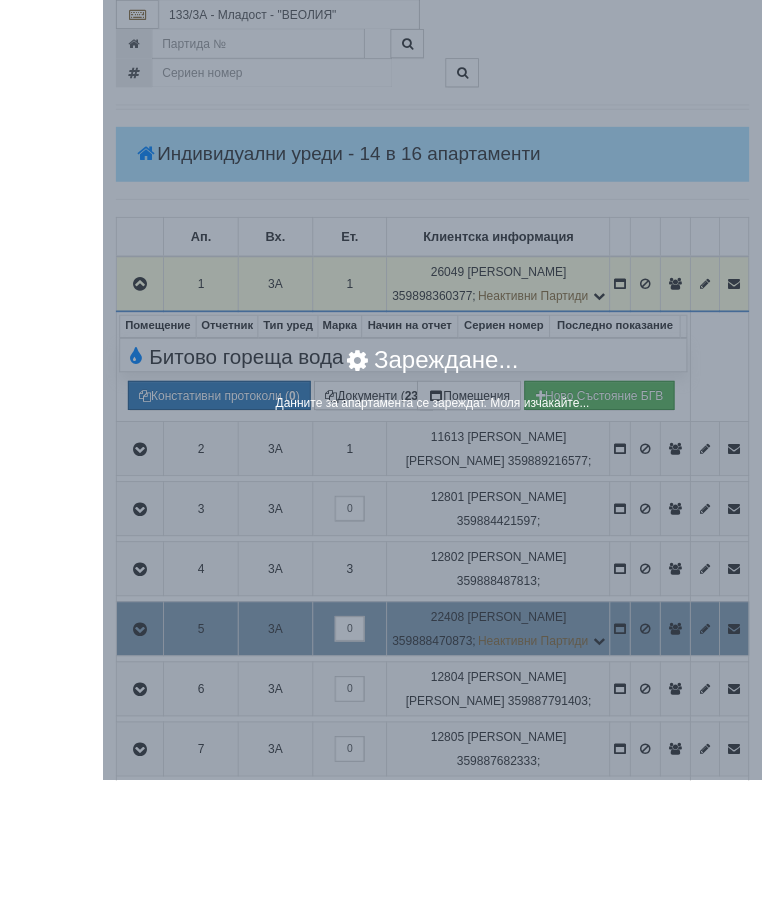 scroll, scrollTop: 446, scrollLeft: 0, axis: vertical 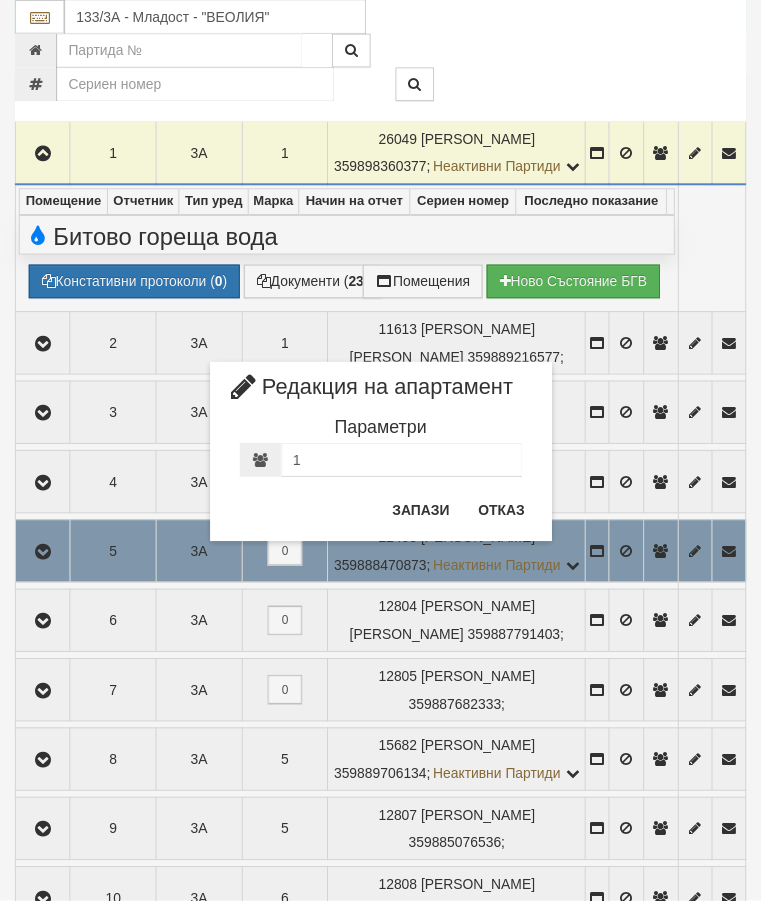 click on "Отказ" at bounding box center [506, 515] 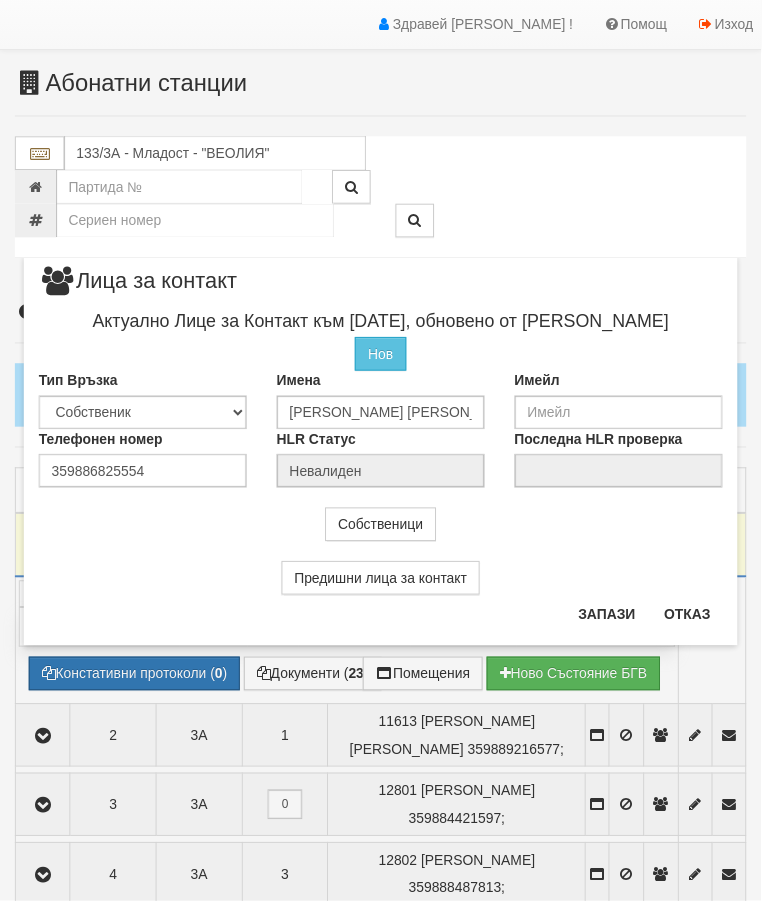 scroll, scrollTop: 86, scrollLeft: 0, axis: vertical 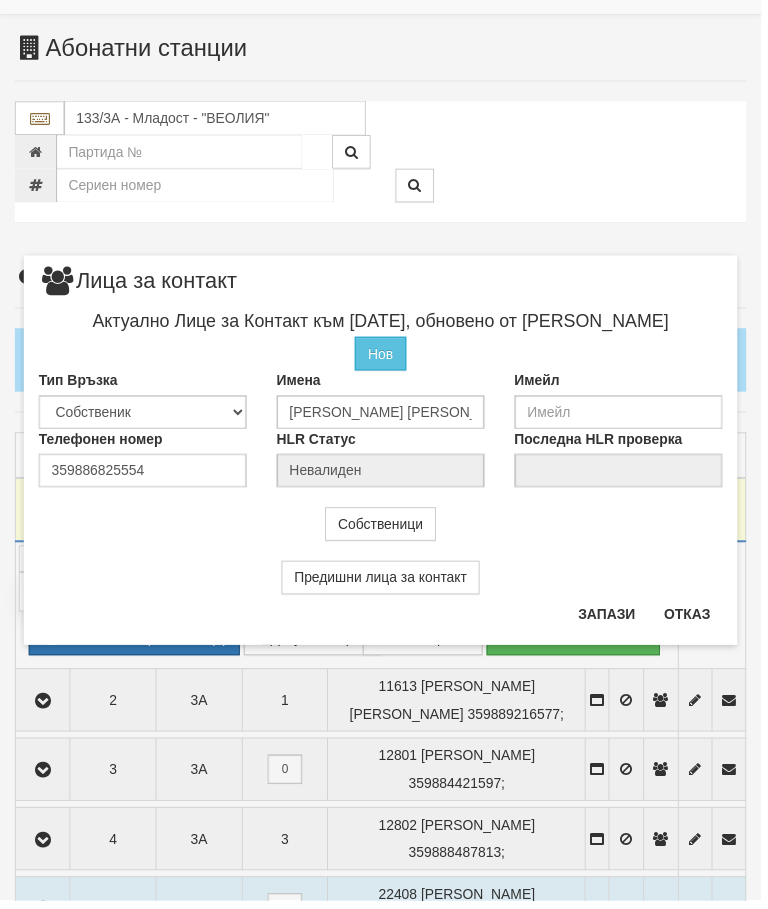 click on "Отказ" at bounding box center (693, 620) 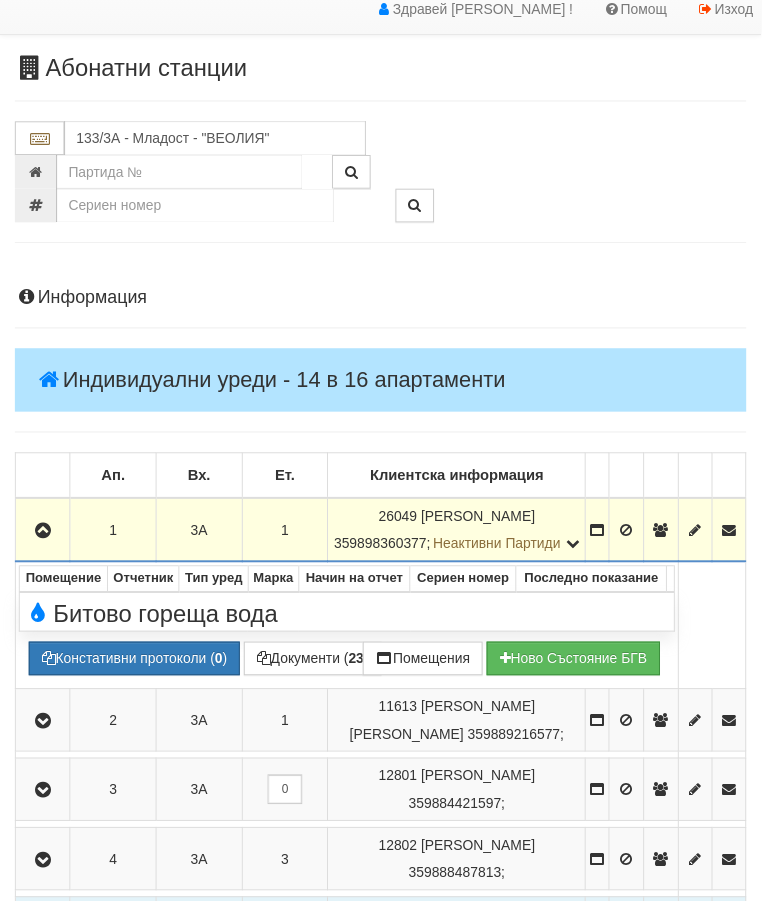 scroll, scrollTop: 0, scrollLeft: 0, axis: both 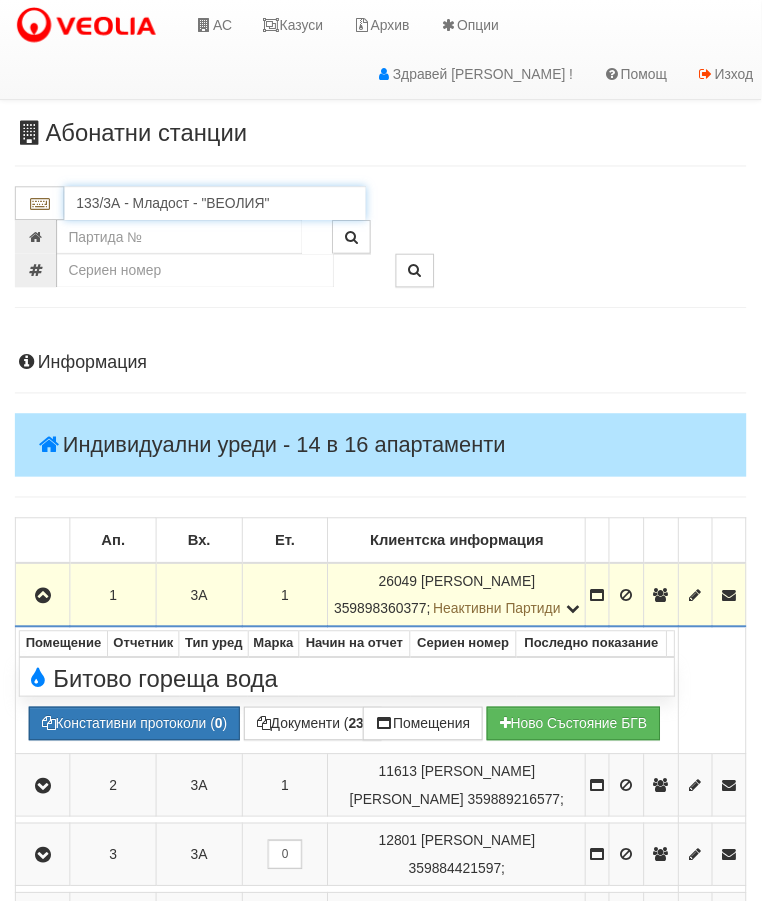 click on "133/3А - Младост - "ВЕОЛИЯ"" at bounding box center (217, 205) 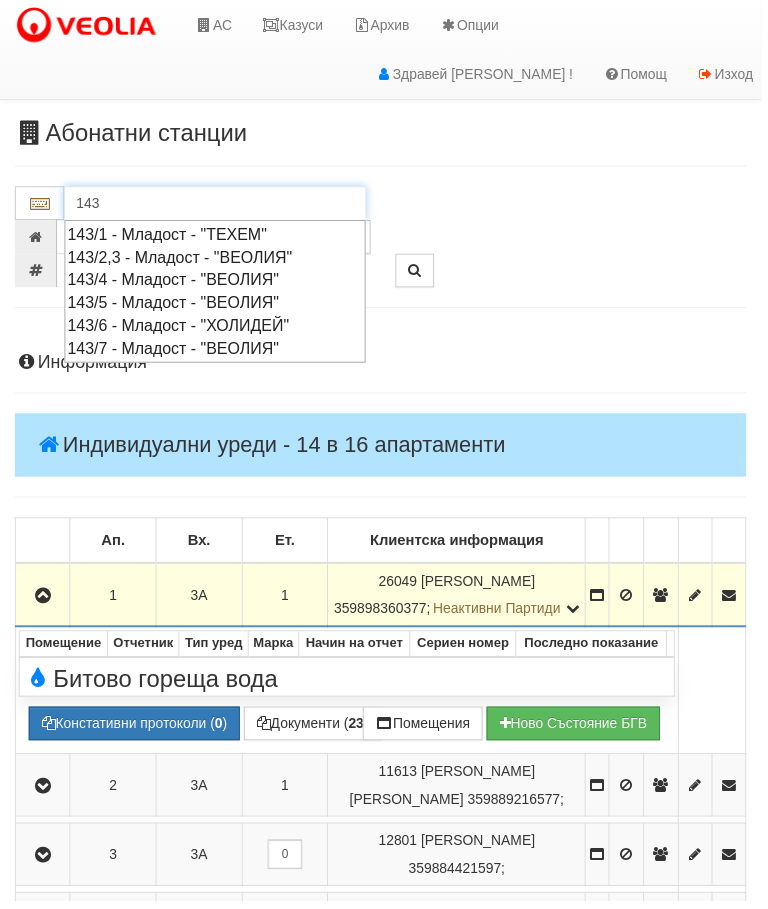 click on "143/5 - Младост - "ВЕОЛИЯ"" at bounding box center (217, 305) 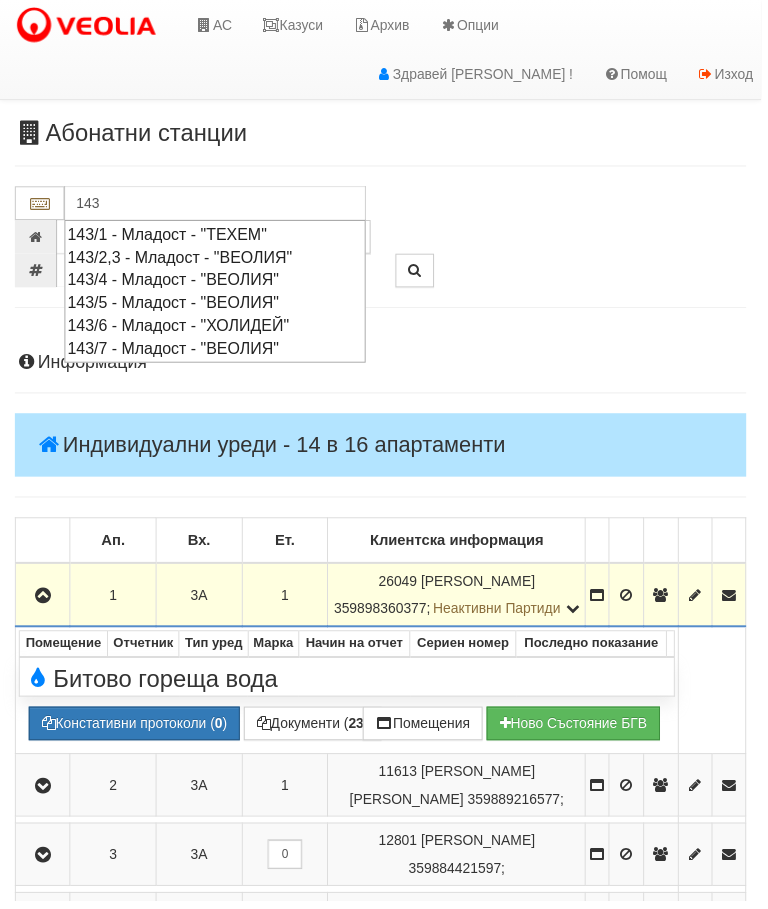 type on "143/5 - Младост - "ВЕОЛИЯ"" 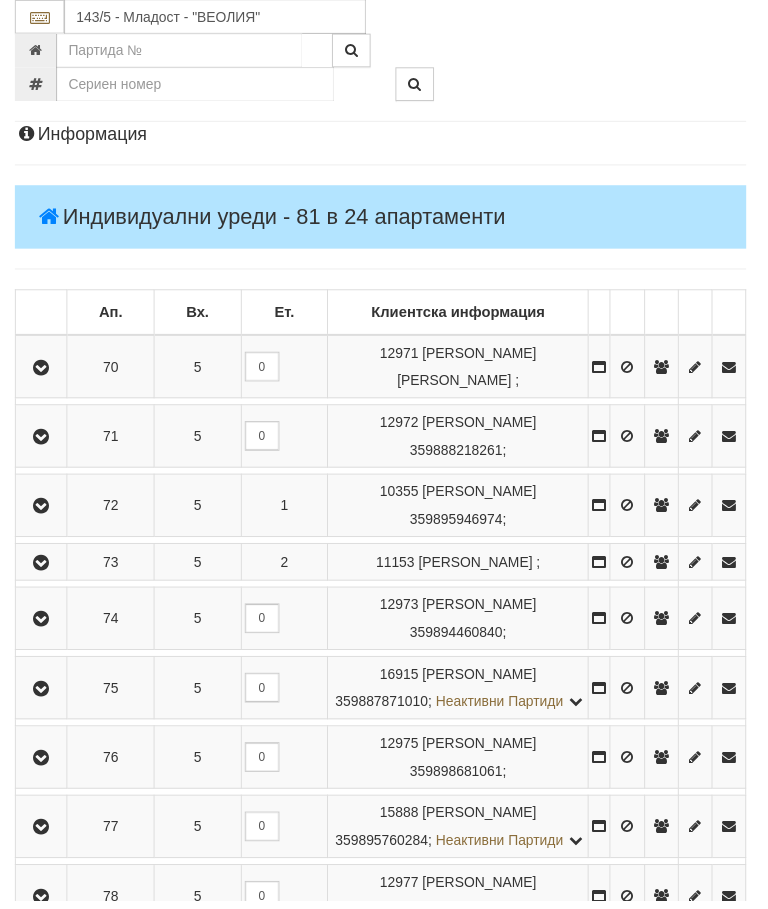 scroll, scrollTop: 231, scrollLeft: 0, axis: vertical 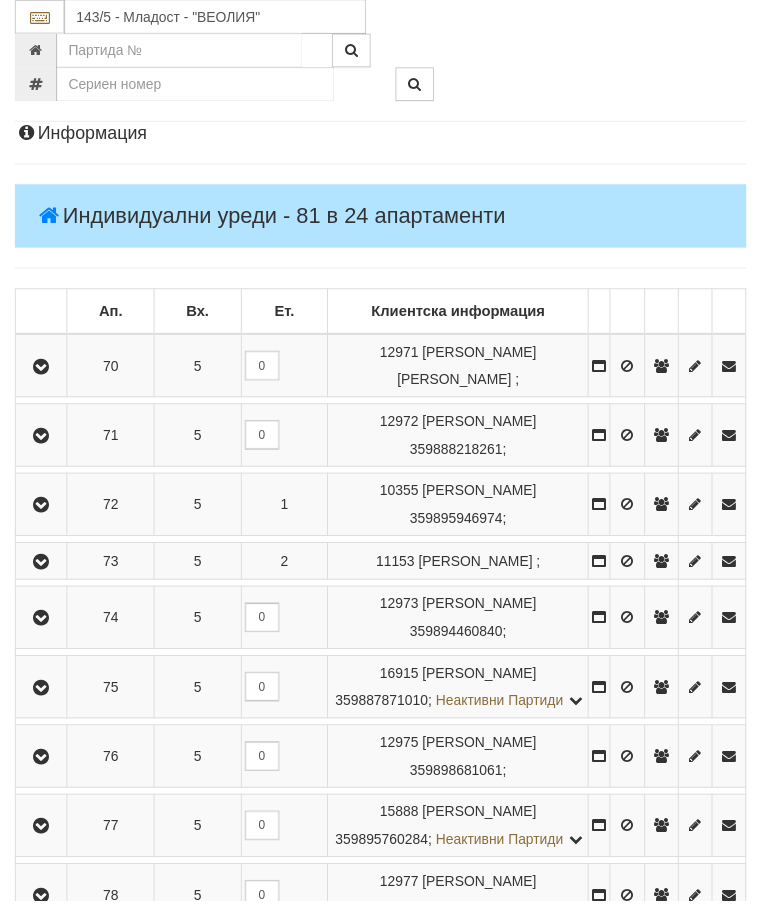 click at bounding box center [42, 694] 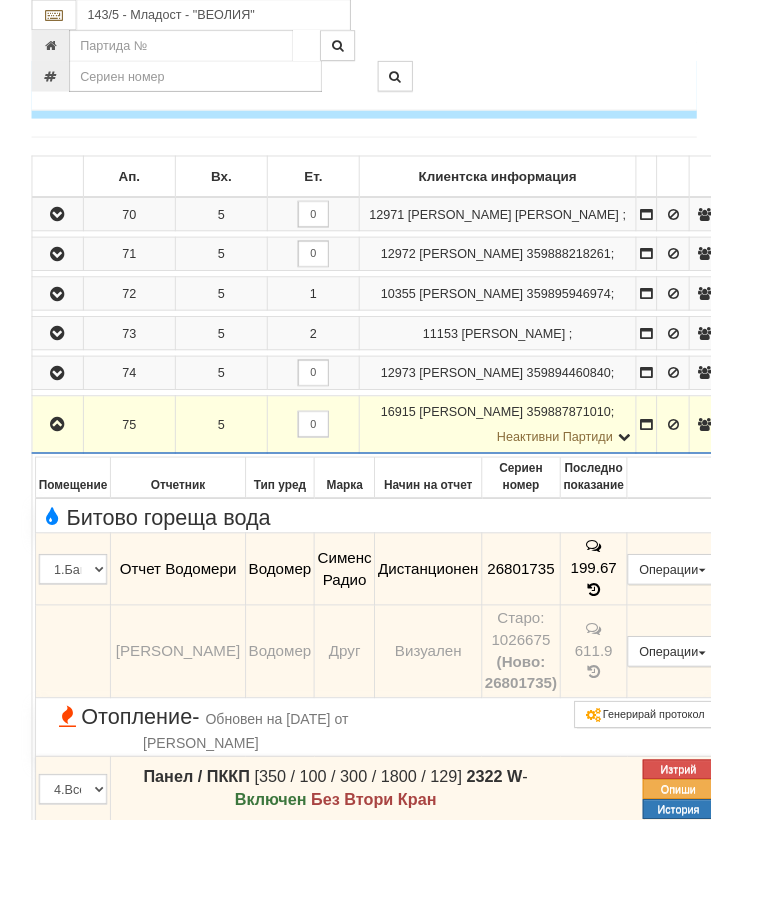 scroll, scrollTop: 345, scrollLeft: 0, axis: vertical 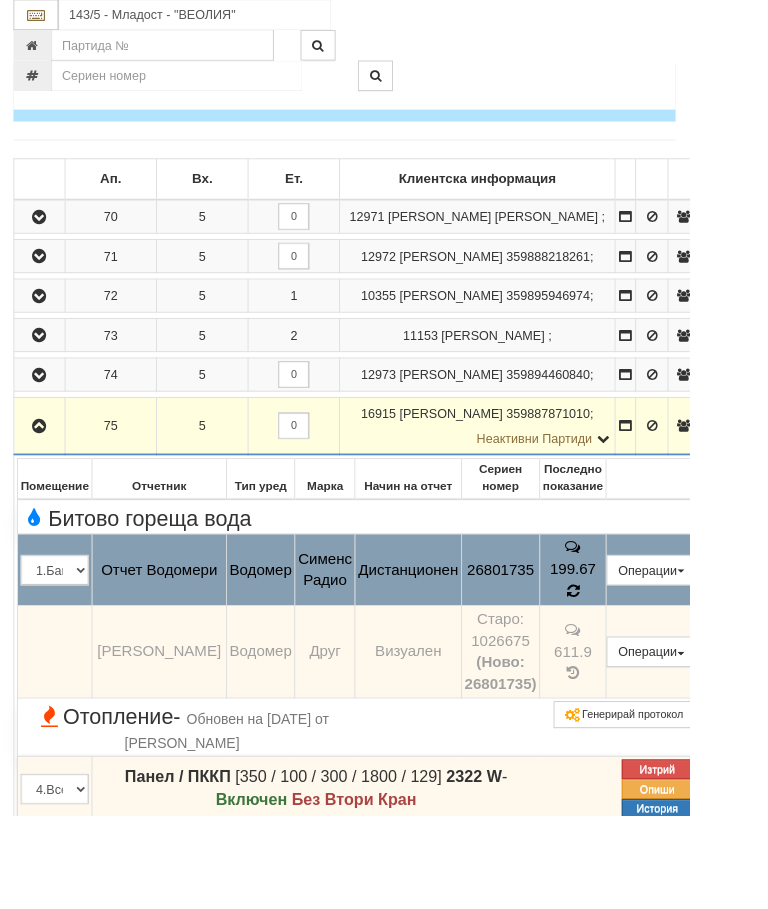 click at bounding box center (638, 659) 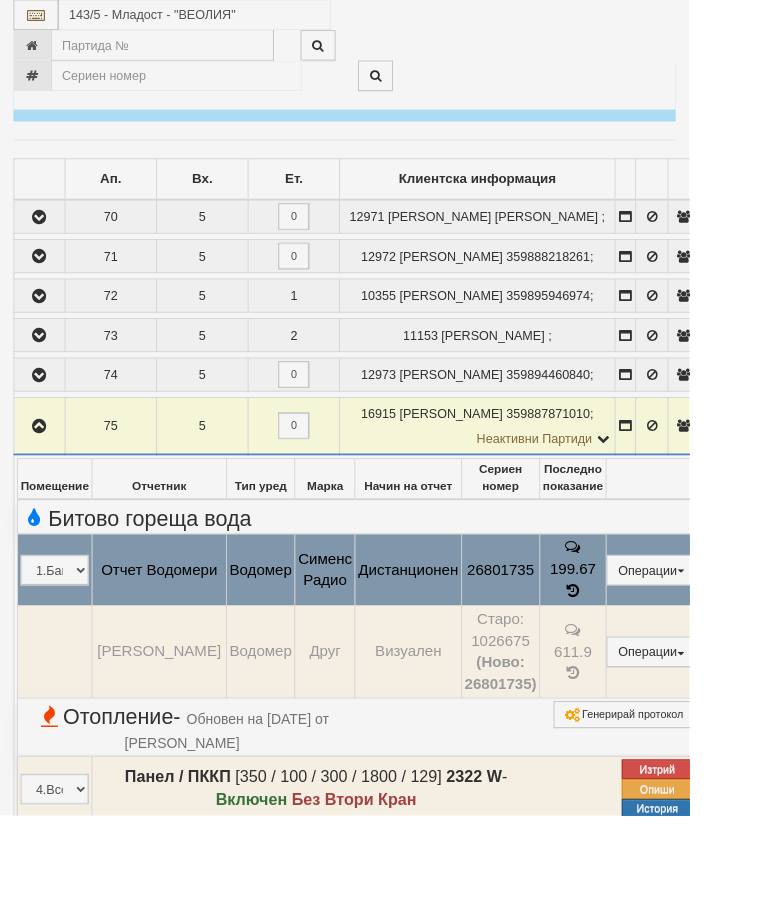 select on "10" 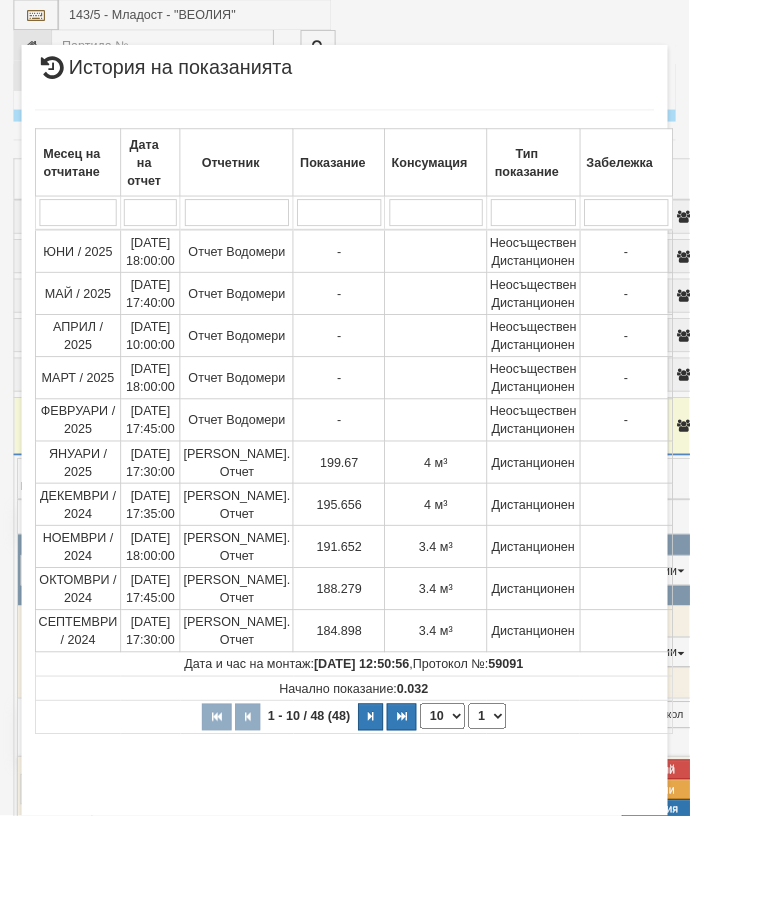 click on "Затвори" at bounding box center (683, 946) 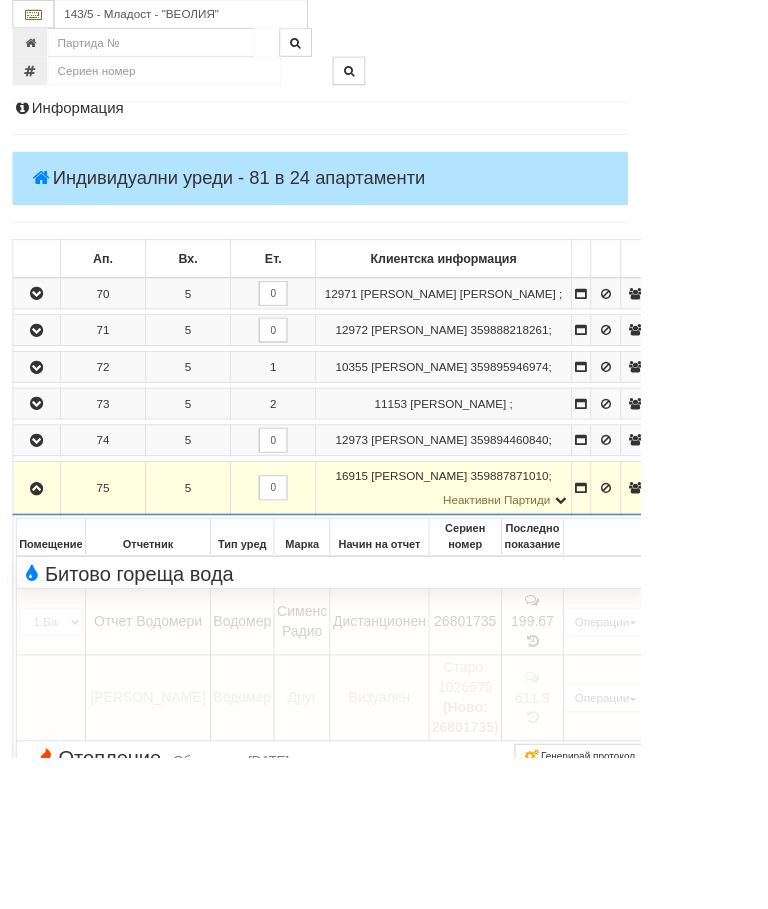 scroll, scrollTop: 259, scrollLeft: 0, axis: vertical 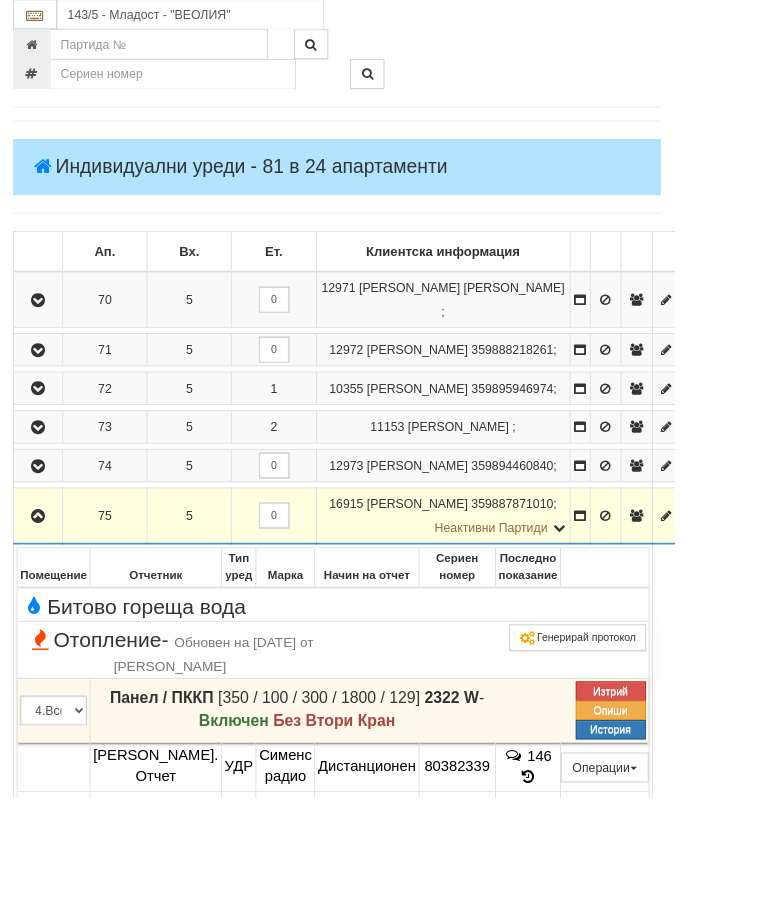 click at bounding box center [43, 587] 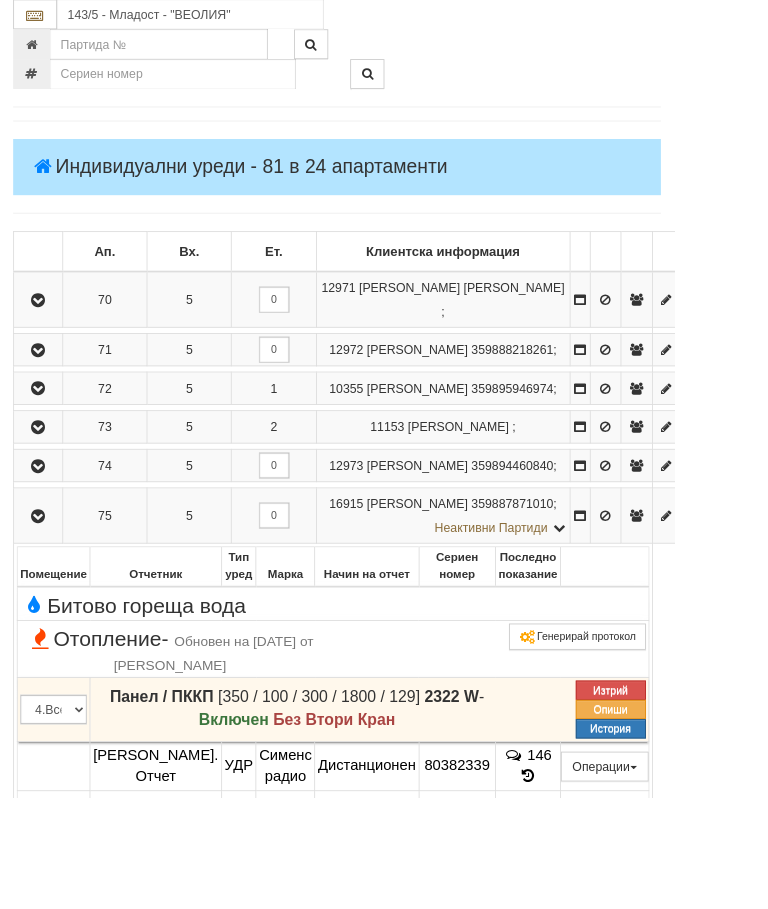 scroll, scrollTop: 310, scrollLeft: 0, axis: vertical 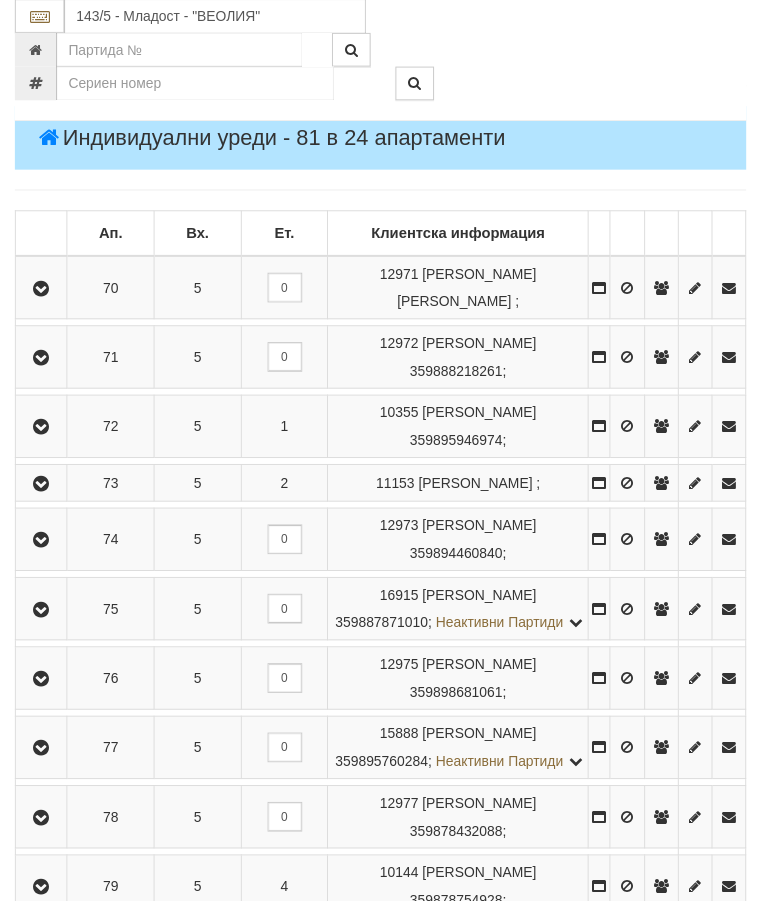 click at bounding box center (42, 615) 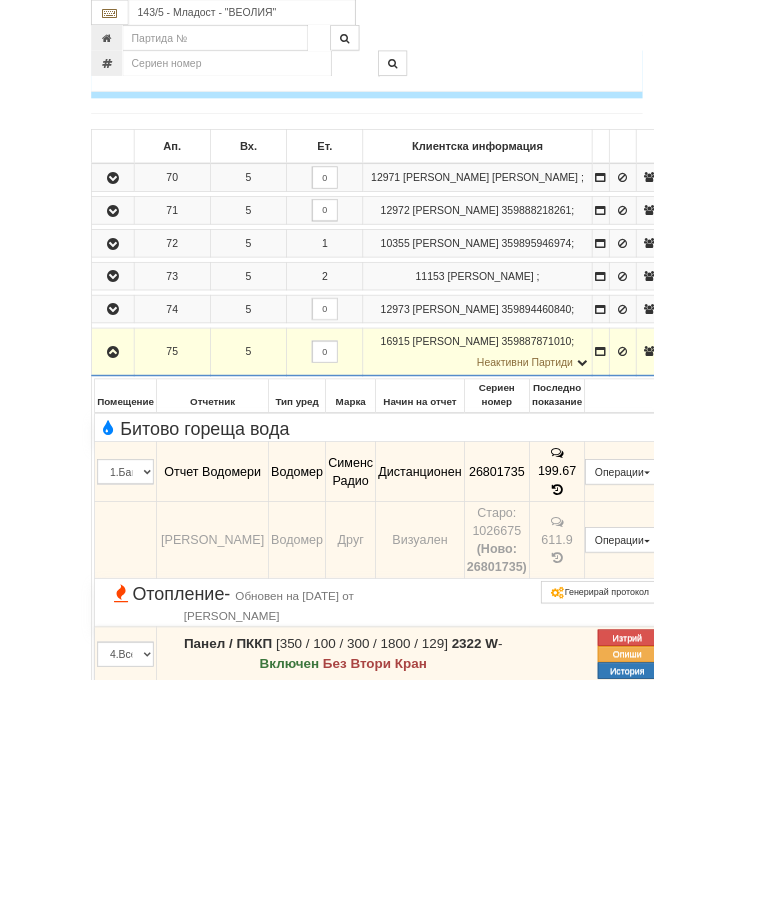 scroll, scrollTop: 462, scrollLeft: 0, axis: vertical 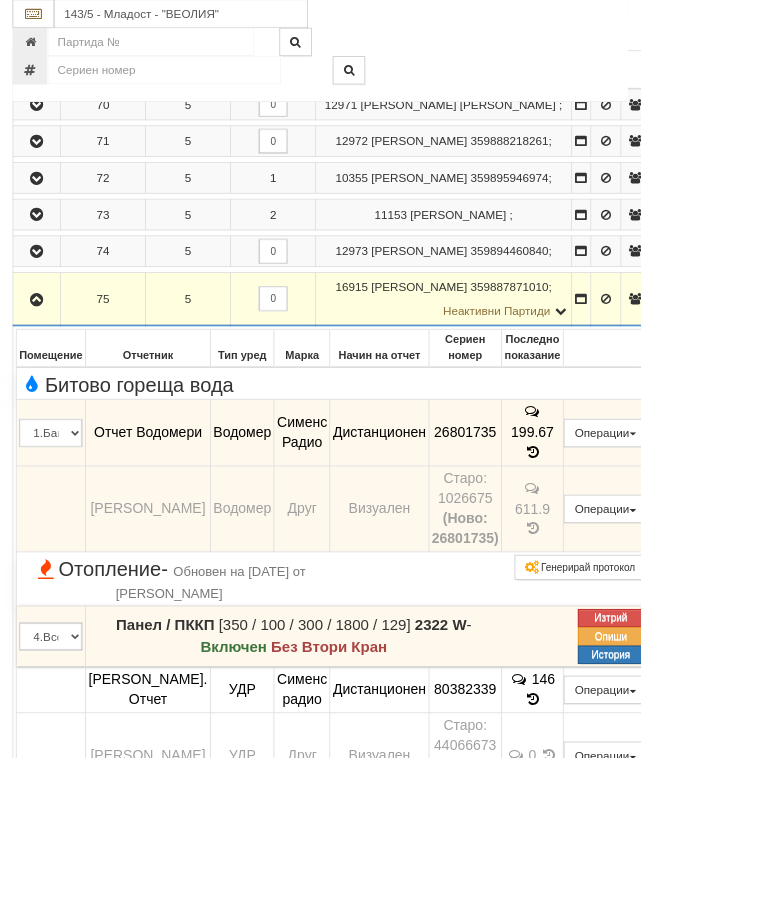 click at bounding box center (639, 542) 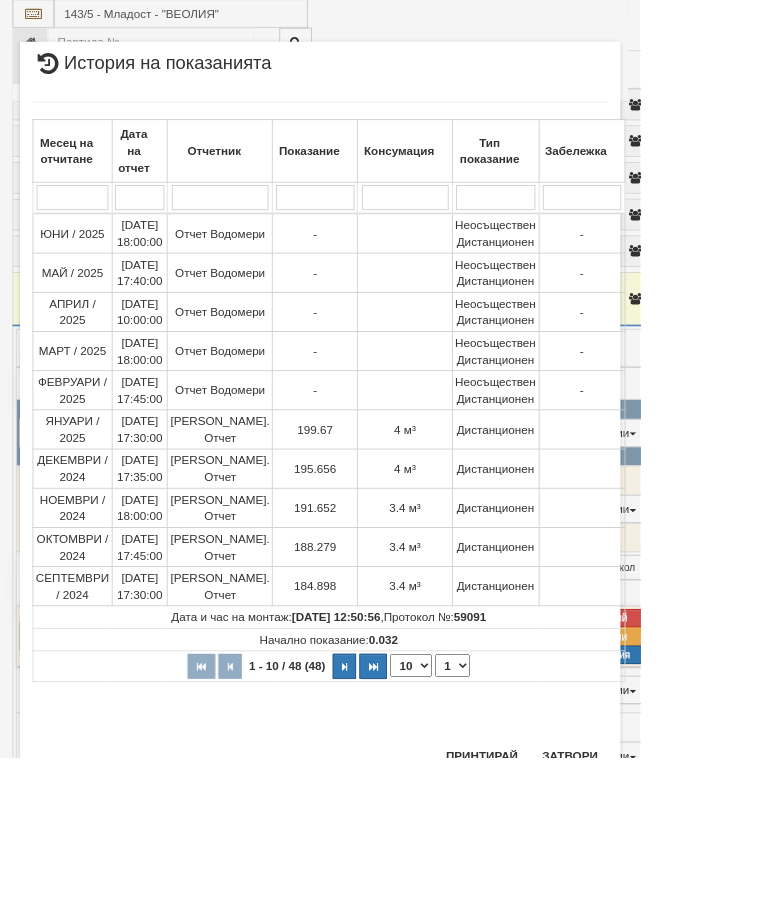 click at bounding box center [413, 799] 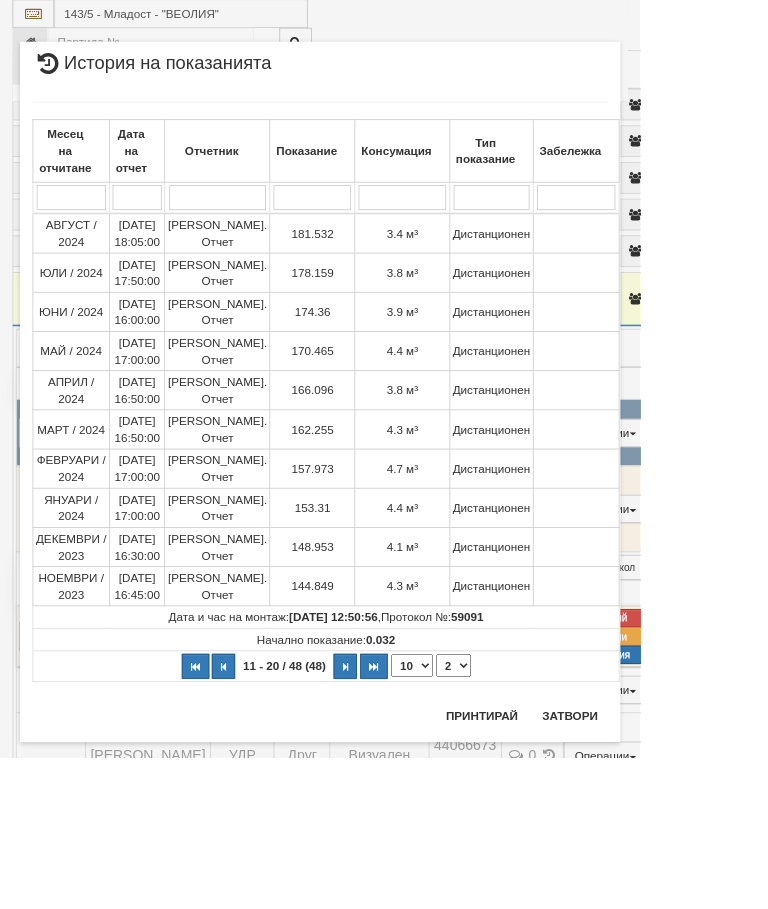 click at bounding box center [414, 799] 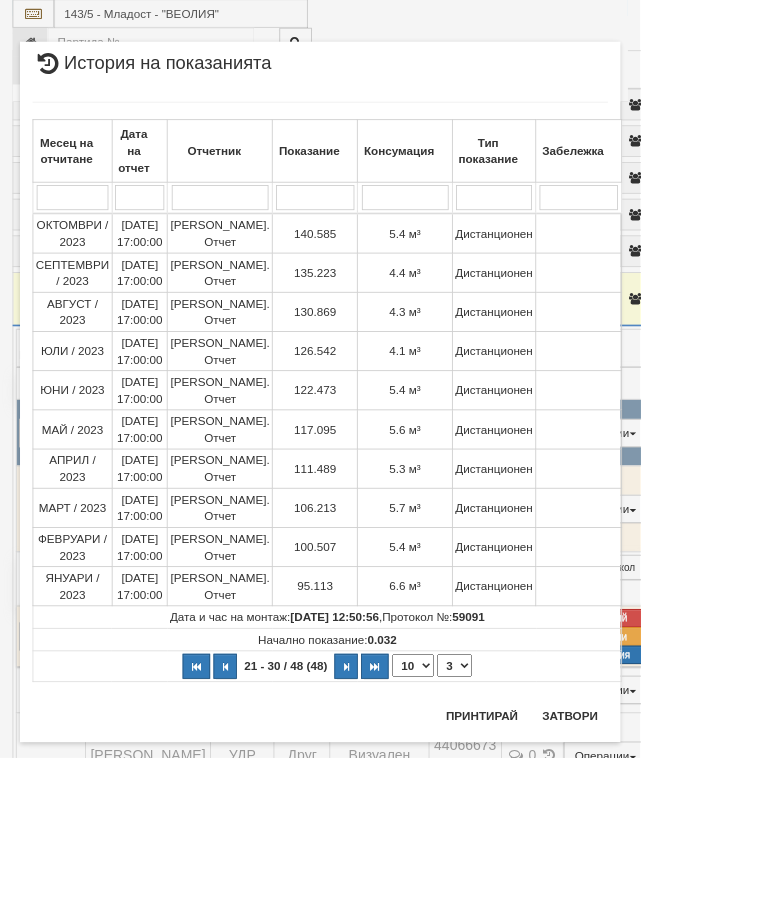 click at bounding box center [270, 799] 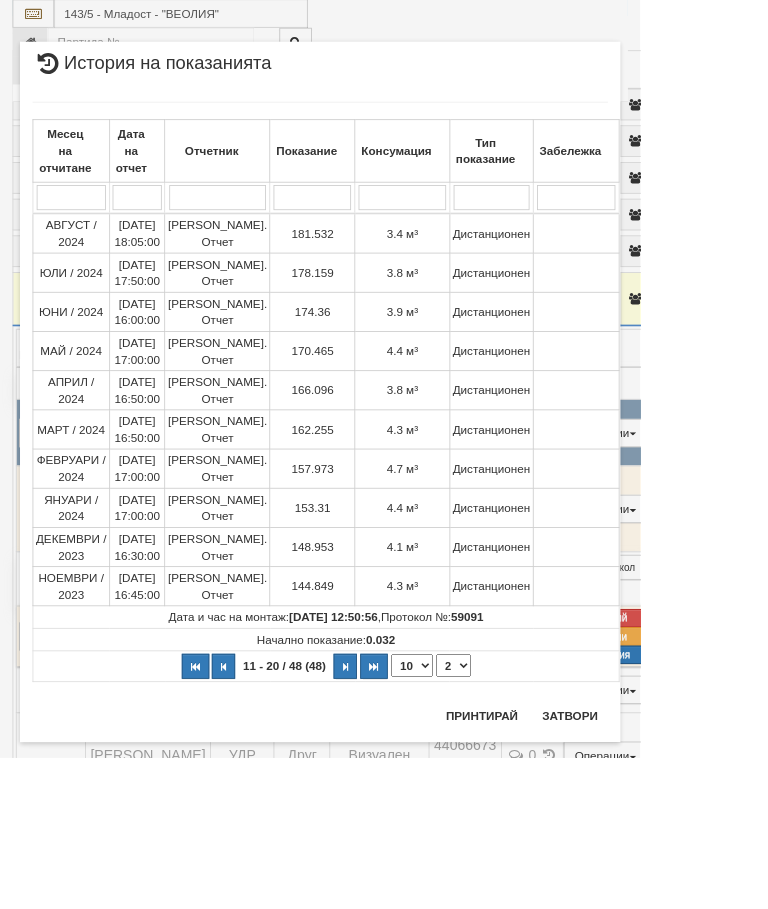 click at bounding box center (268, 799) 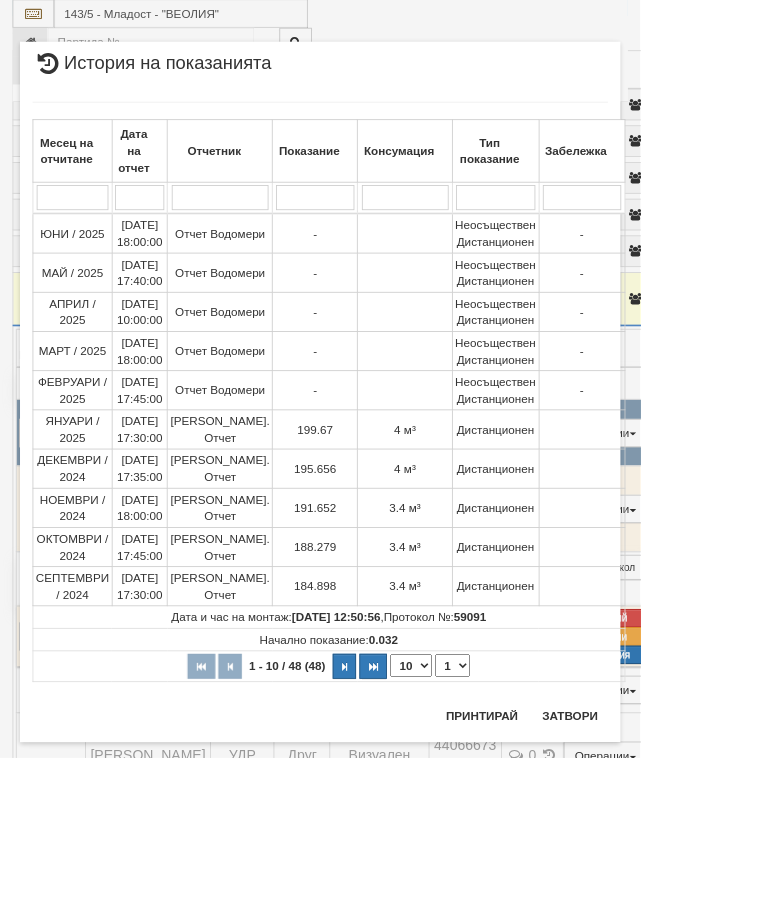 scroll, scrollTop: 448, scrollLeft: 0, axis: vertical 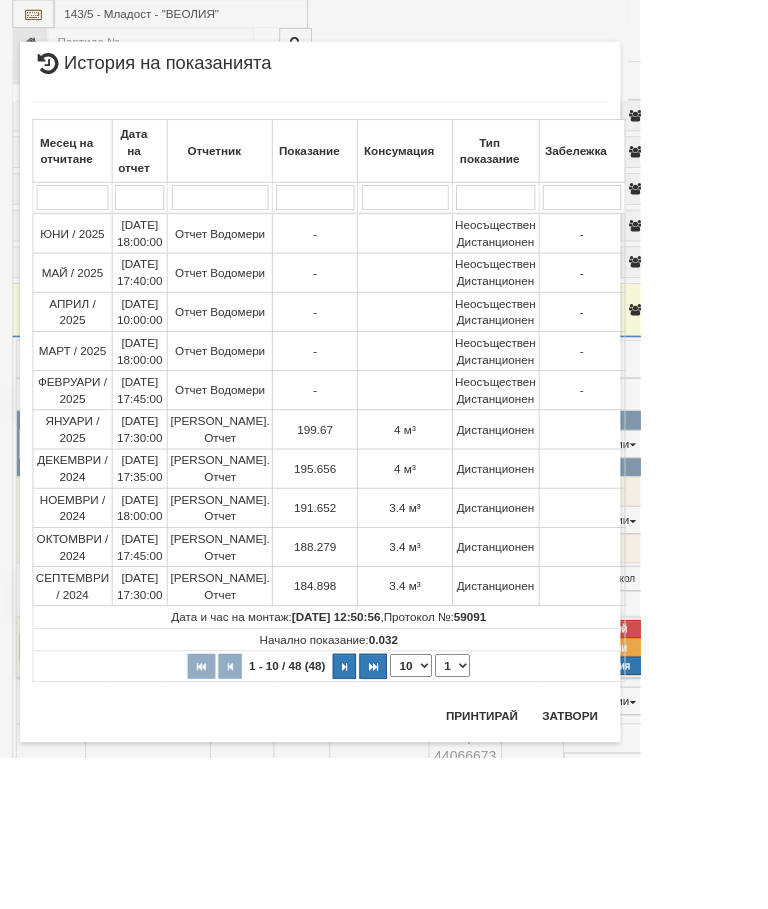 click at bounding box center [413, 799] 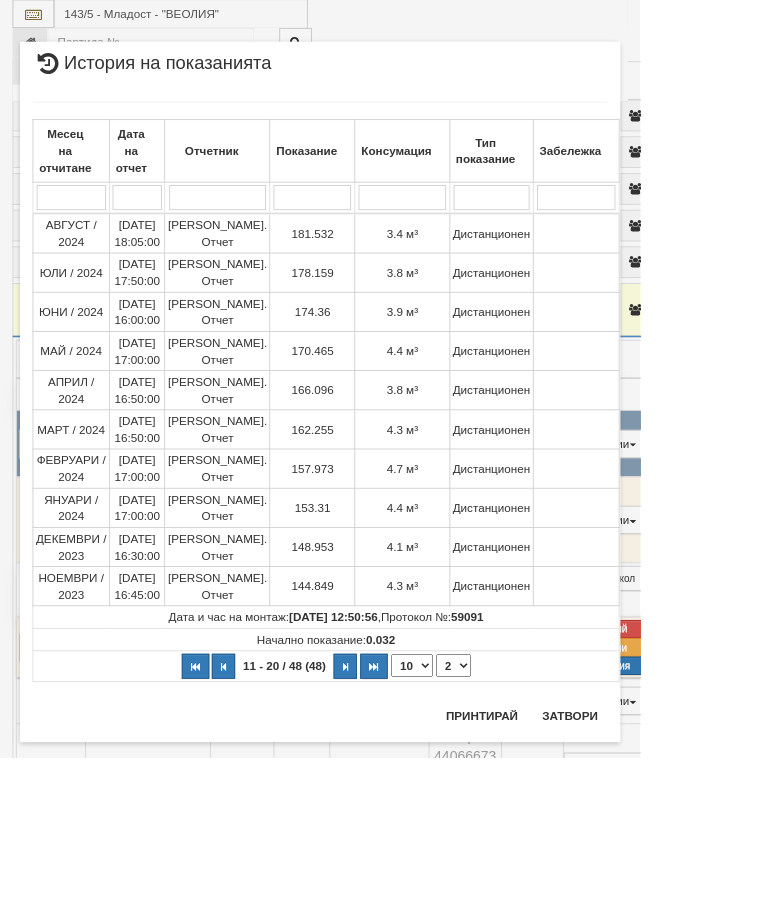 click at bounding box center (414, 799) 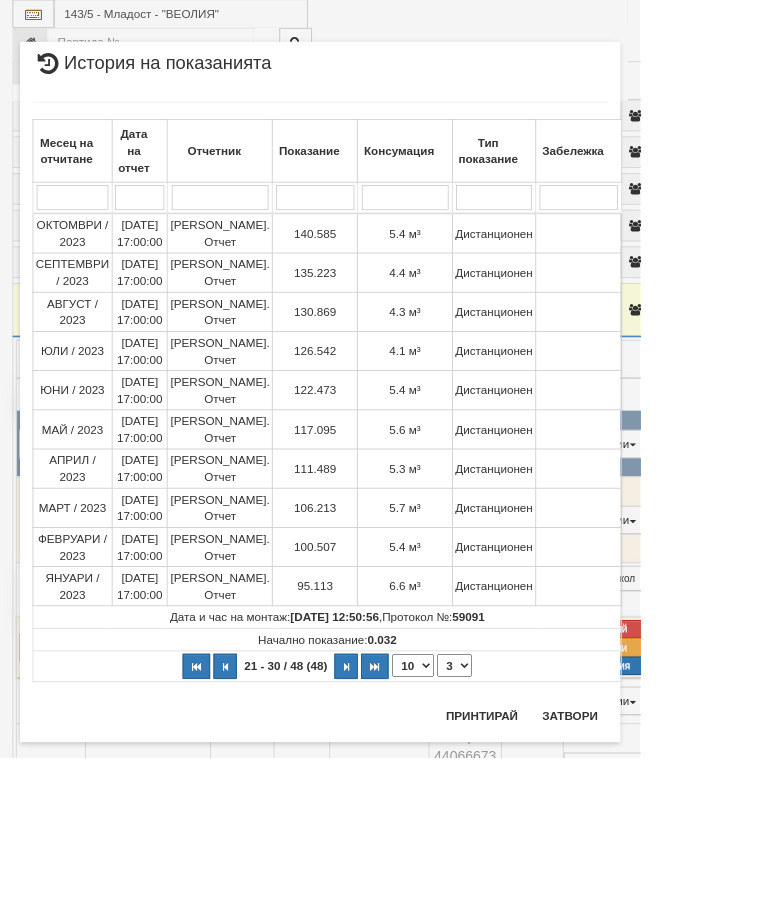click at bounding box center (270, 799) 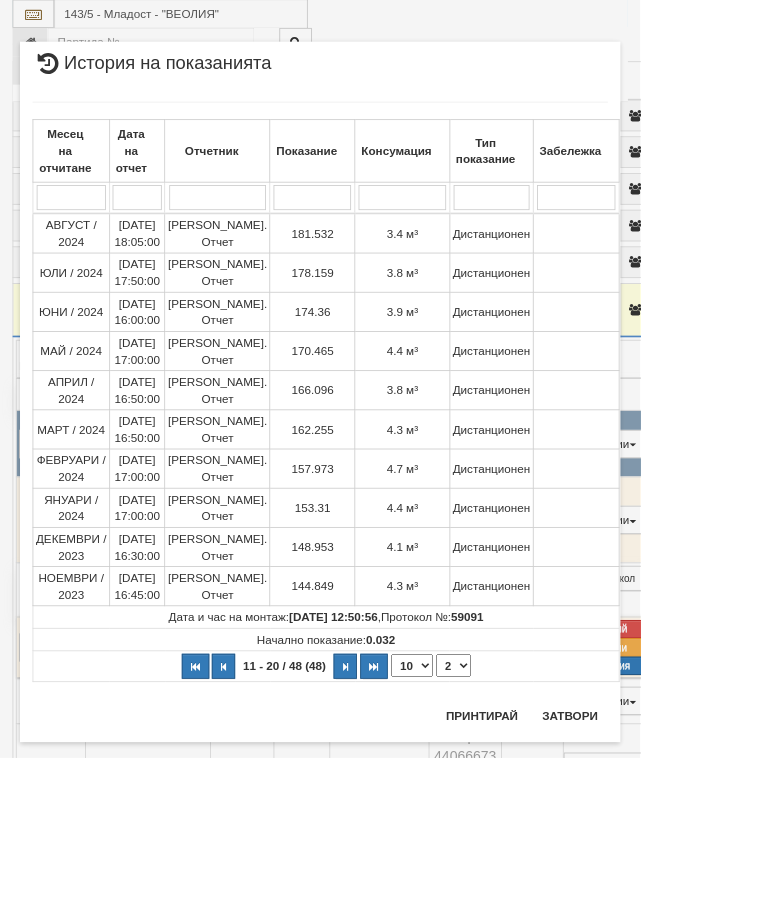 click at bounding box center [268, 799] 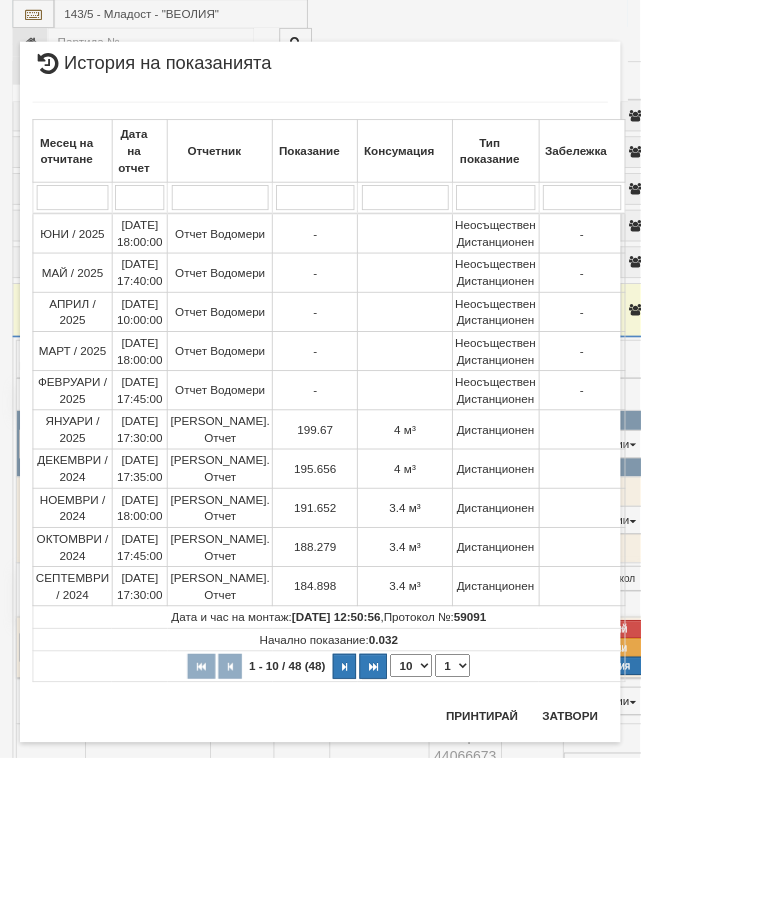 click on "Затвори" at bounding box center [683, 859] 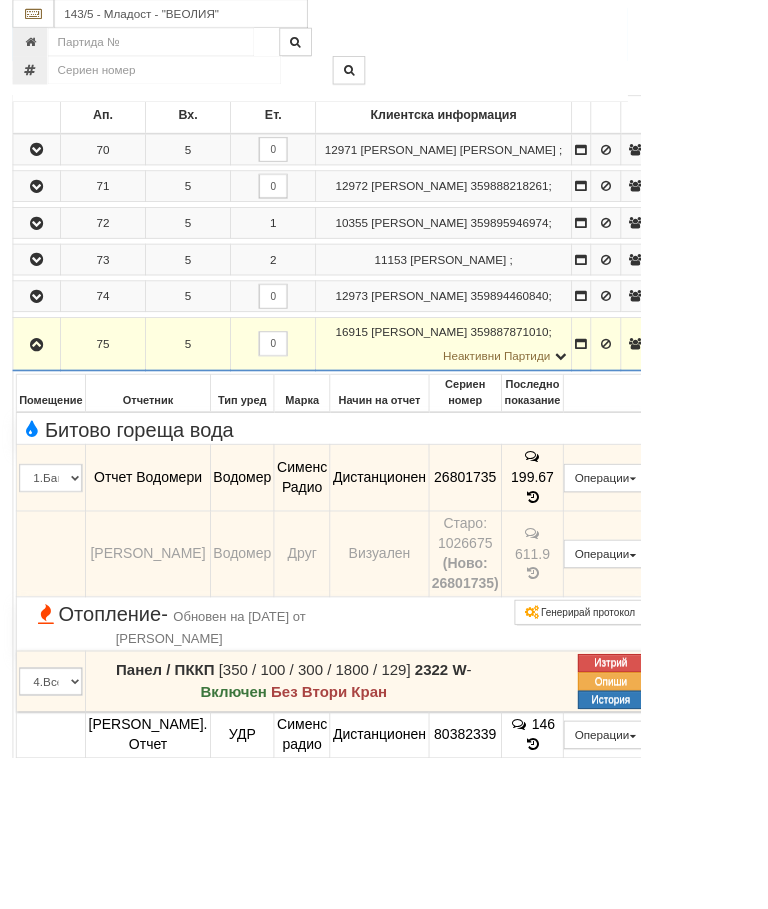 scroll, scrollTop: 588, scrollLeft: 0, axis: vertical 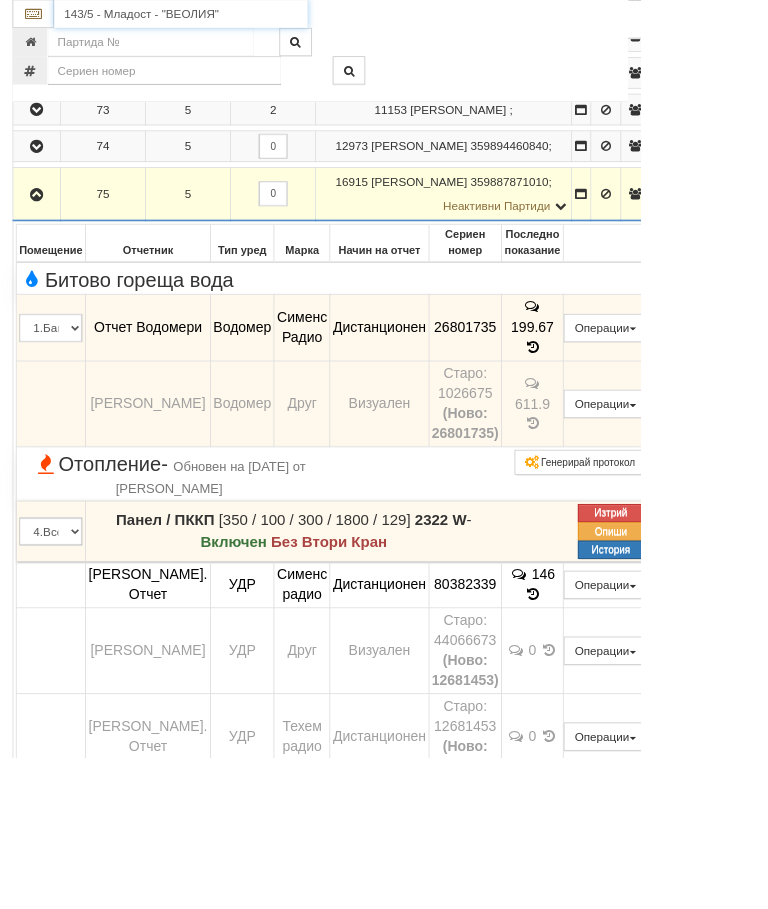 click on "143/5 - Младост - "ВЕОЛИЯ"" at bounding box center (217, 17) 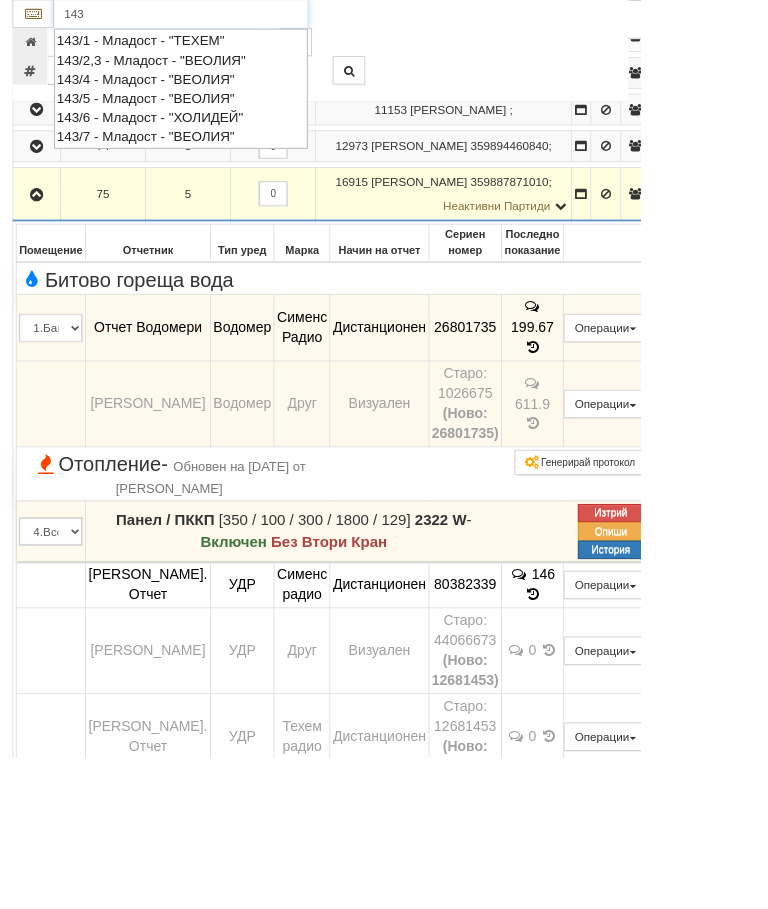 click on "143/5 - Младост - "ВЕОЛИЯ"" at bounding box center (217, 117) 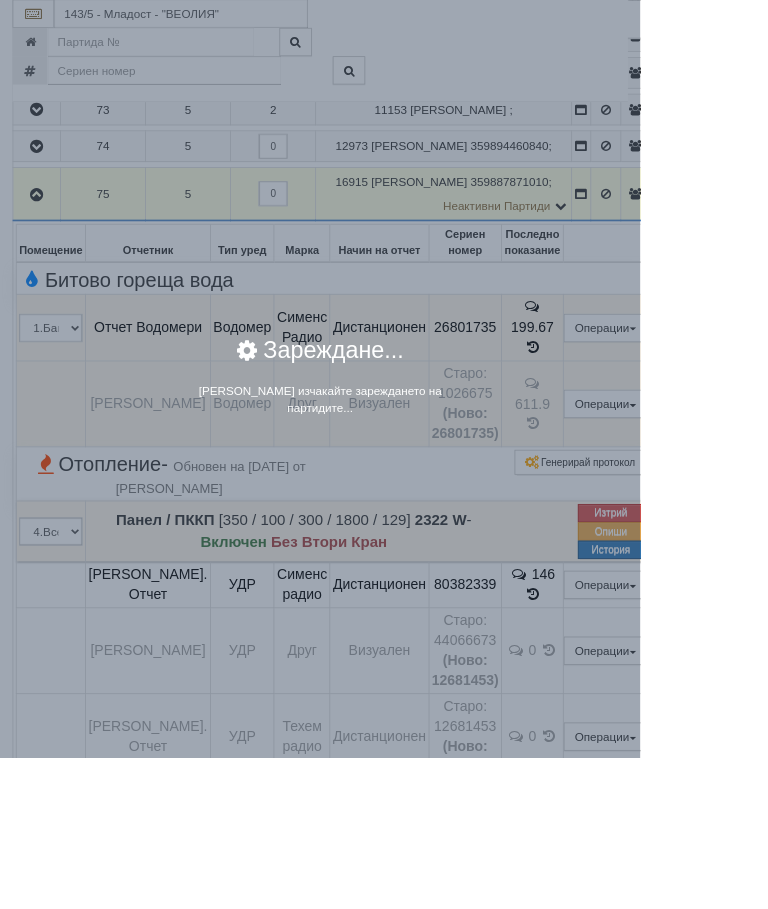 scroll, scrollTop: 588, scrollLeft: 0, axis: vertical 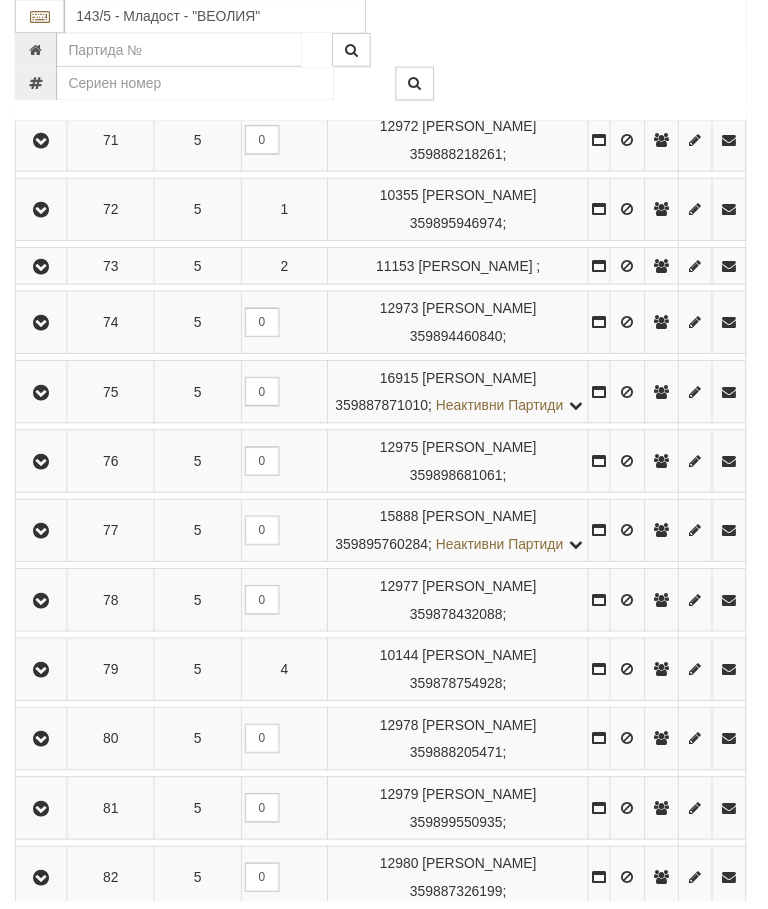 click at bounding box center (42, 676) 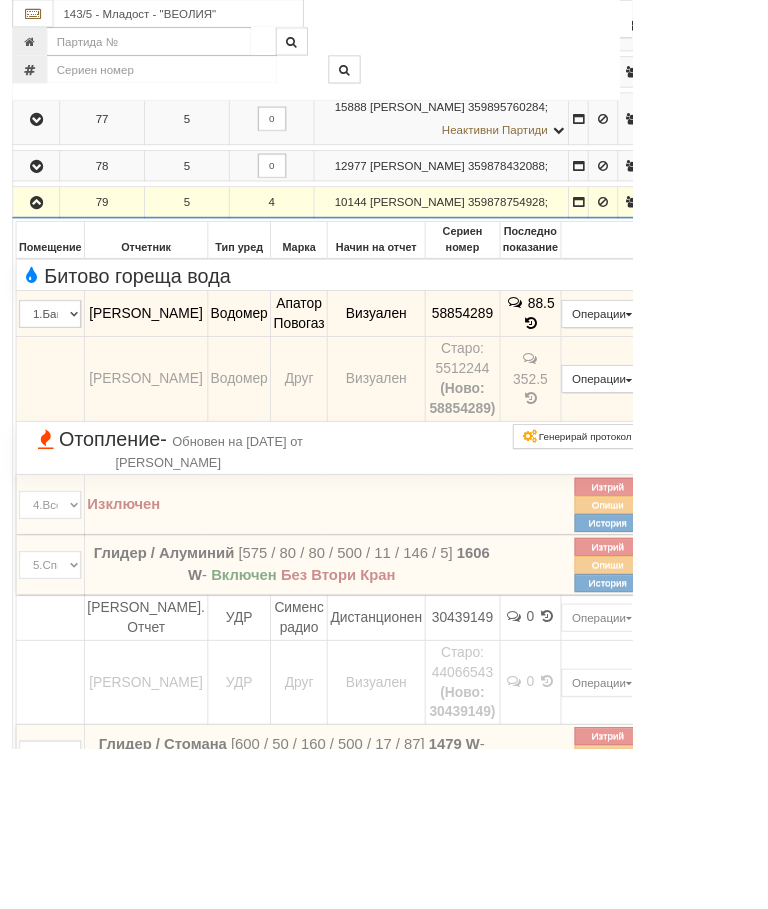 scroll, scrollTop: 792, scrollLeft: 0, axis: vertical 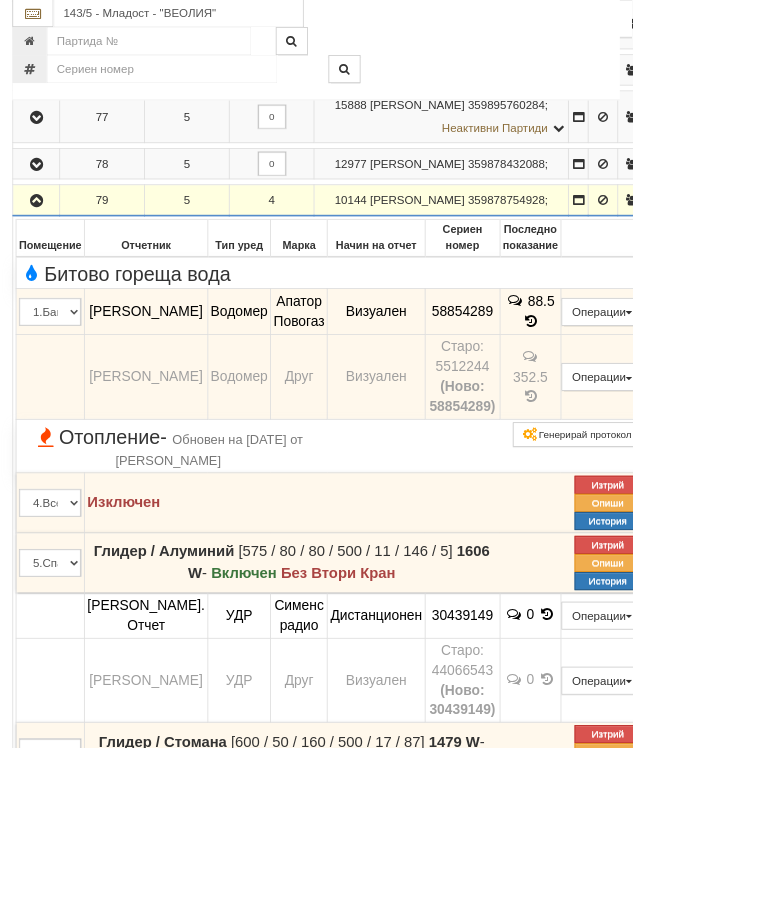 click on "Отопление
-
Обновен на 26/10/2022г. от Георги Колчаков" at bounding box center (204, 544) 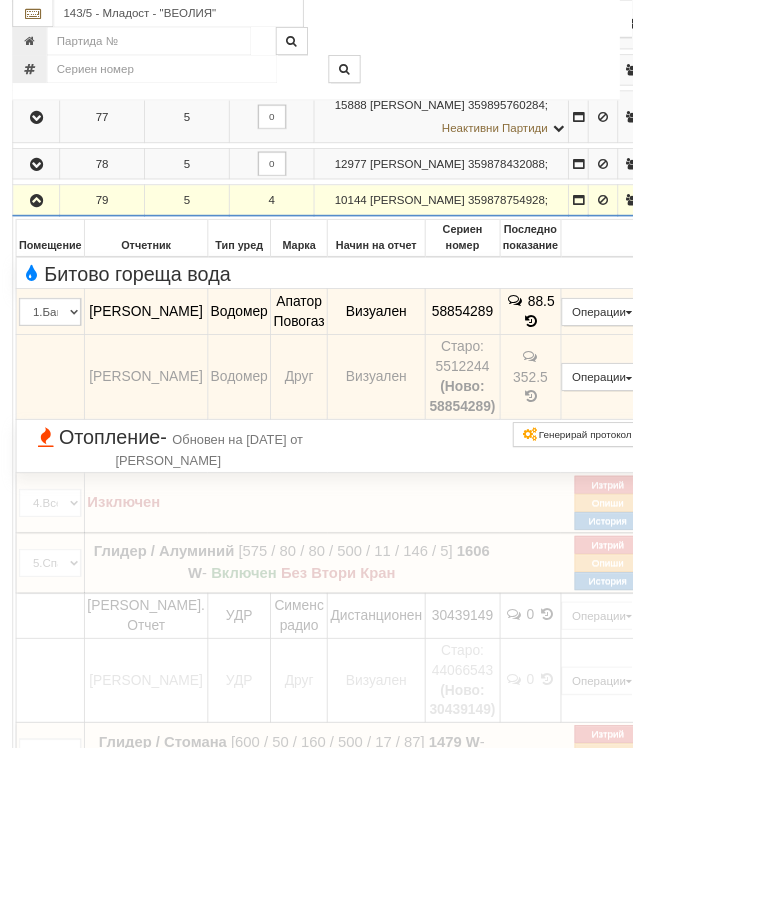 scroll, scrollTop: 817, scrollLeft: 0, axis: vertical 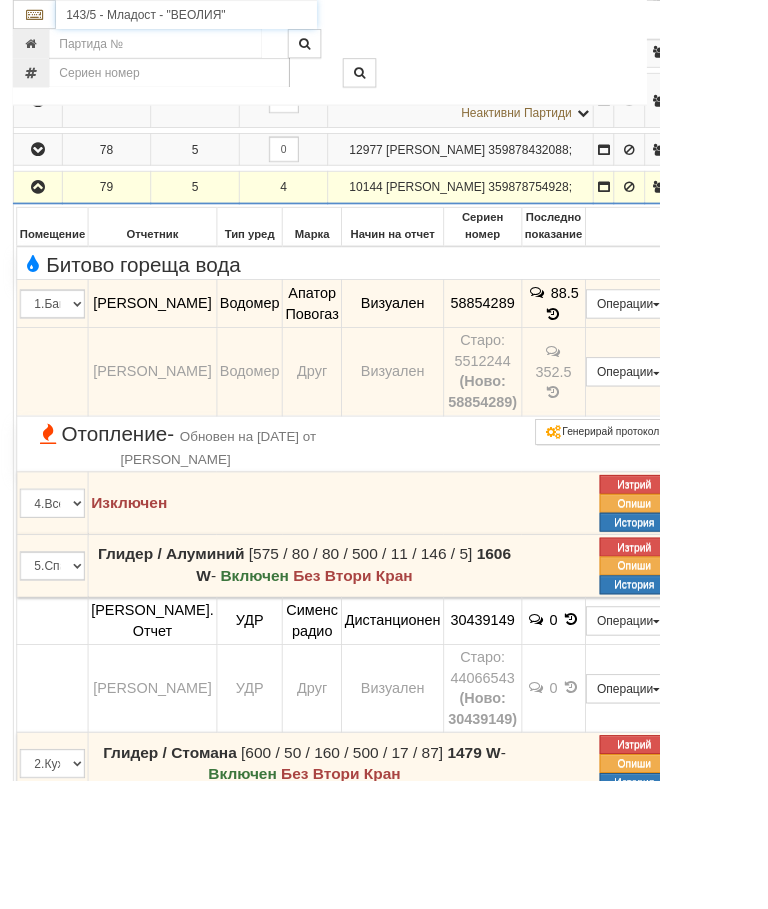 click on "143/5 - Младост - "ВЕОЛИЯ"" at bounding box center [217, 17] 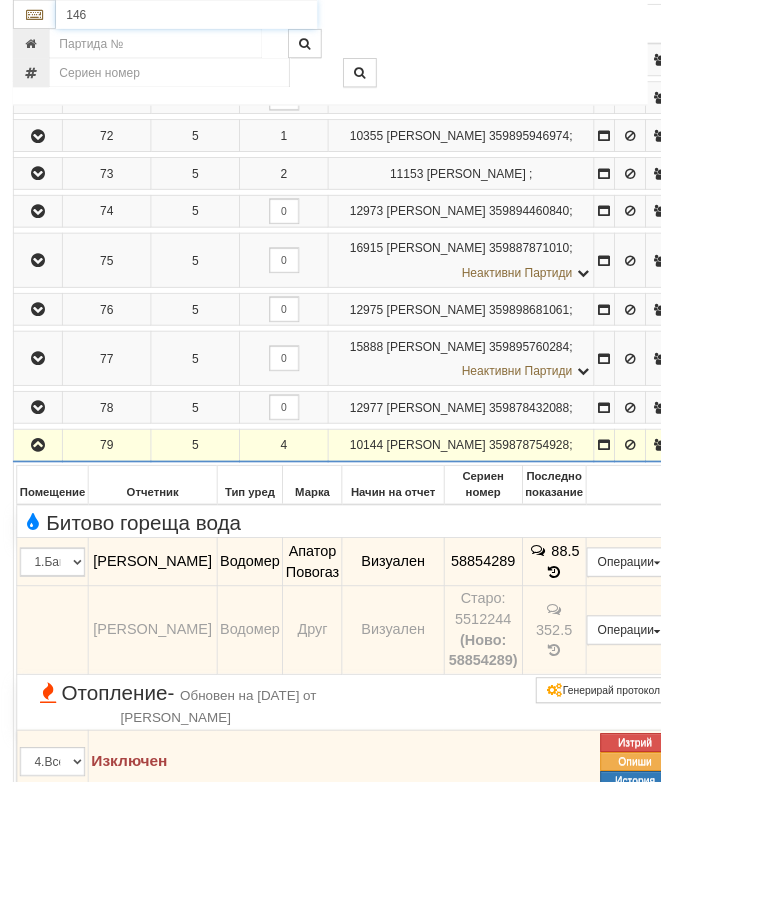 scroll, scrollTop: 517, scrollLeft: 0, axis: vertical 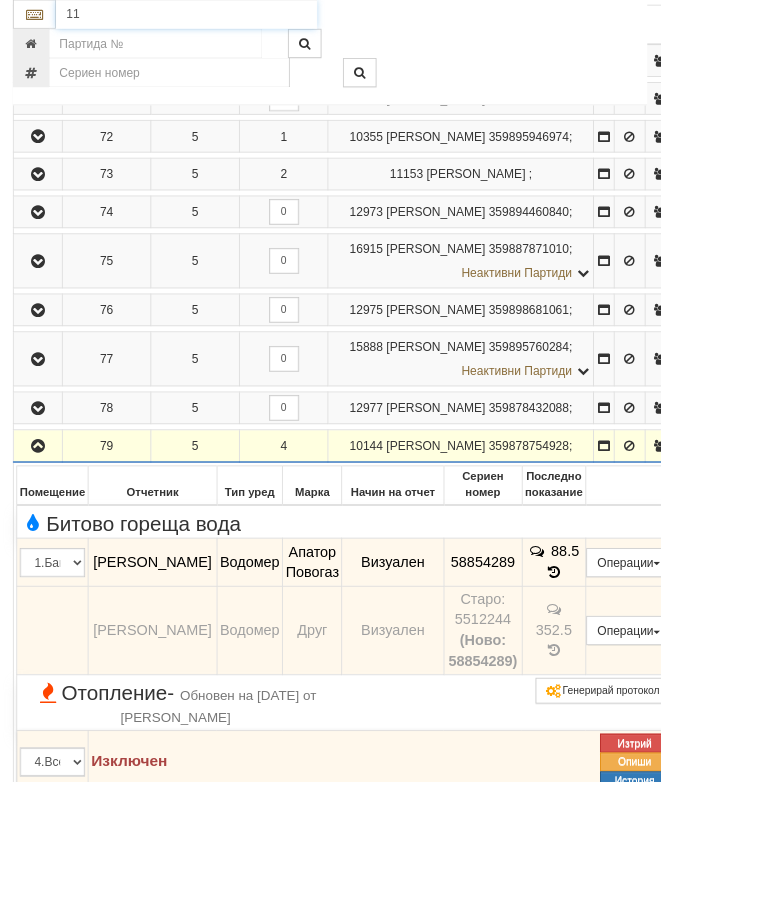type on "1" 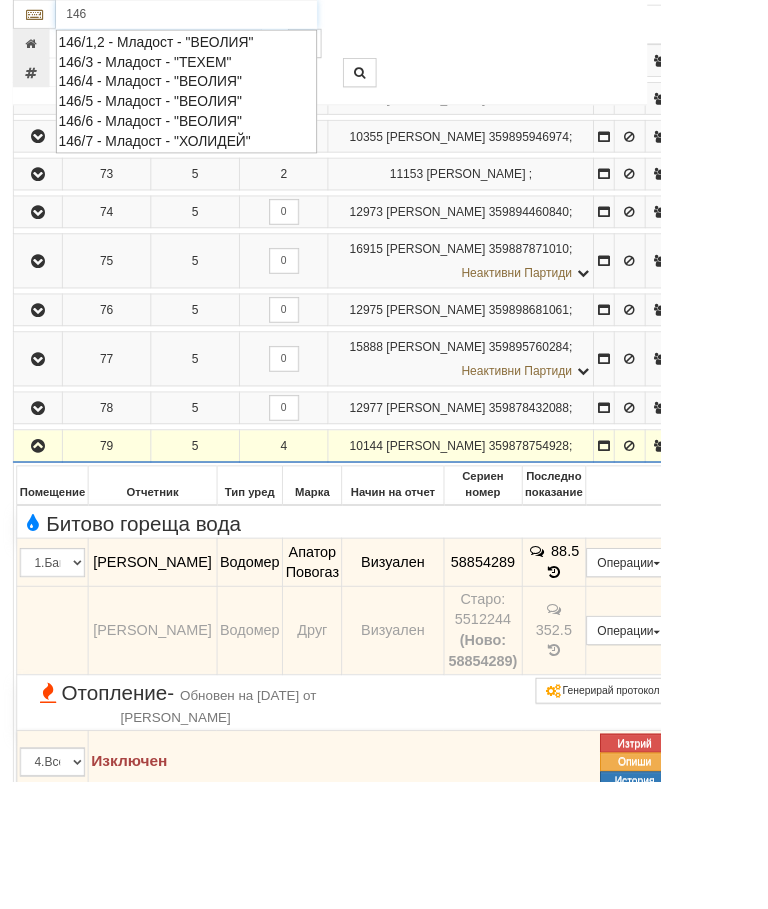 click on "146/1,2 - Младост - "ВЕОЛИЯ"" at bounding box center [217, 48] 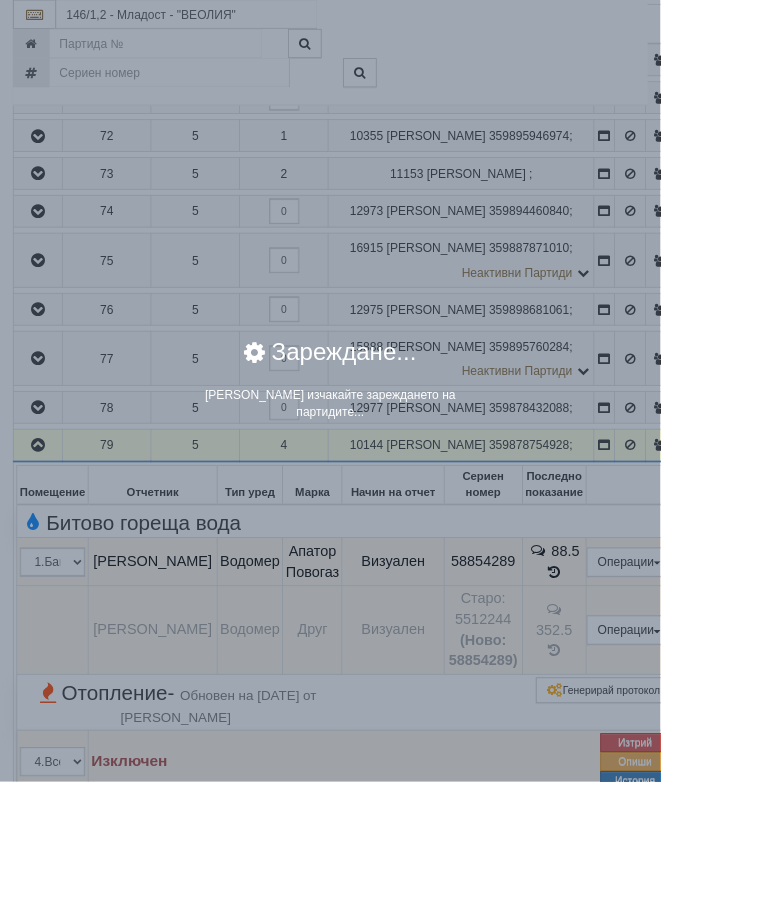 scroll, scrollTop: 517, scrollLeft: 0, axis: vertical 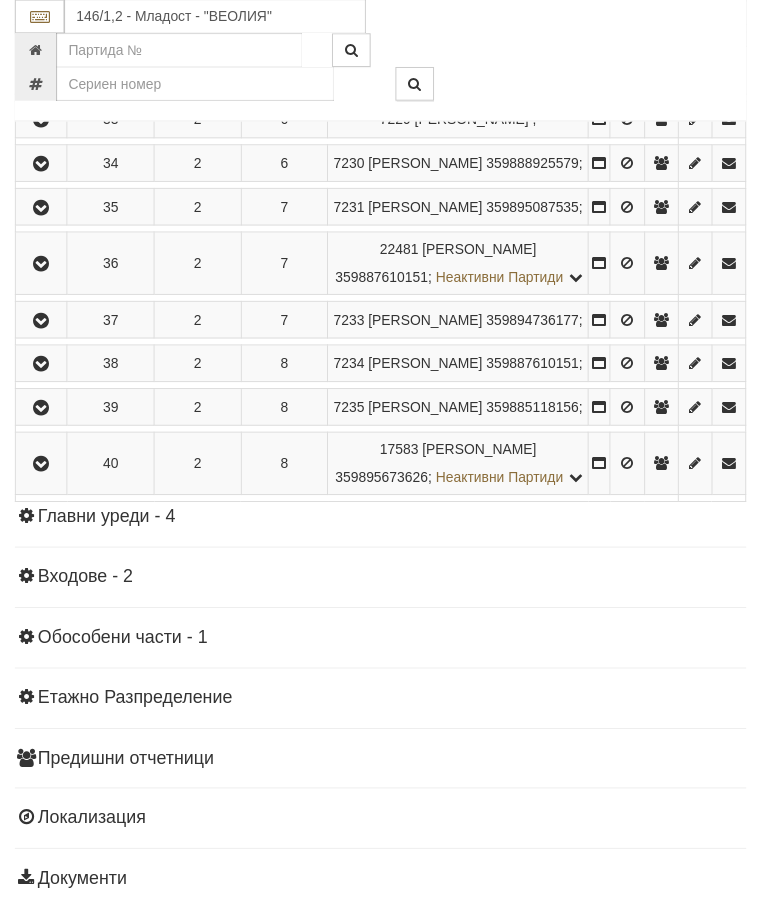 click at bounding box center [42, -50] 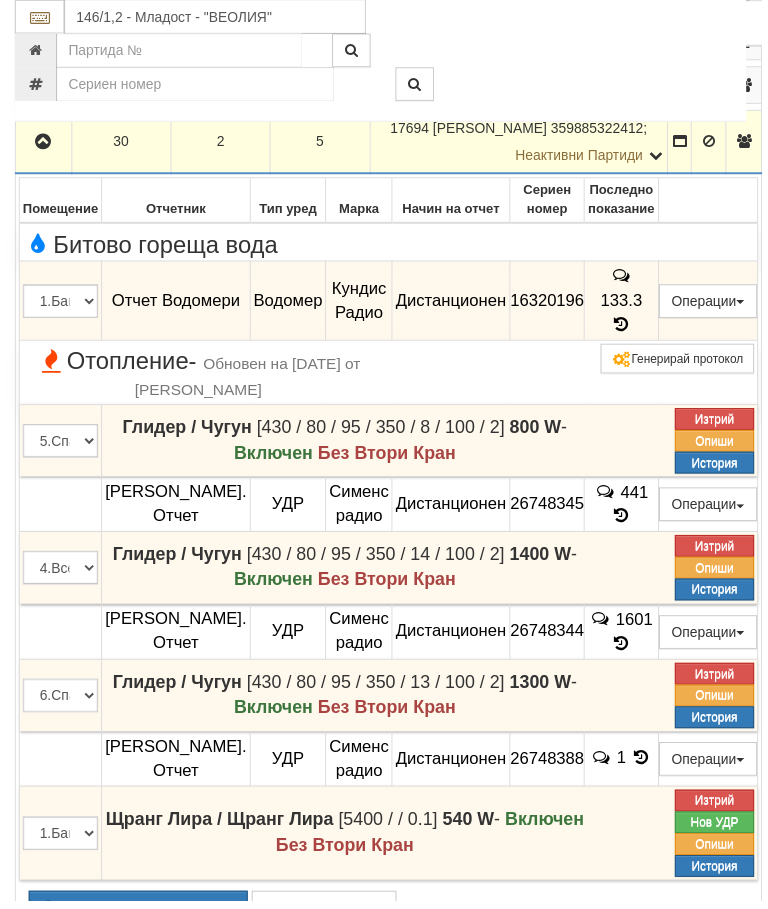 scroll, scrollTop: 2123, scrollLeft: 0, axis: vertical 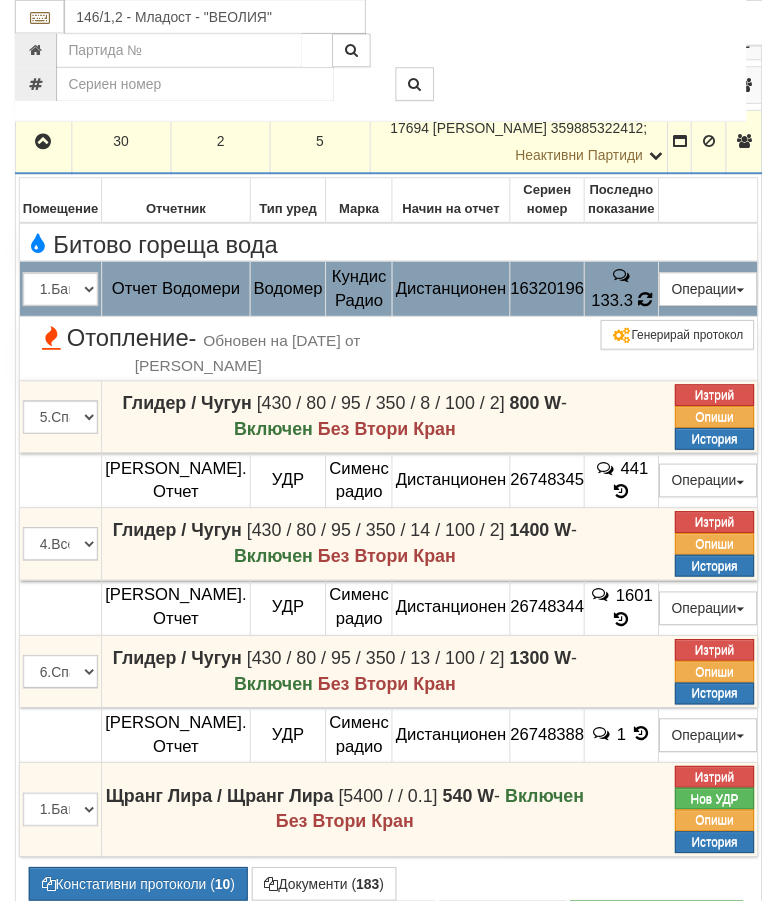 click on "133.3" at bounding box center (618, 303) 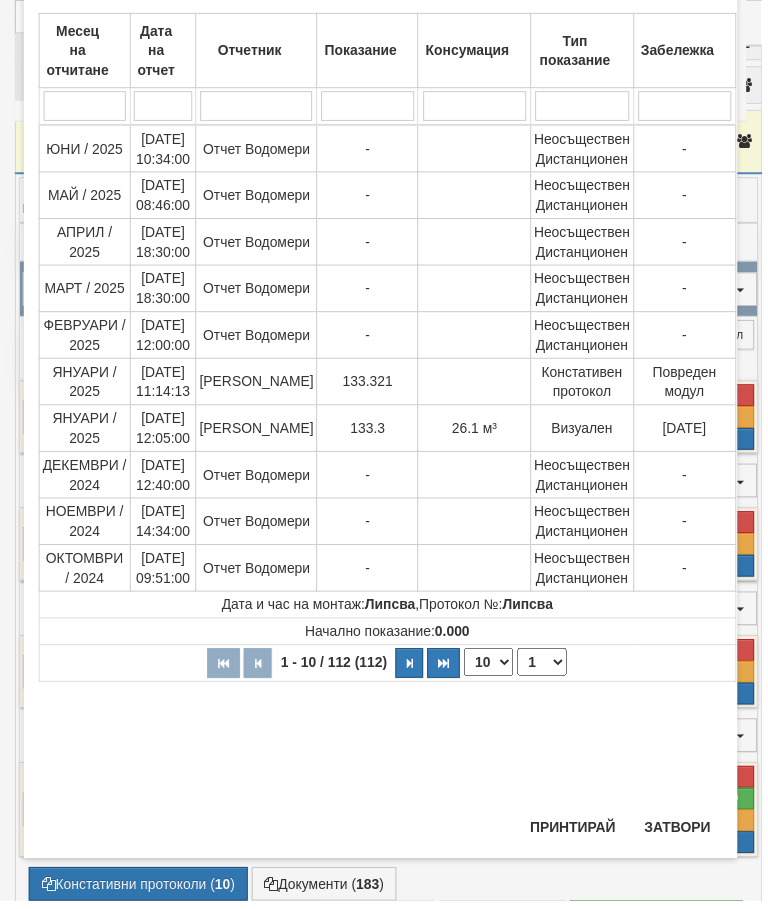 scroll, scrollTop: 129, scrollLeft: 0, axis: vertical 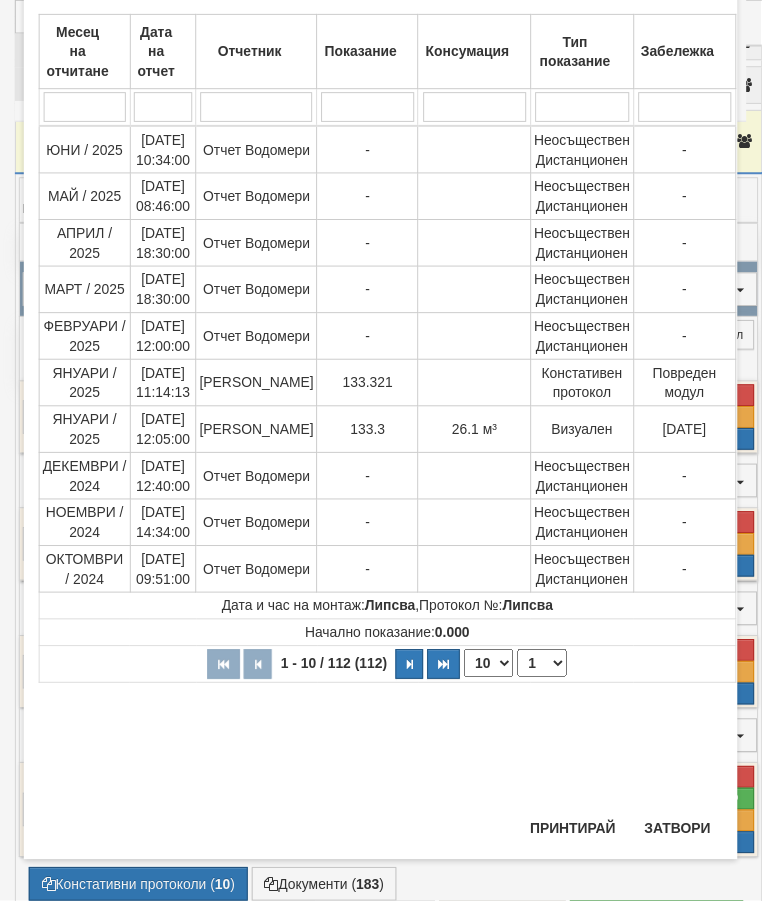 click on "Затвори" at bounding box center [683, 836] 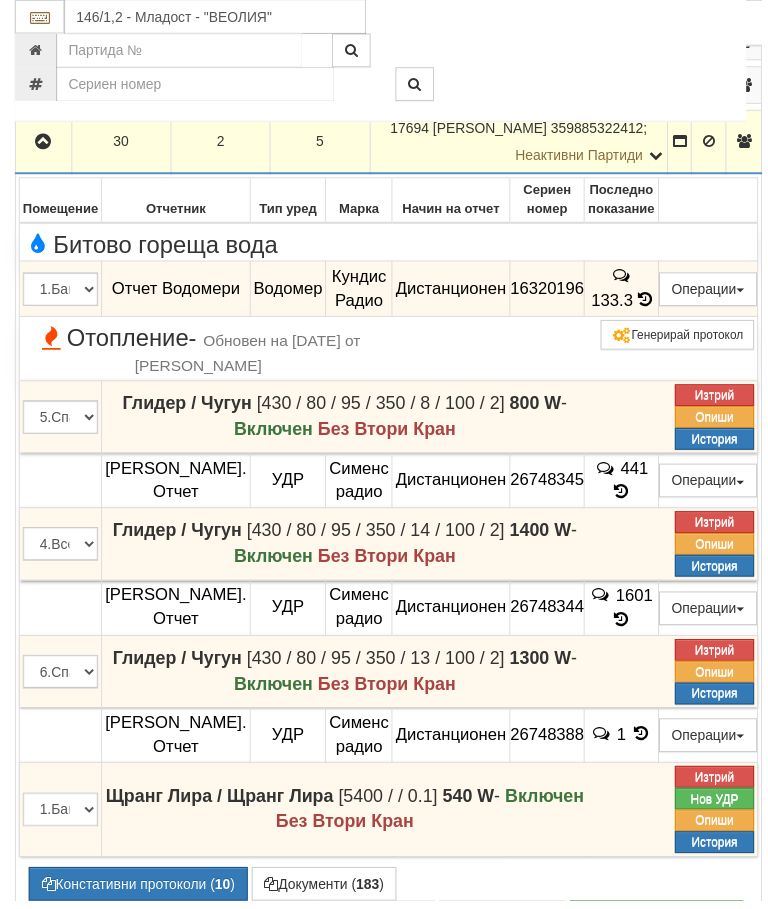 click at bounding box center [44, 87] 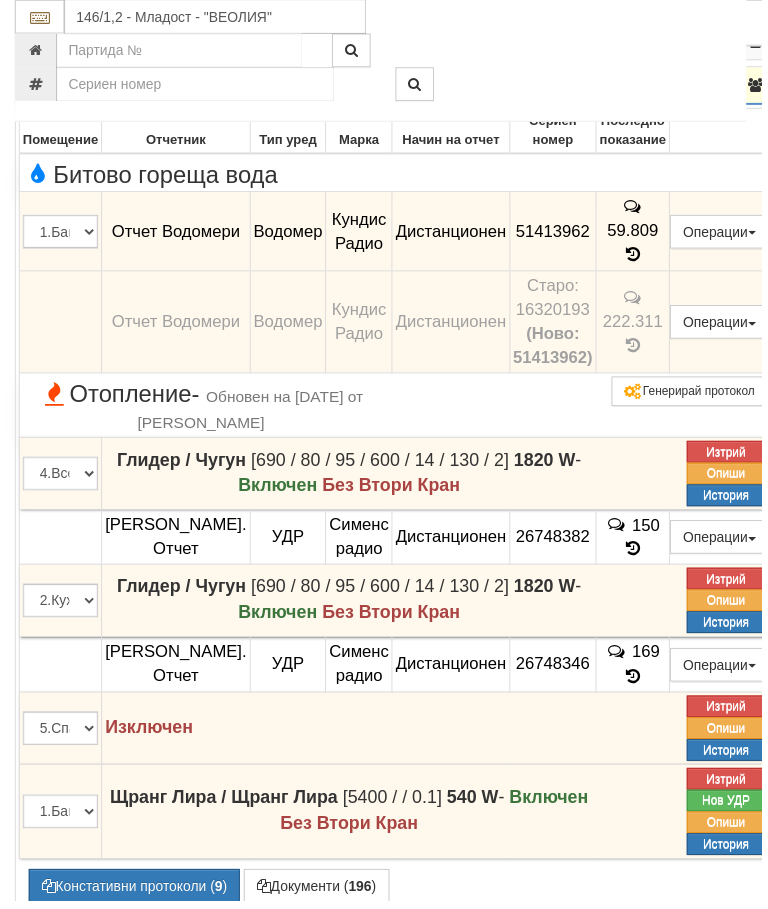 click at bounding box center [639, 257] 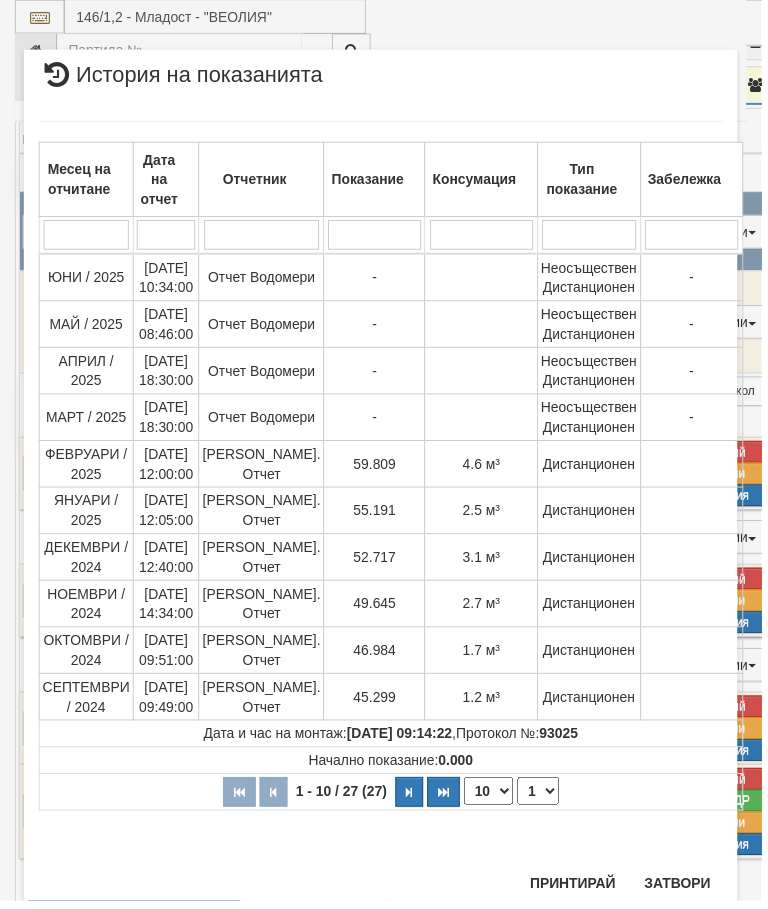 click on "Затвори" at bounding box center [683, 891] 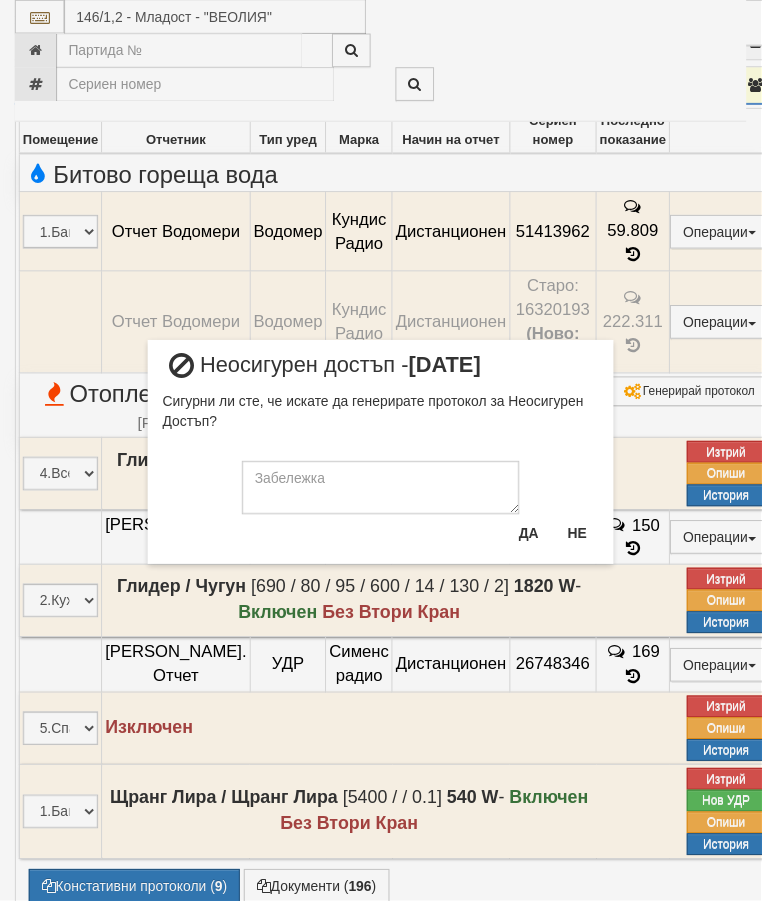 click on "×    Неосигурен достъп -  Ап. 29 Сигурни ли сте, че искате да генерирате протокол за Неосигурен Достъп? Да Не" at bounding box center [384, 284] 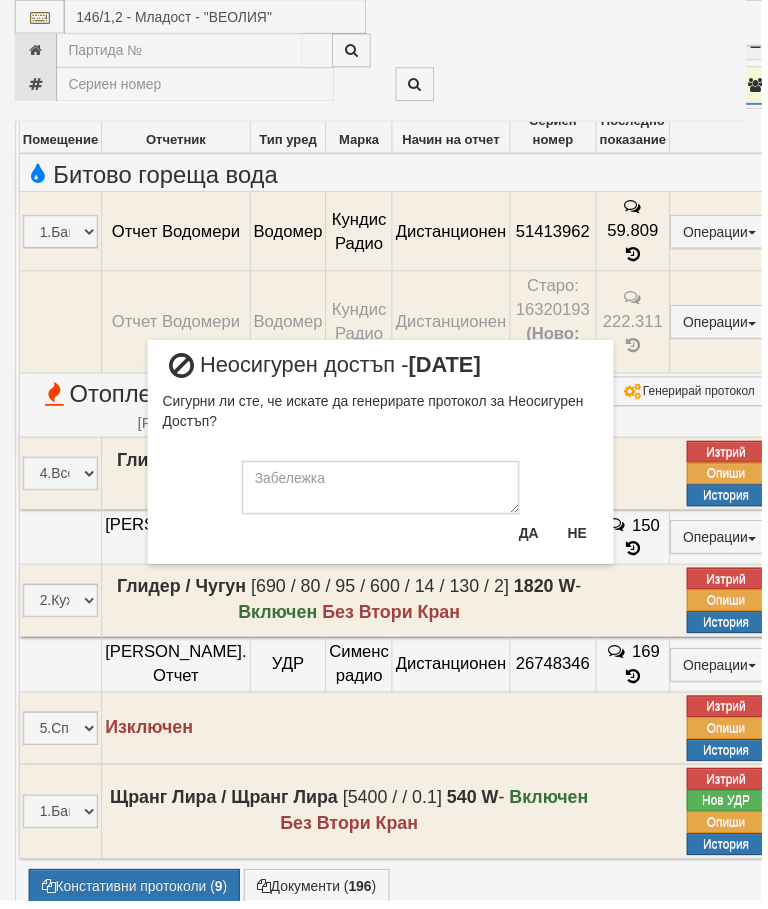 click on "×    Неосигурен достъп -  Ап. 29 Сигурни ли сте, че искате да генерирате протокол за Неосигурен Достъп? Да Не" at bounding box center [384, 284] 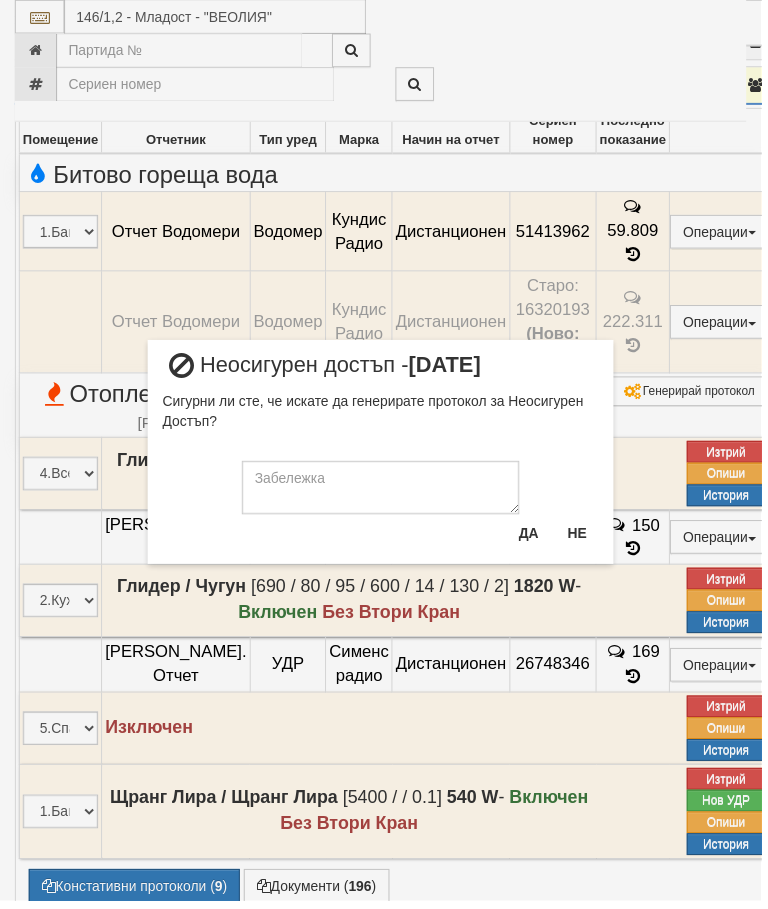 click on "Не" at bounding box center (582, 538) 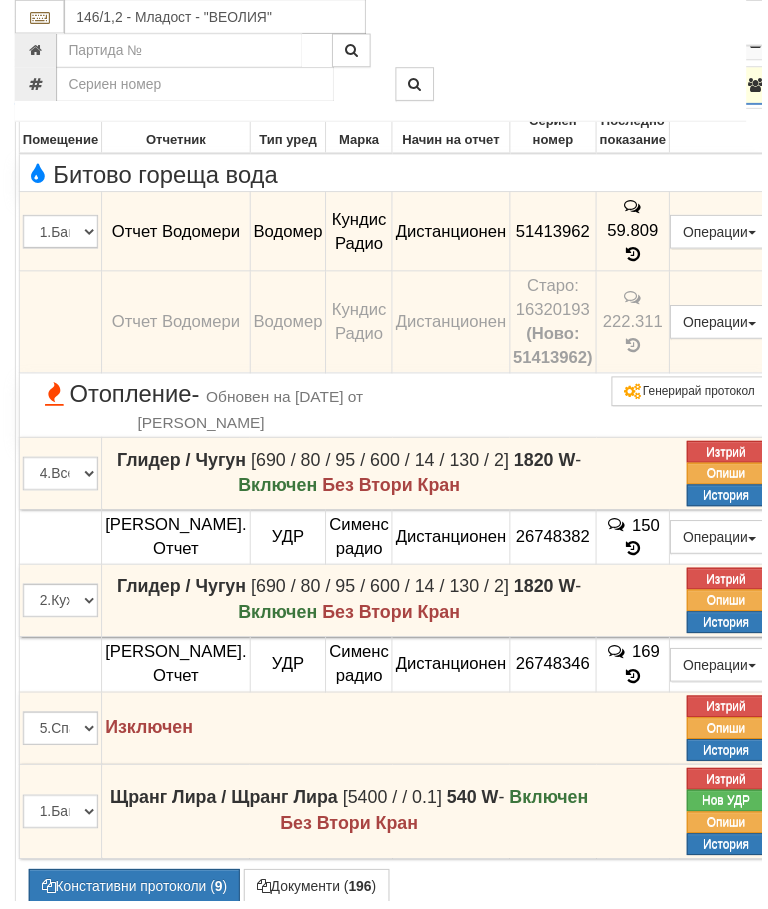 click at bounding box center (697, 87) 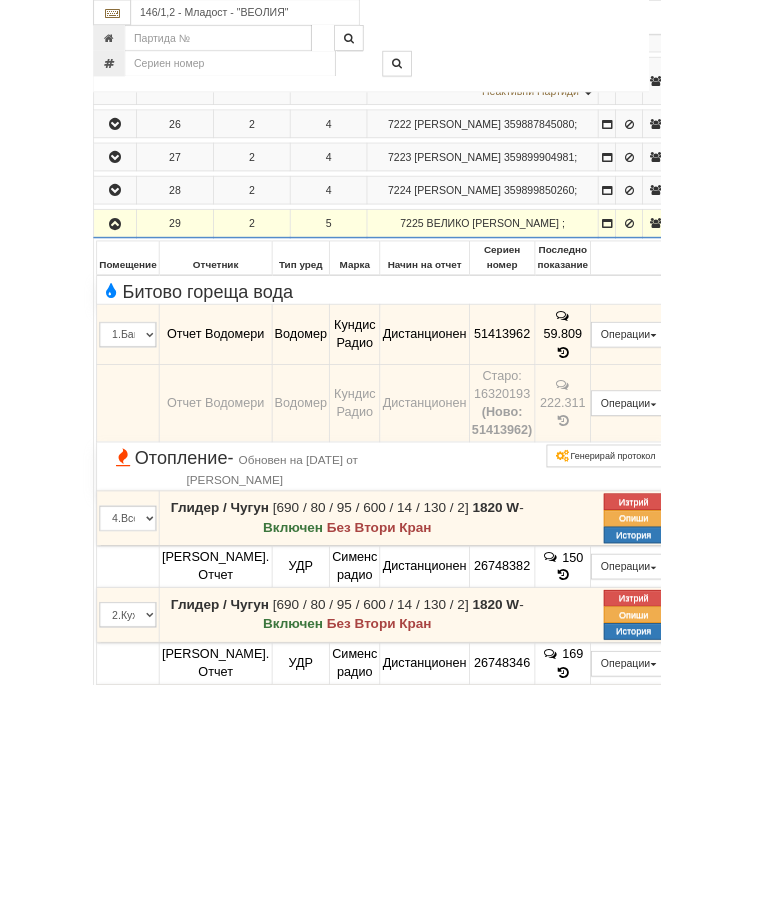 scroll, scrollTop: 2000, scrollLeft: 0, axis: vertical 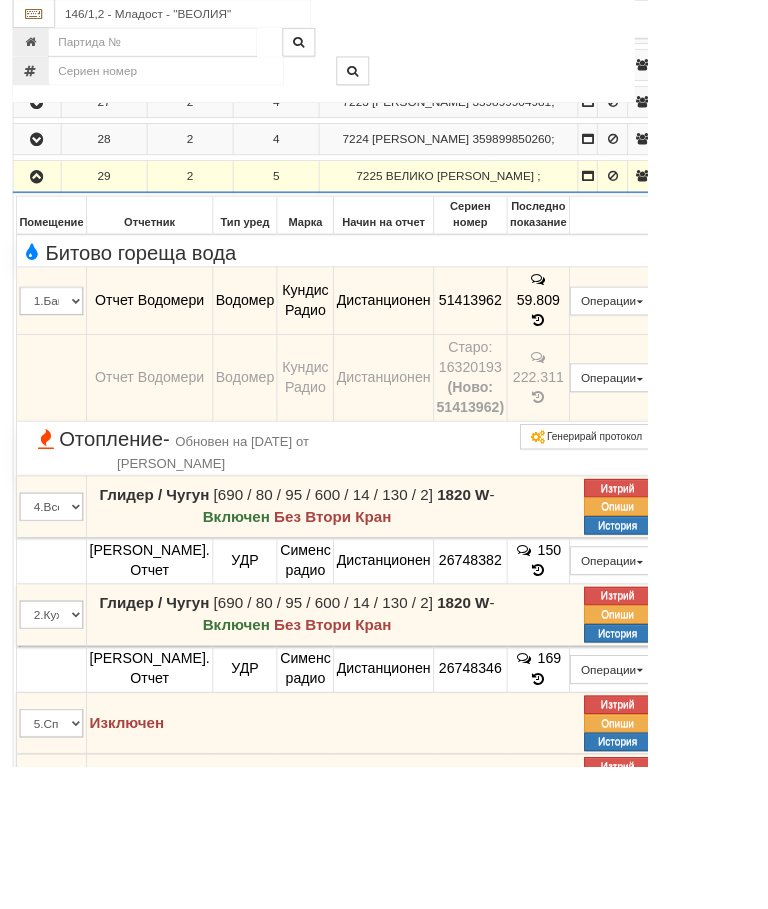 click at bounding box center (762, 209) 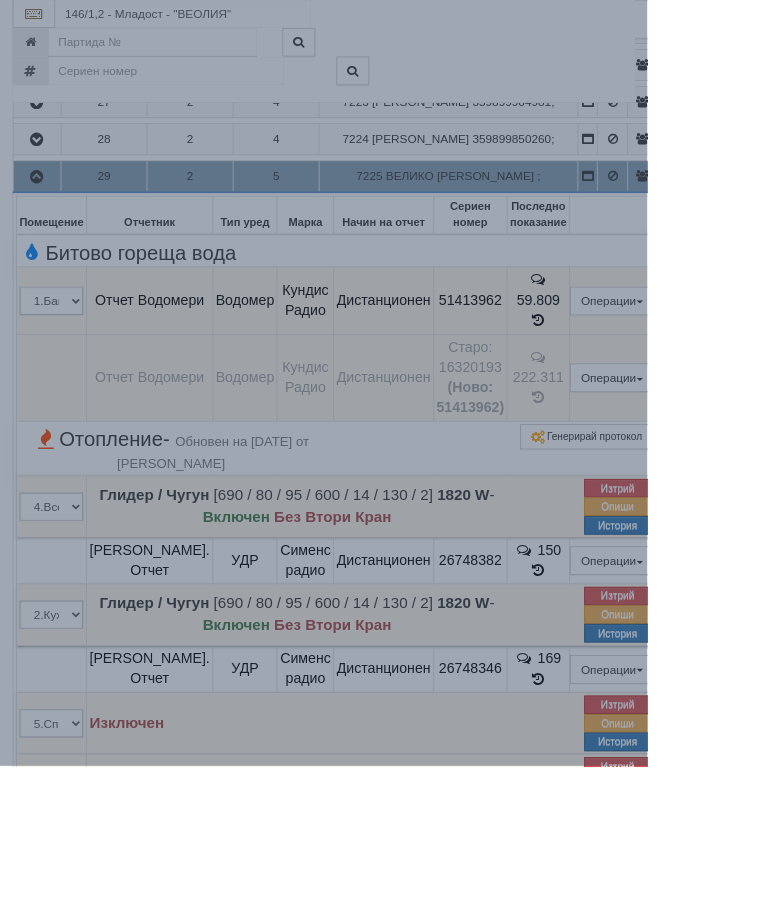 click on "× Зареждане... Данните за апартамента се зареждат. Моля изчакайте..." at bounding box center [384, 454] 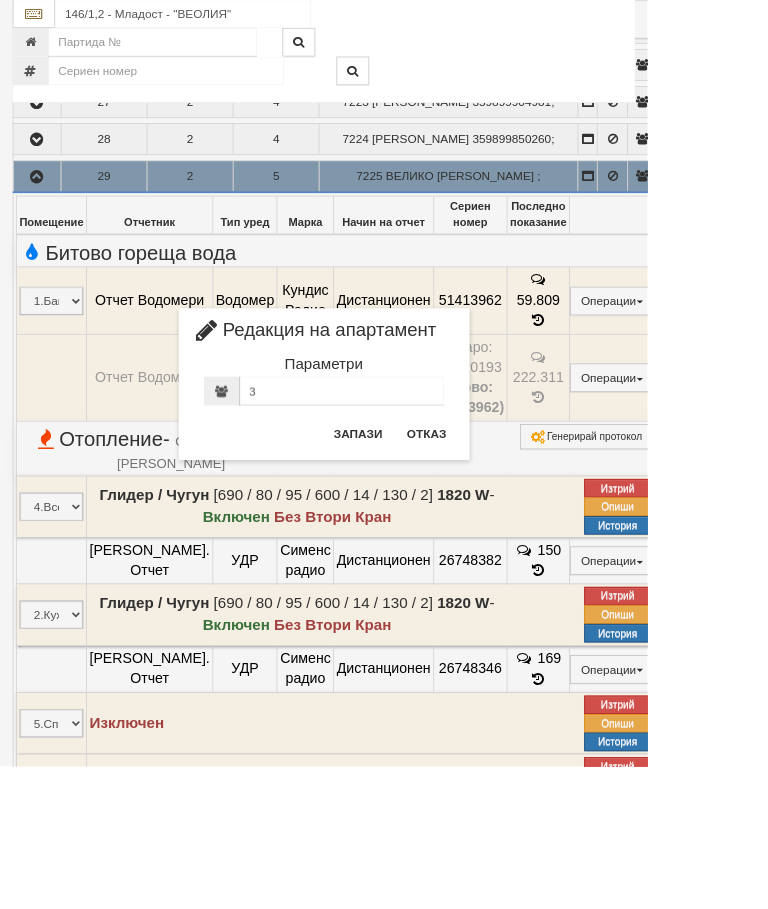 click on "Отказ" at bounding box center [506, 515] 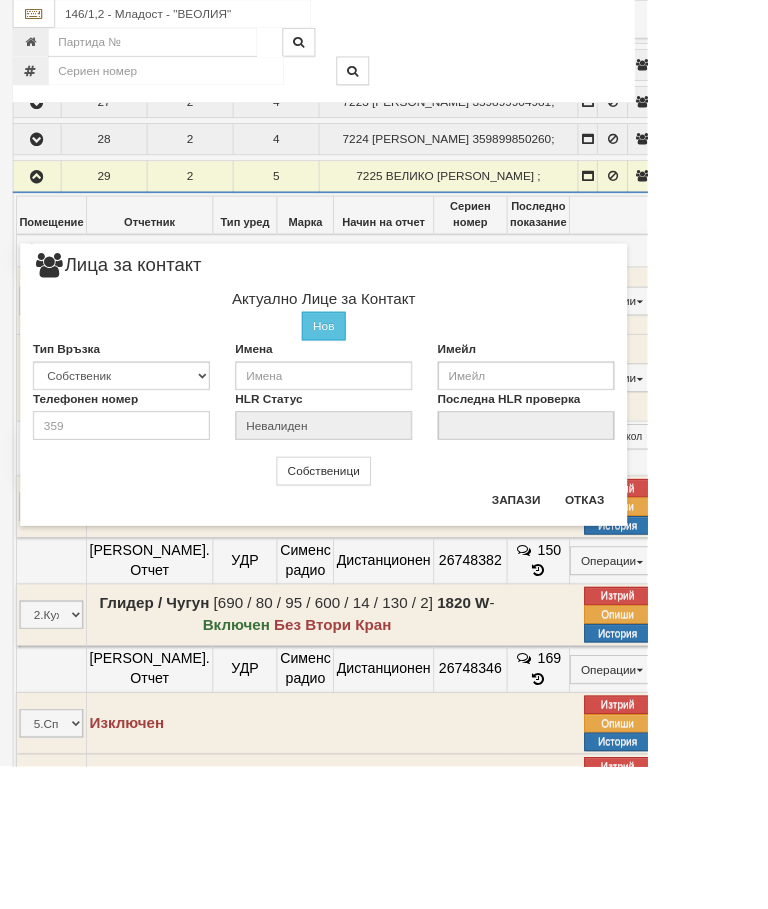 click on "Отказ" at bounding box center (693, 593) 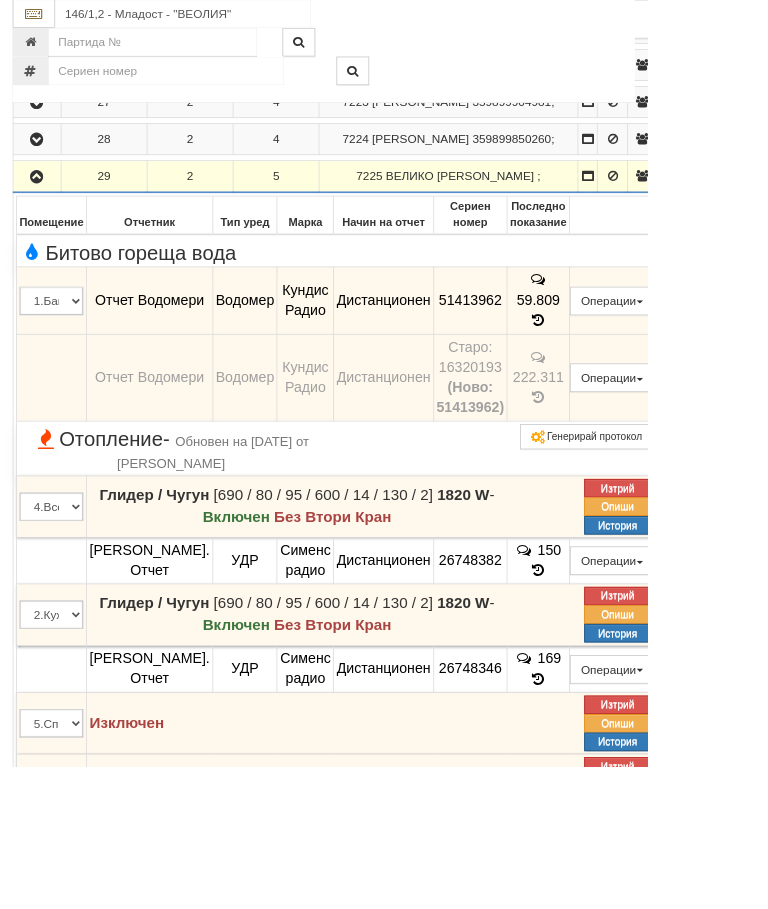 click at bounding box center [44, 210] 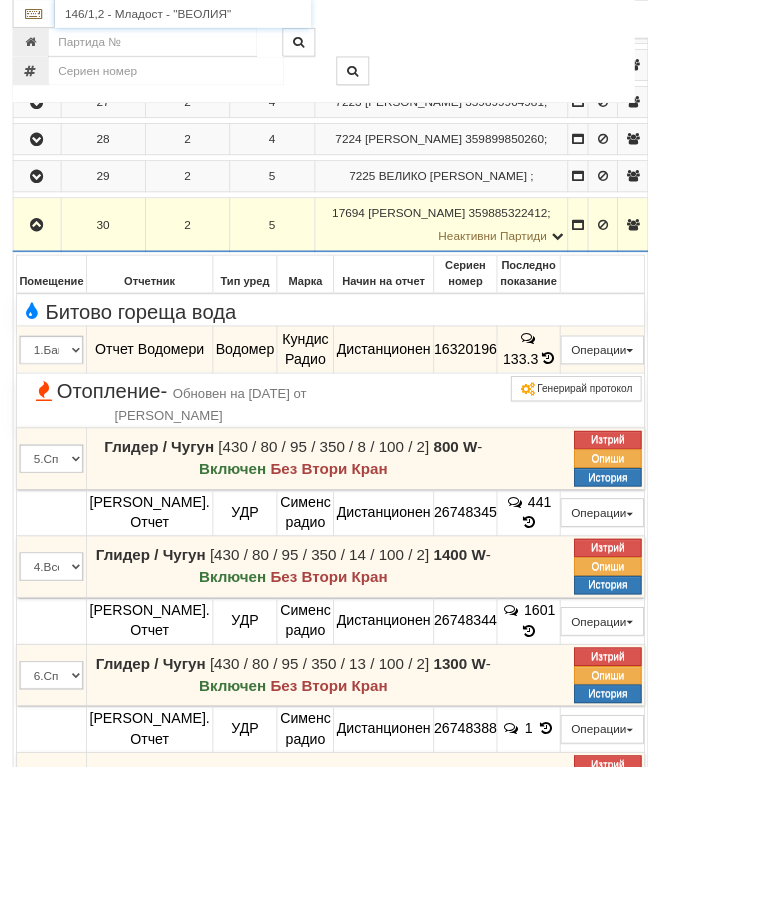click on "146/1,2 - Младост - "ВЕОЛИЯ"" at bounding box center (217, 17) 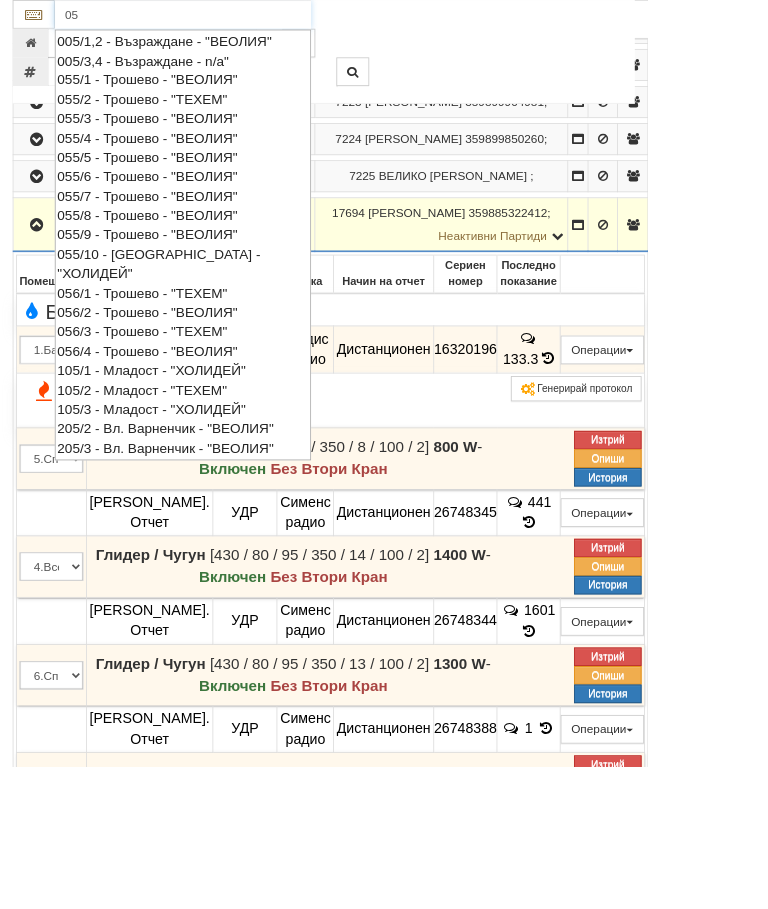 click on "005/1,2 - Възраждане - "ВЕОЛИЯ"" at bounding box center (217, 49) 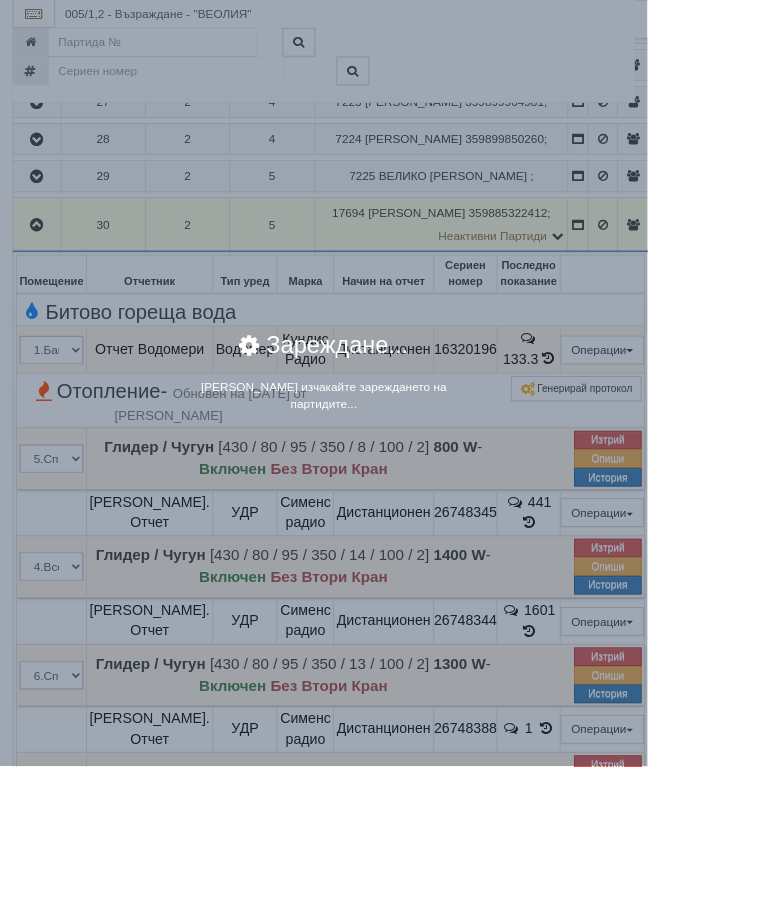 scroll, scrollTop: 2000, scrollLeft: 0, axis: vertical 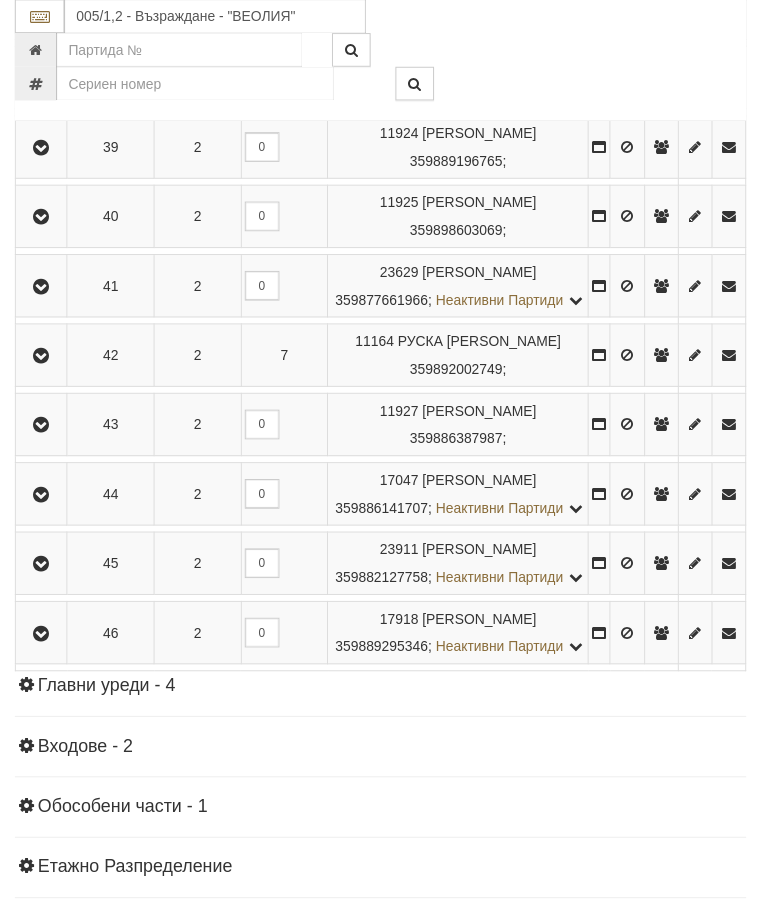 click at bounding box center (42, 290) 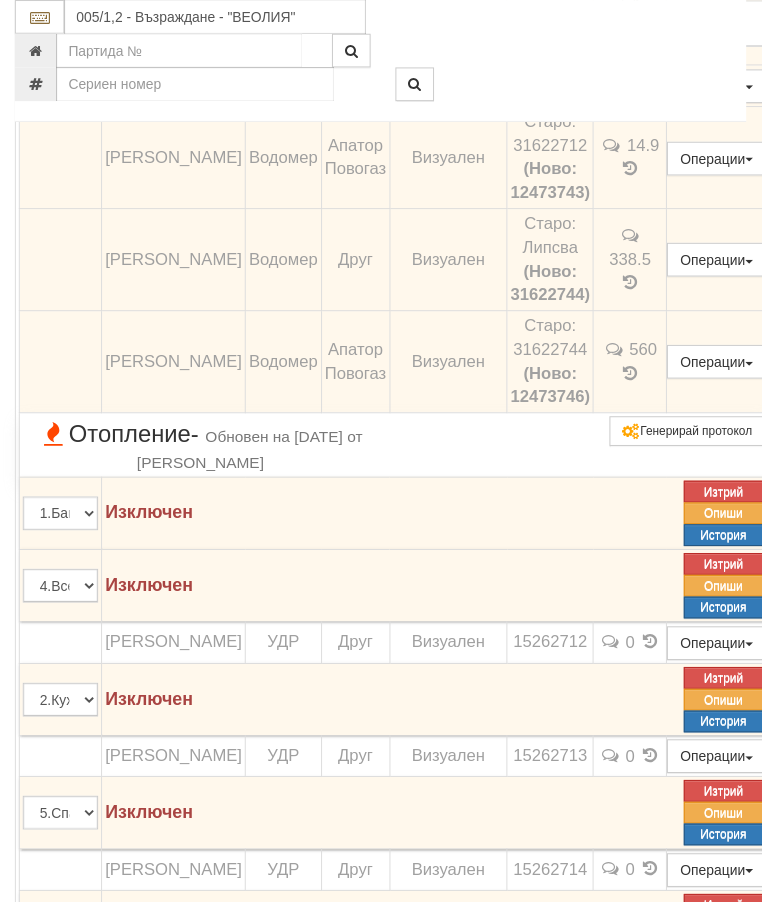 scroll, scrollTop: 3096, scrollLeft: 0, axis: vertical 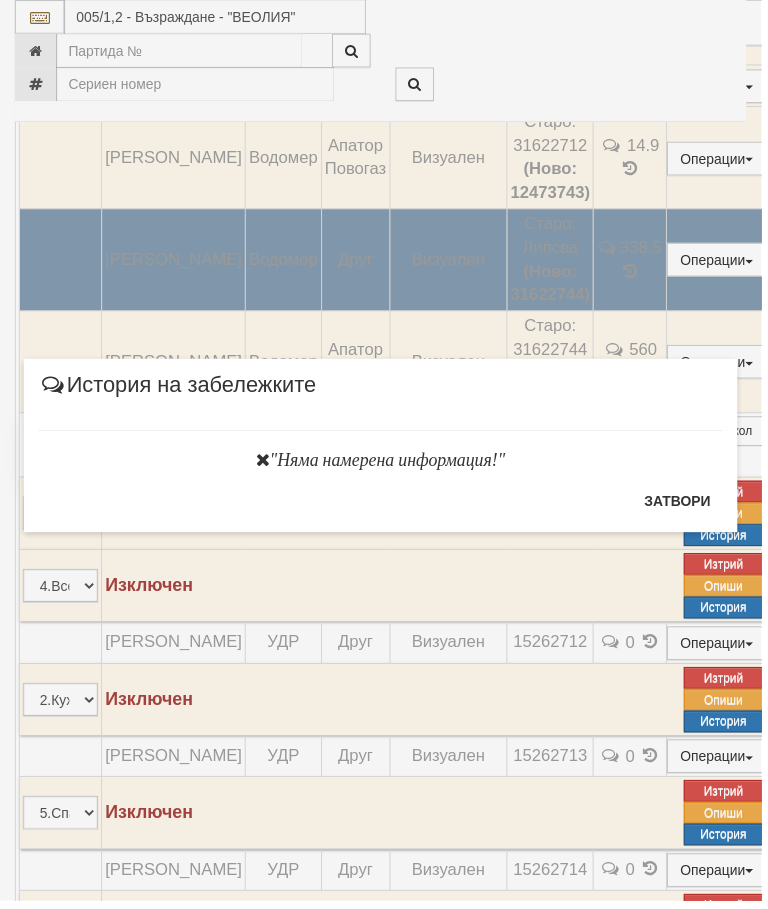click on "Затвори" at bounding box center [683, 506] 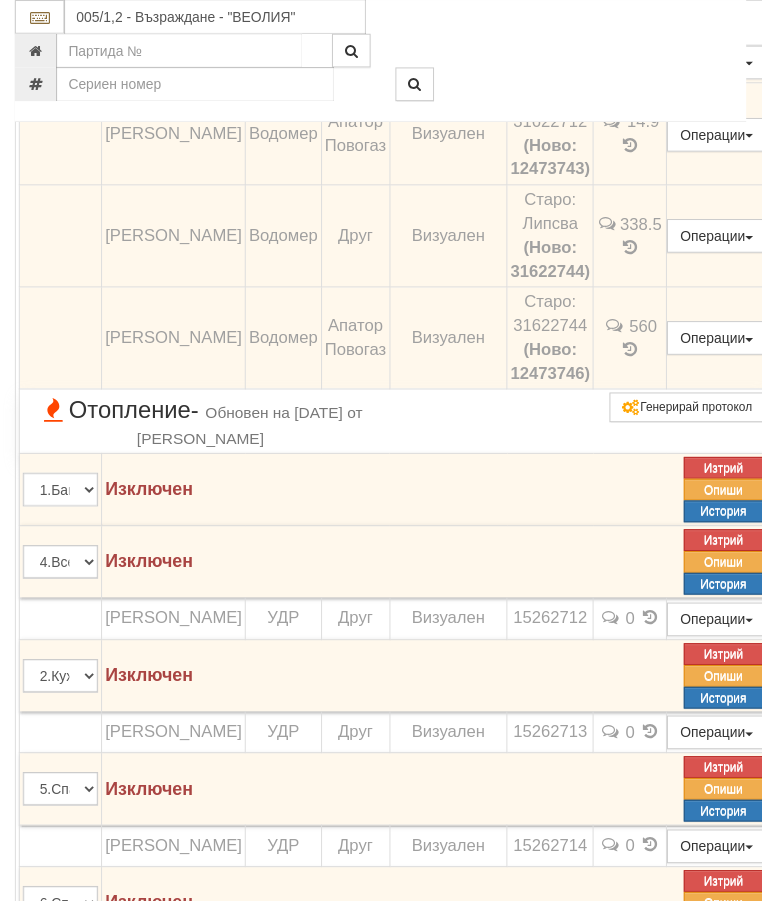 click at bounding box center (659, -54) 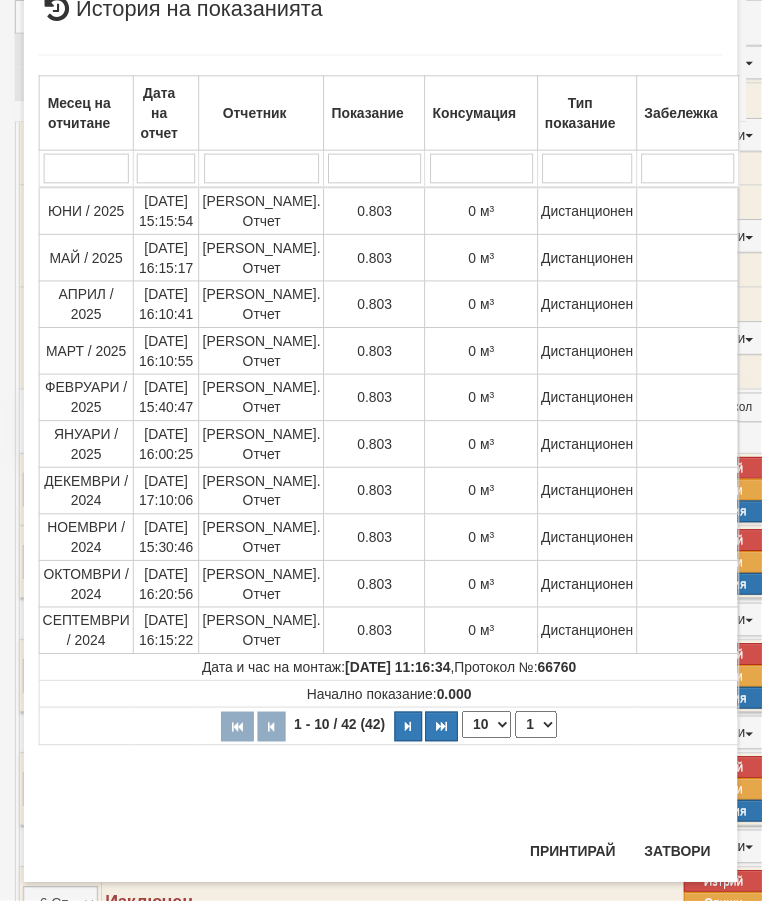 scroll, scrollTop: 121, scrollLeft: 0, axis: vertical 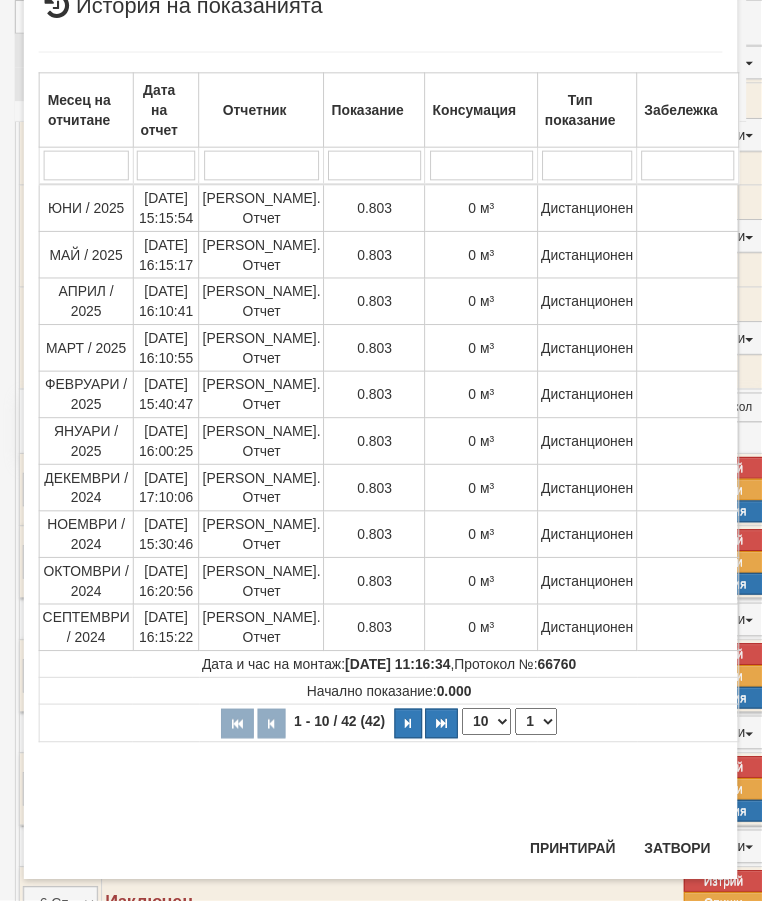 click on "Затвори" at bounding box center (683, 856) 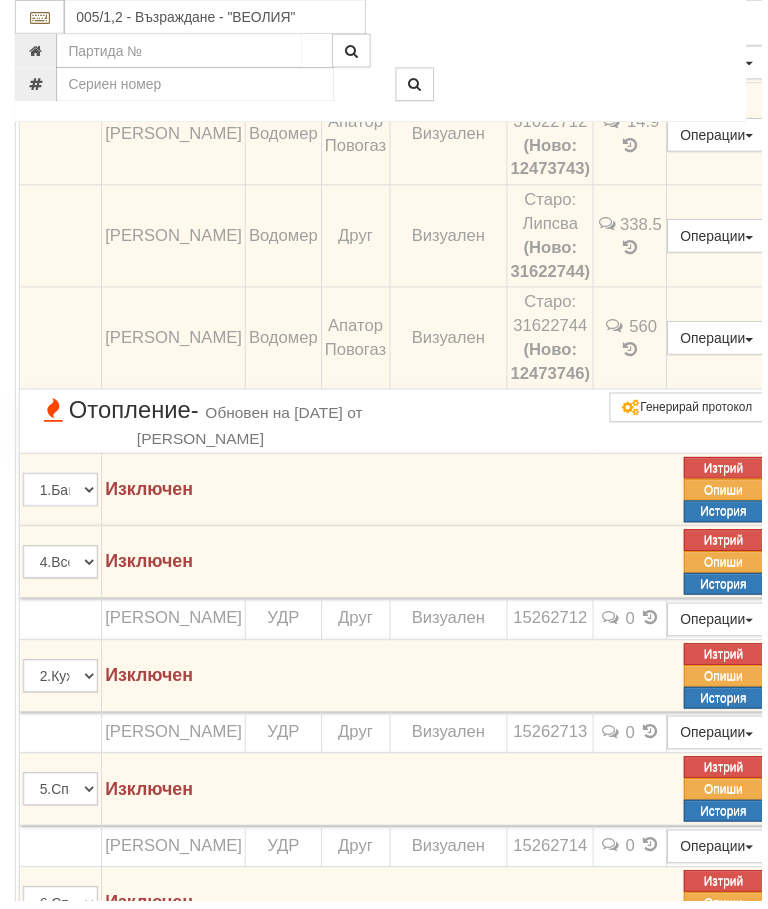 click on "147.76" at bounding box center [636, 2] 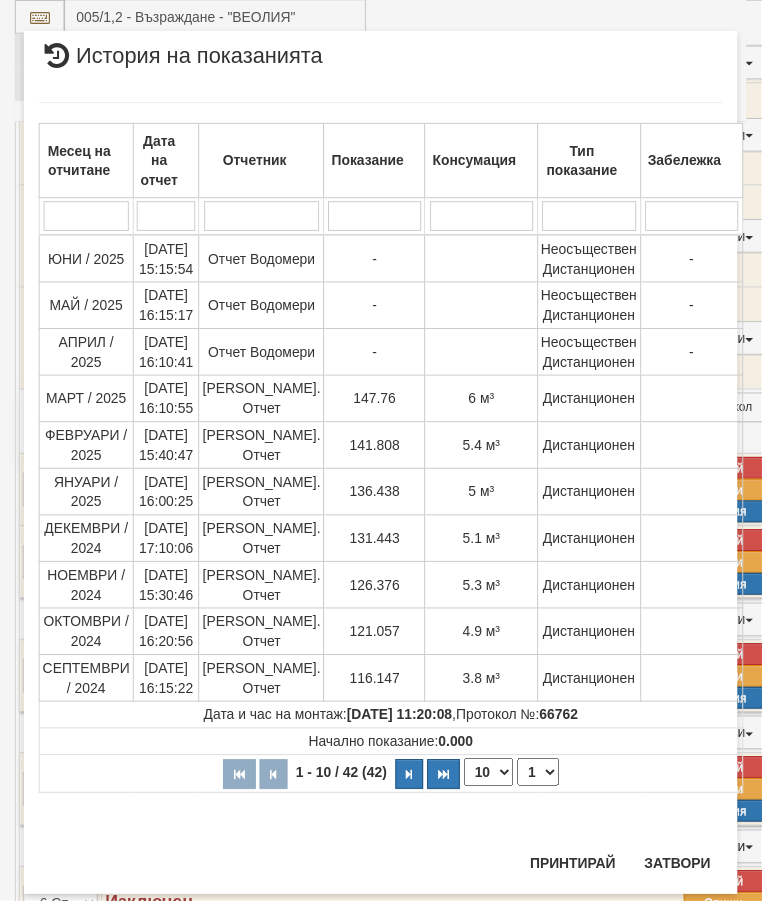 scroll, scrollTop: 129, scrollLeft: 0, axis: vertical 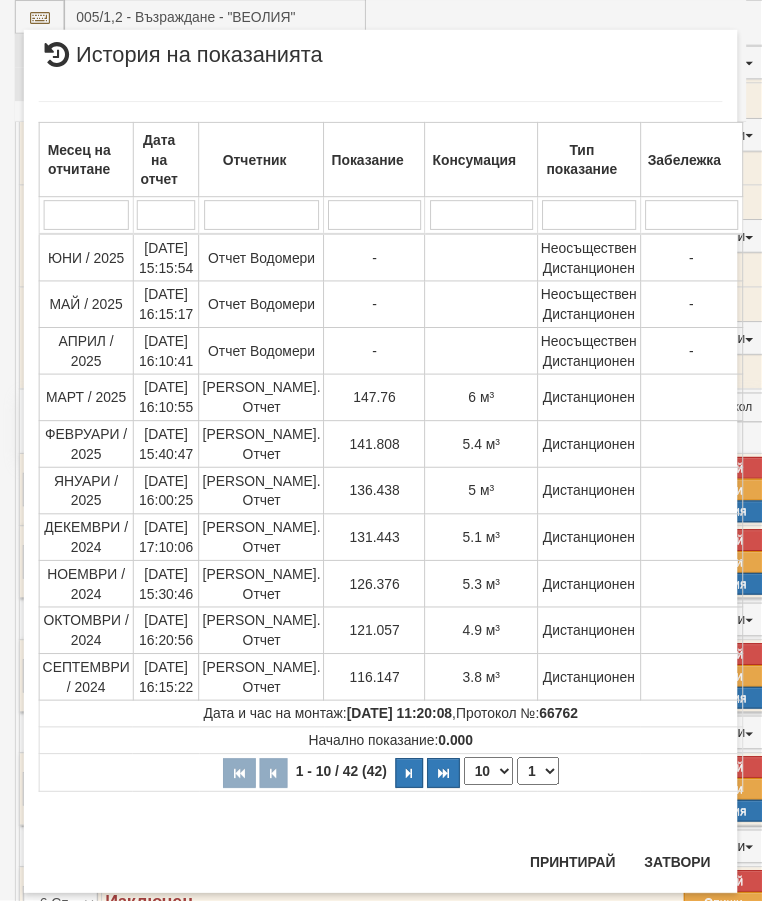 click on "Затвори" at bounding box center (683, 870) 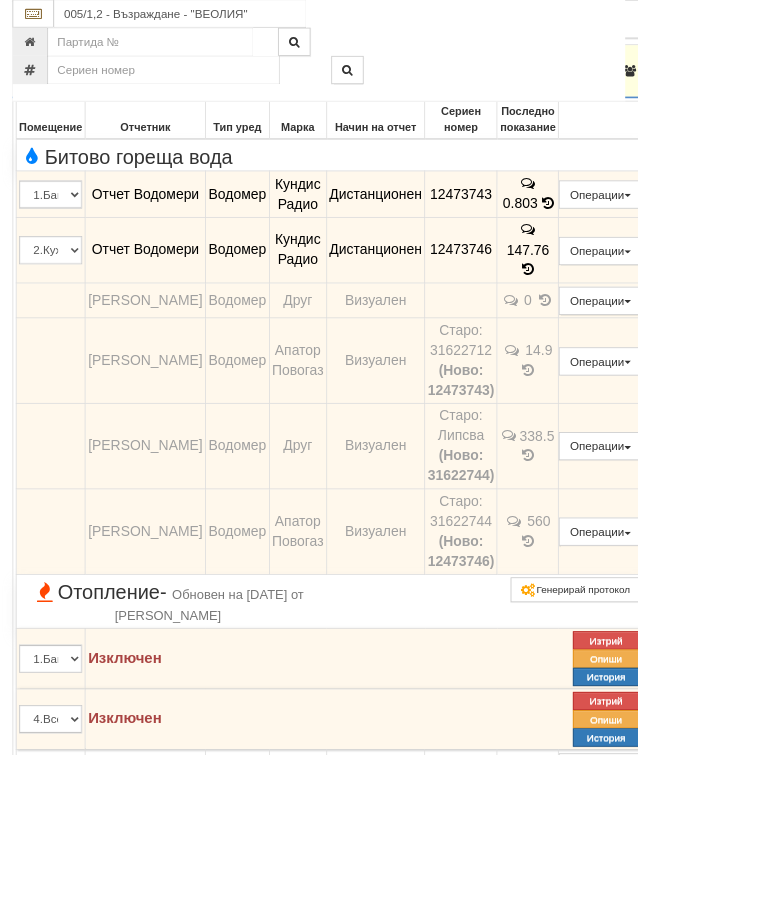 scroll, scrollTop: 2978, scrollLeft: 0, axis: vertical 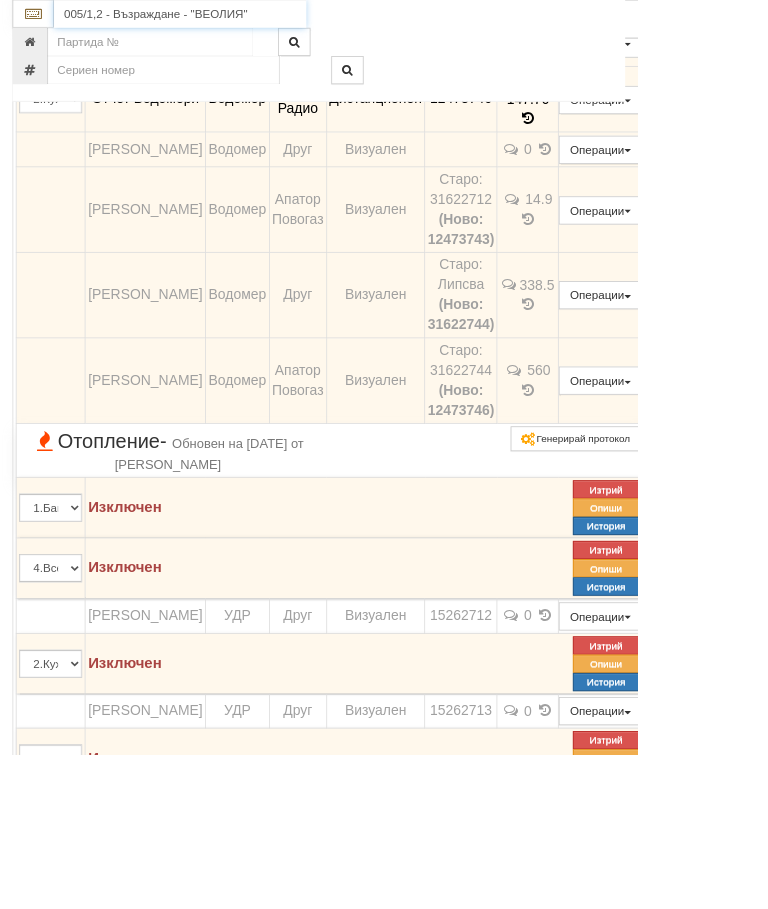 click on "005/1,2 - Възраждане - "ВЕОЛИЯ"" at bounding box center (217, 17) 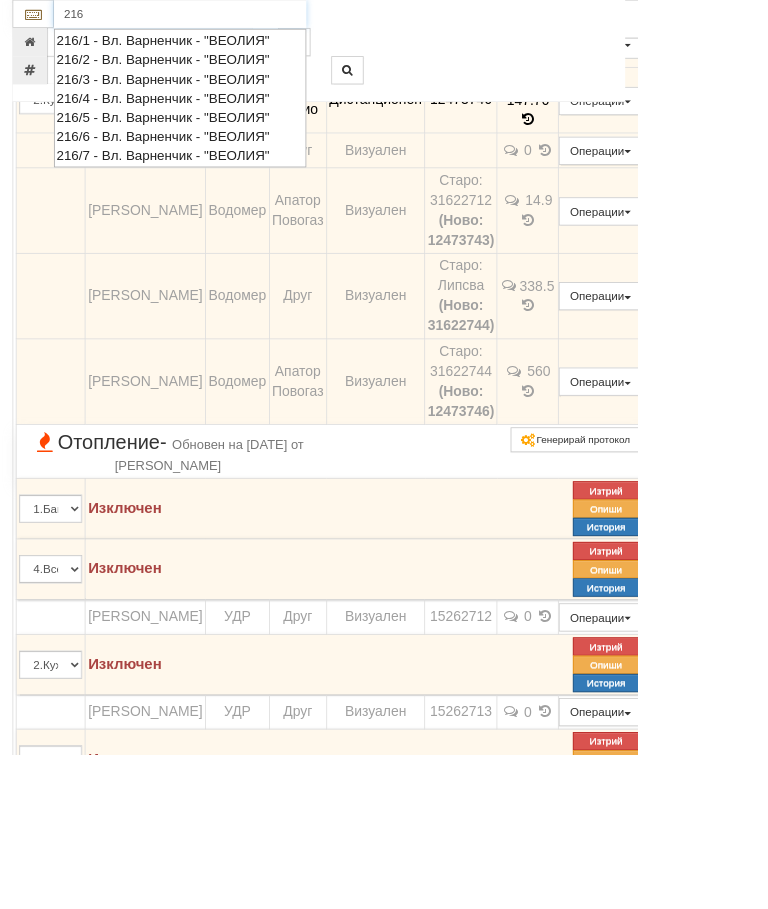 click on "216/2 - Вл. Варненчик - "ВЕОЛИЯ"" at bounding box center [217, 72] 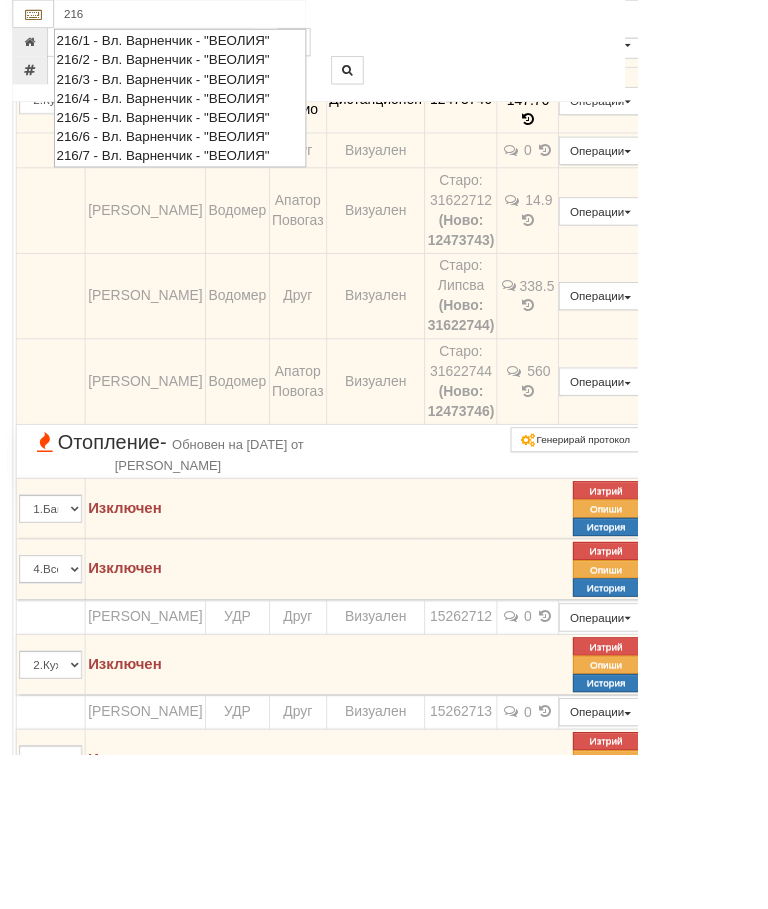 type on "216/2 - Вл. Варненчик - "ВЕОЛИЯ"" 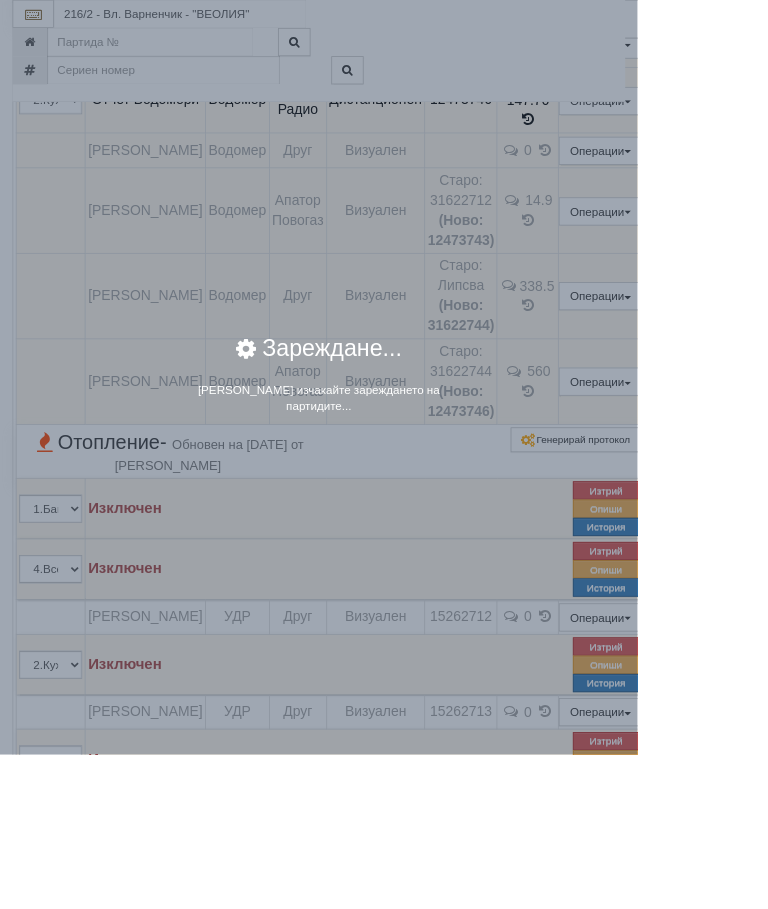 scroll, scrollTop: 2978, scrollLeft: 0, axis: vertical 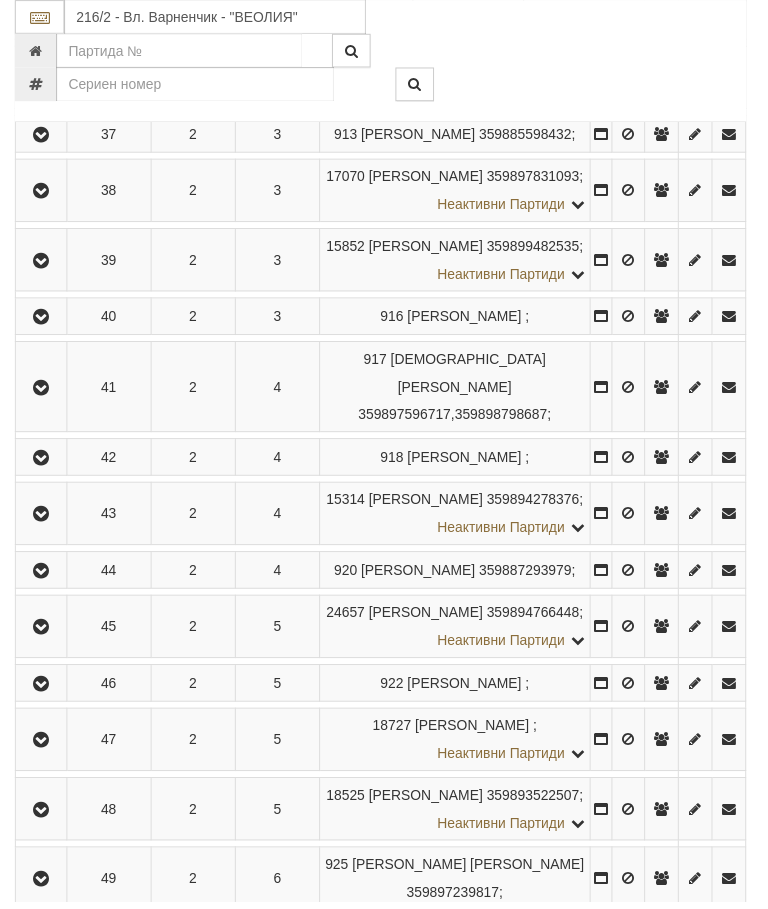 click at bounding box center [41, 320] 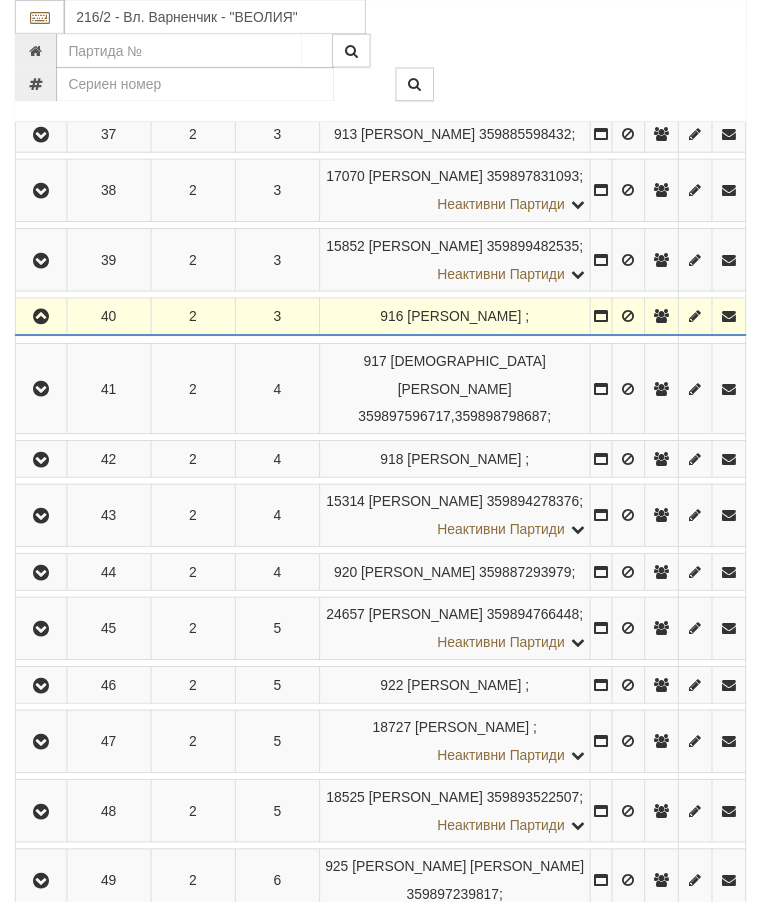 scroll, scrollTop: 986, scrollLeft: 0, axis: vertical 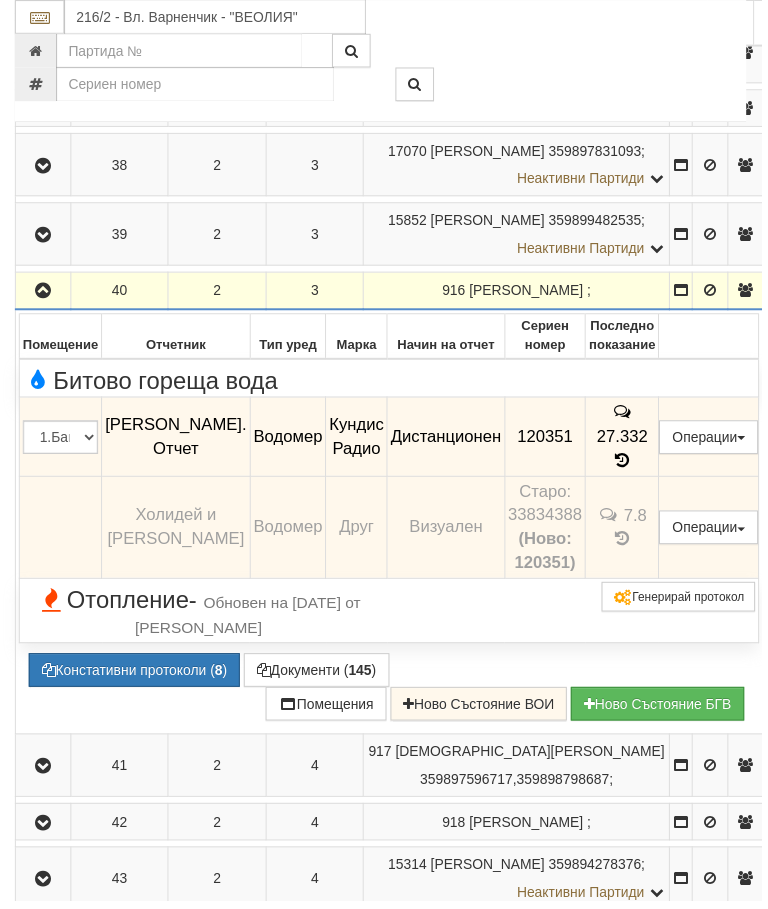 click at bounding box center [628, 464] 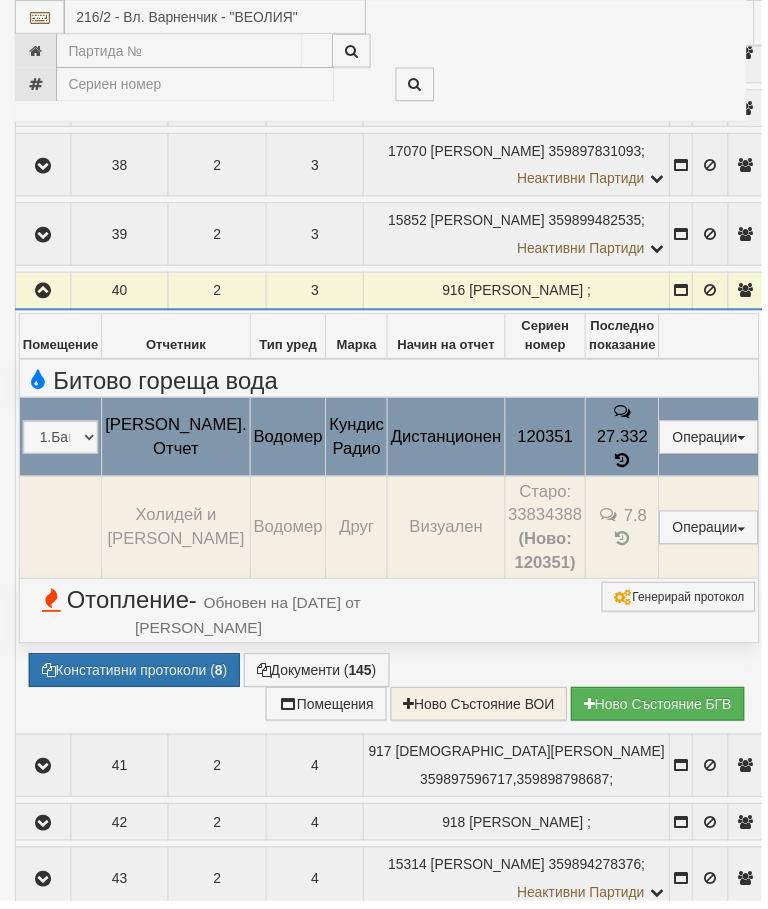 select on "10" 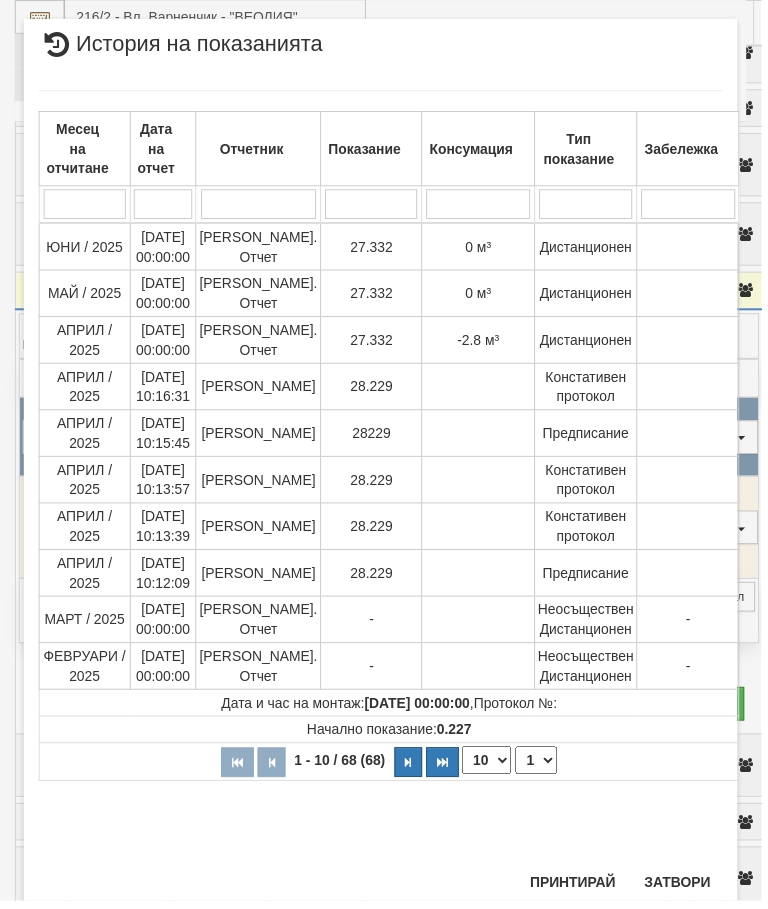 scroll, scrollTop: 104, scrollLeft: 0, axis: vertical 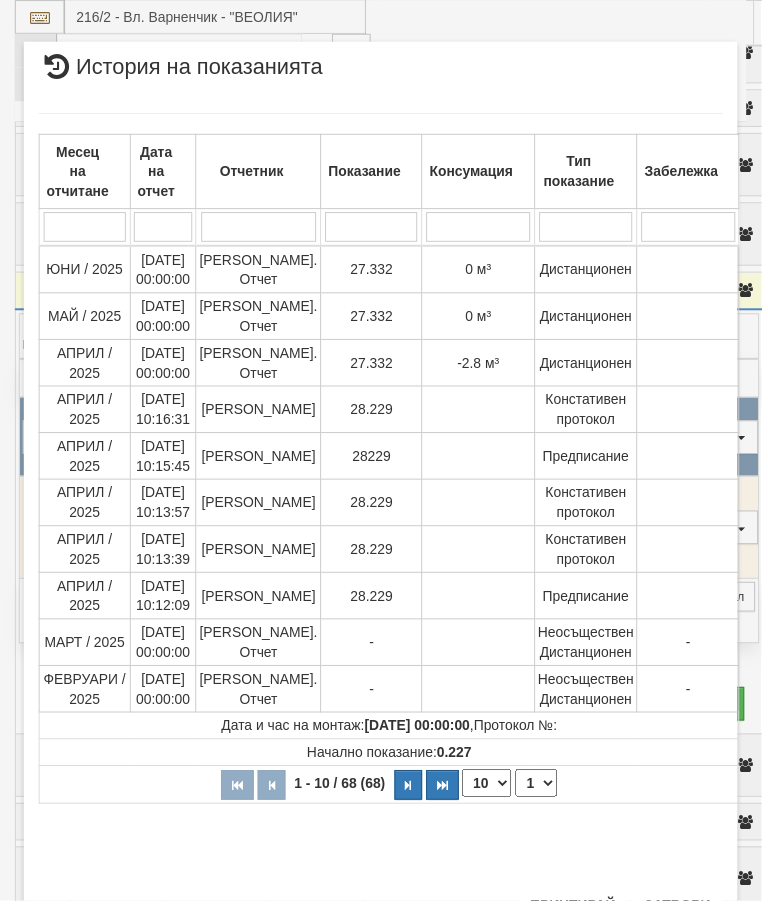 click on "Затвори" at bounding box center [683, 913] 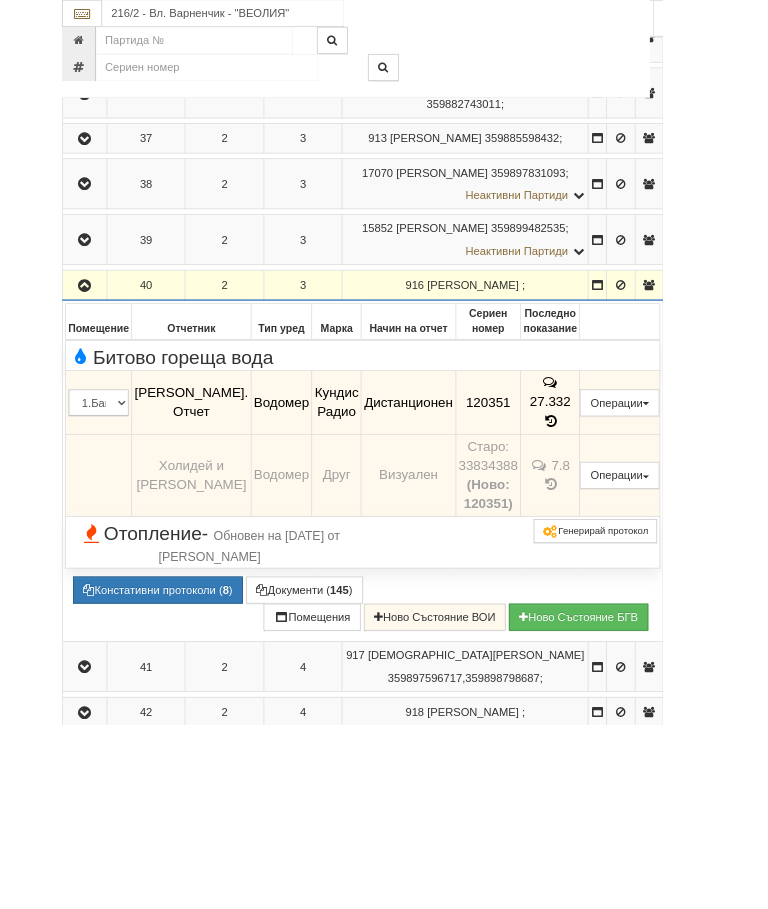 scroll, scrollTop: 971, scrollLeft: 0, axis: vertical 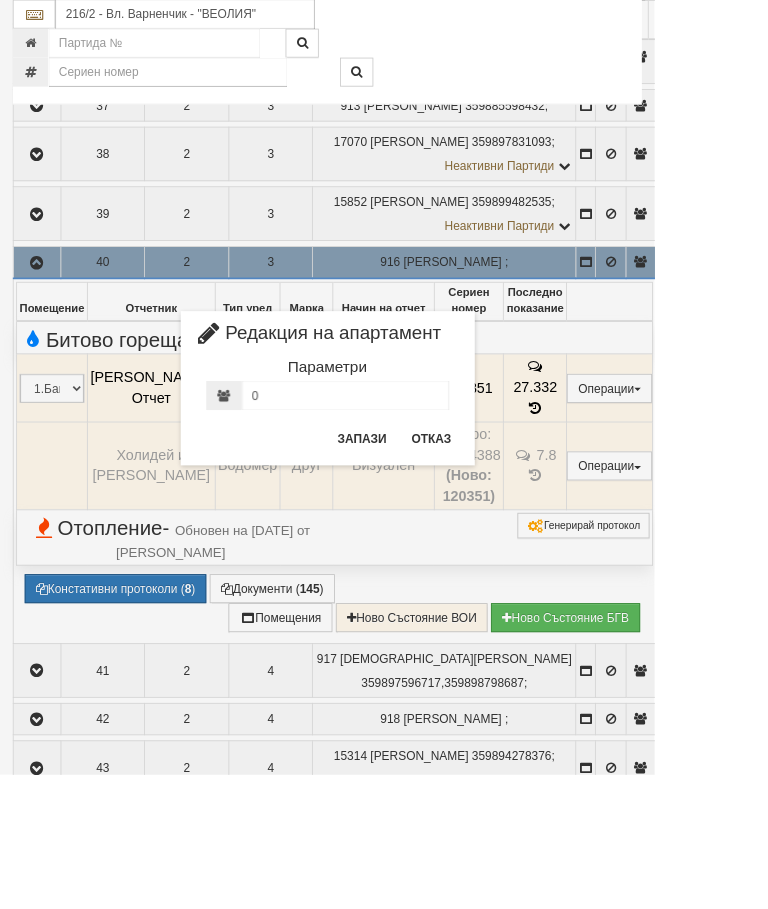 click on "Отказ" at bounding box center (506, 515) 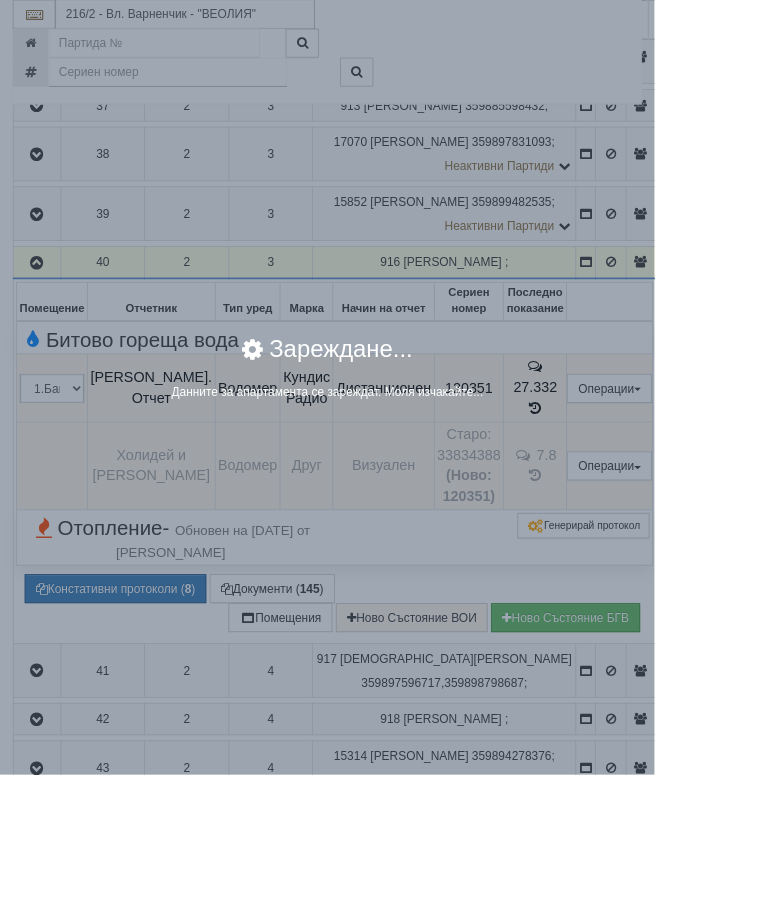 click on "× Зареждане... Данните за апартамента се зареждат. Моля изчакайте..." at bounding box center [384, 251] 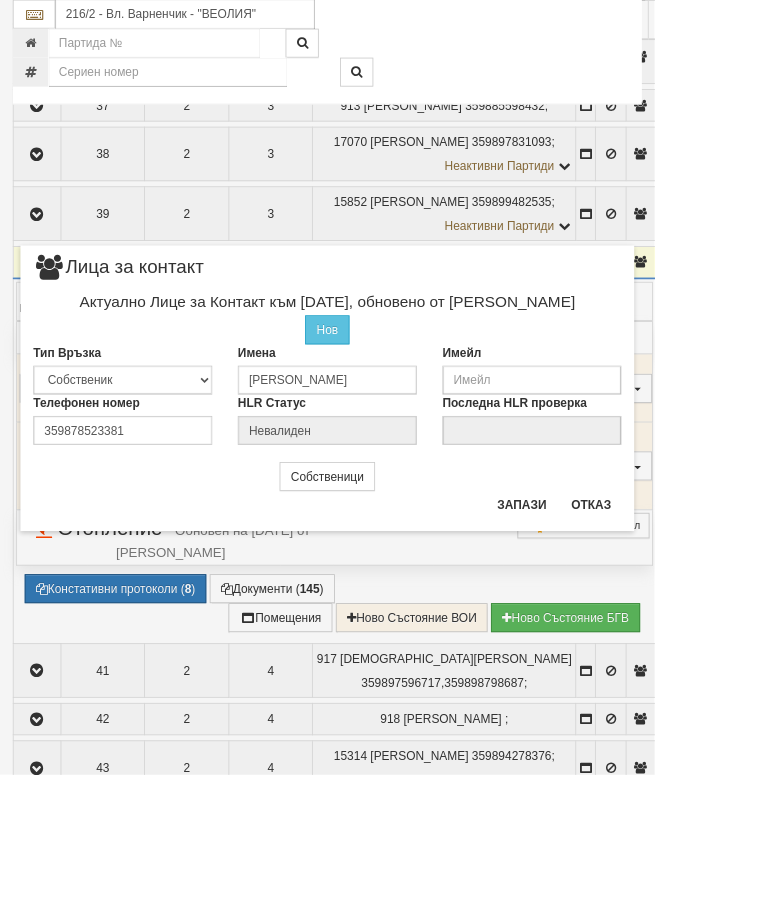 click on "Отказ" at bounding box center [693, 592] 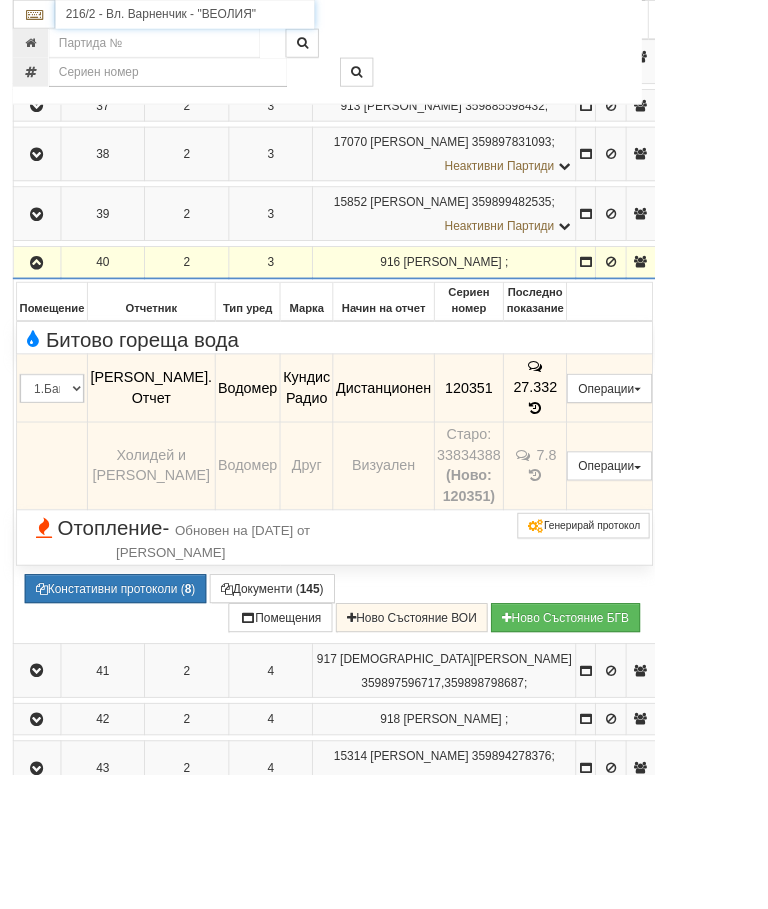 click on "216/2 - Вл. Варненчик - "ВЕОЛИЯ"" at bounding box center (217, 17) 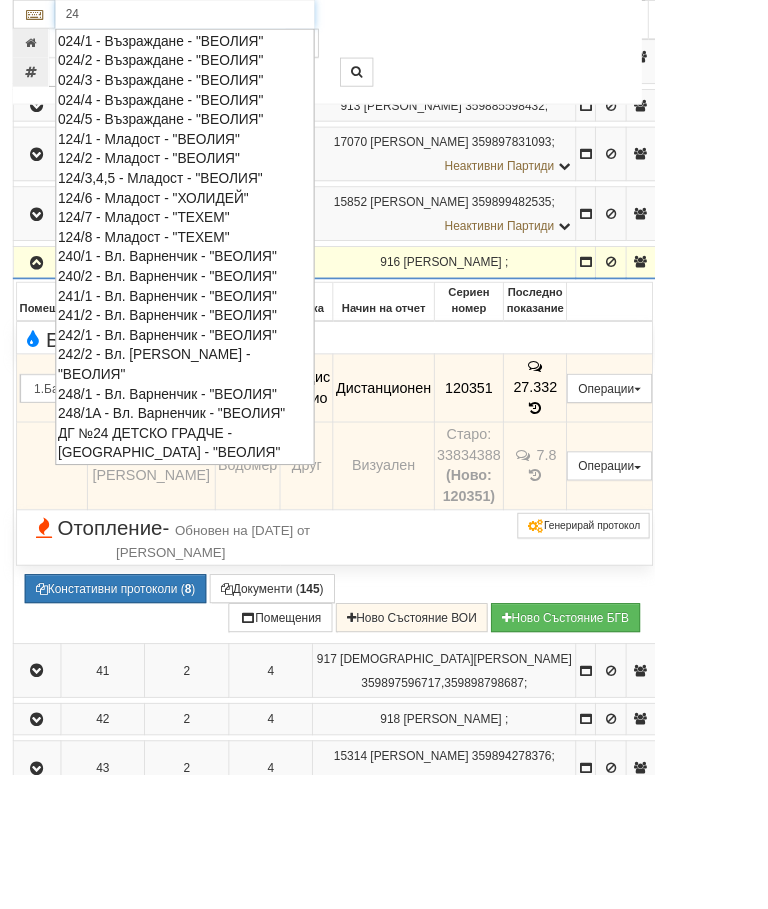 click on "024/5 - Възраждане - "ВЕОЛИЯ"" at bounding box center (217, 140) 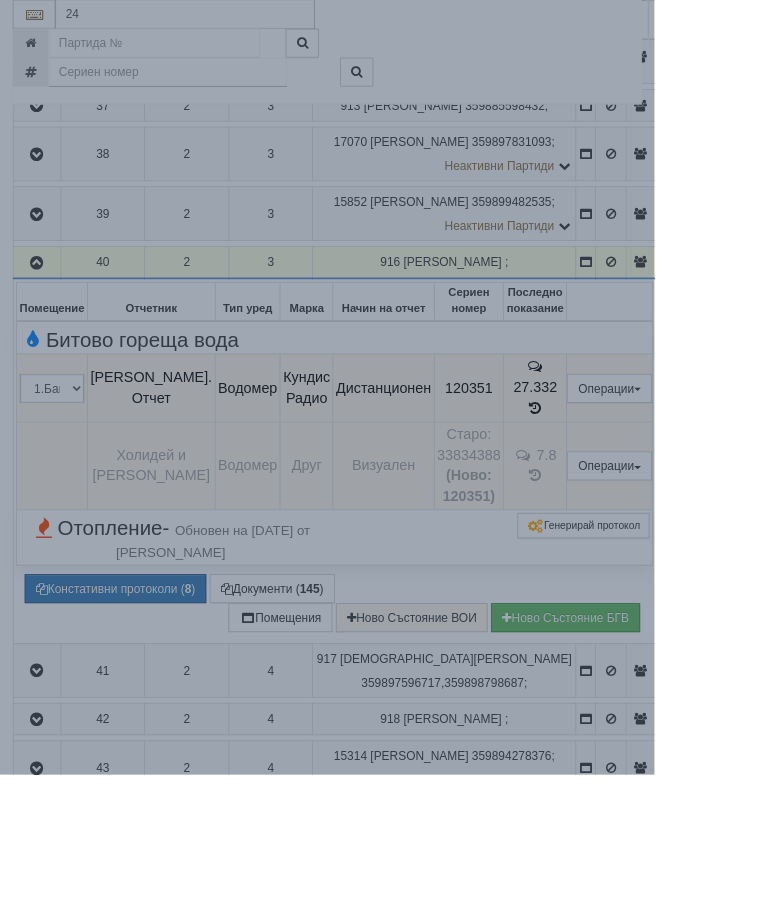 type on "024/5 - Възраждане - "ВЕОЛИЯ"" 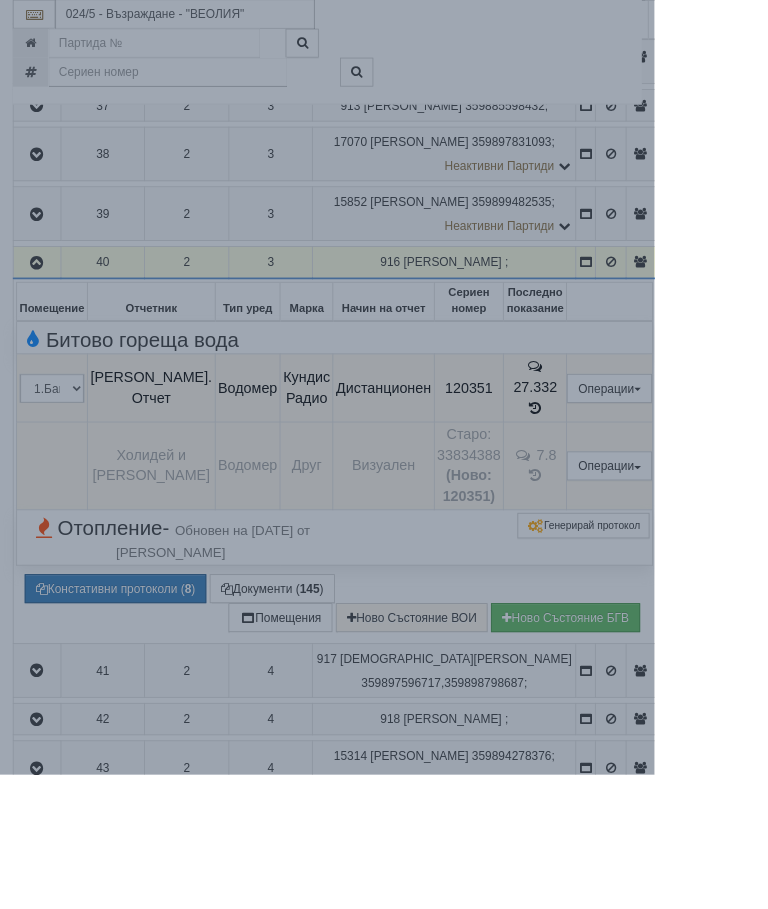 scroll, scrollTop: 971, scrollLeft: 0, axis: vertical 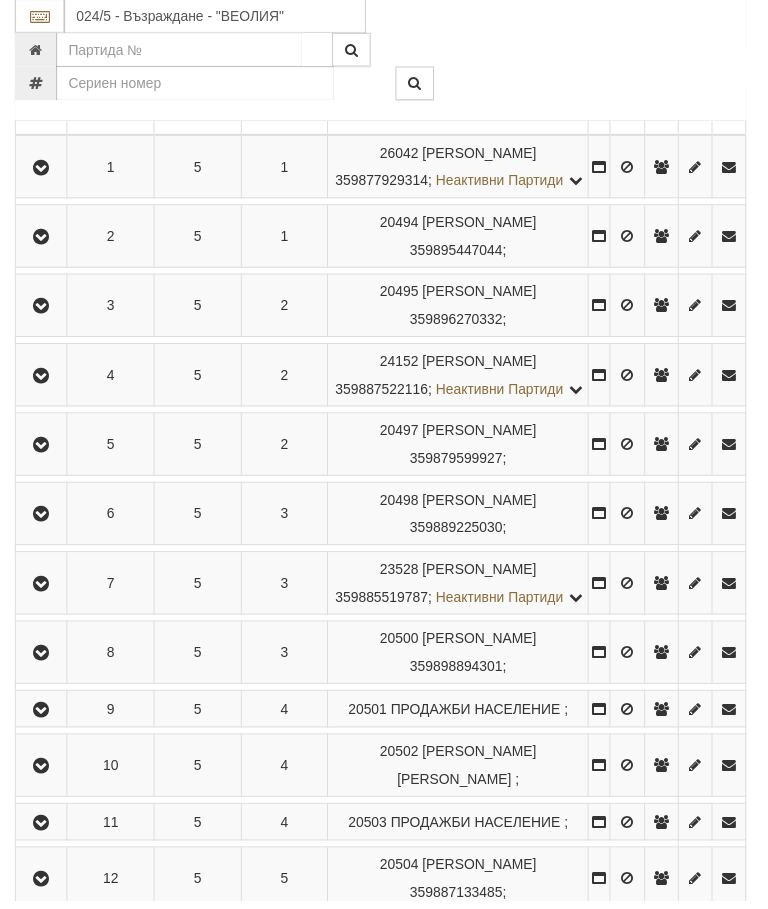 click at bounding box center [42, 716] 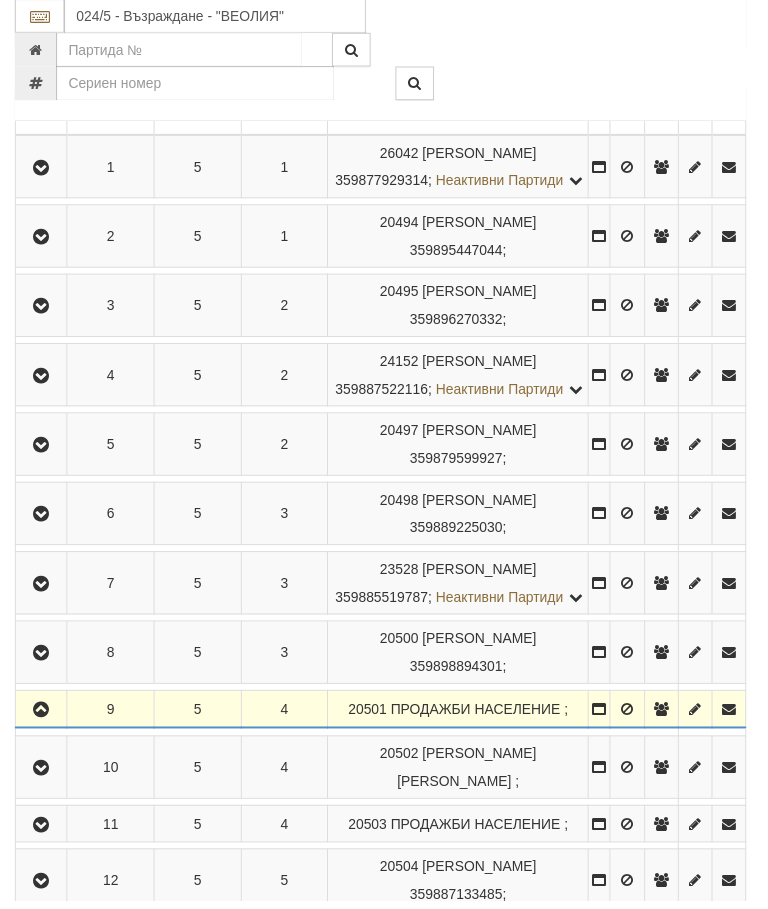 scroll, scrollTop: 433, scrollLeft: 0, axis: vertical 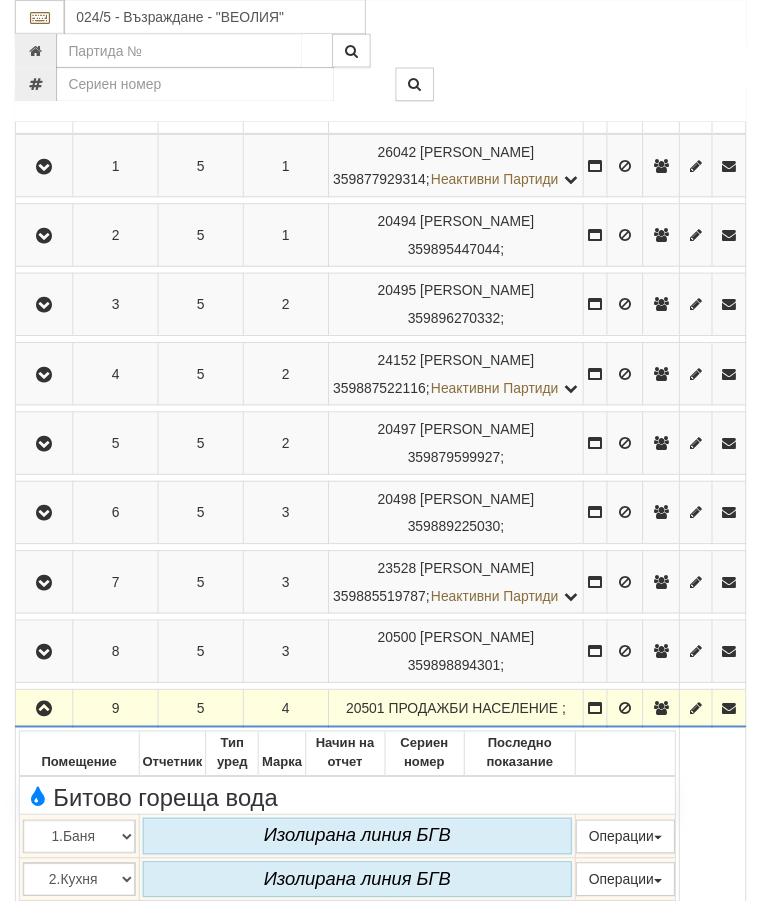 click at bounding box center [44, 714] 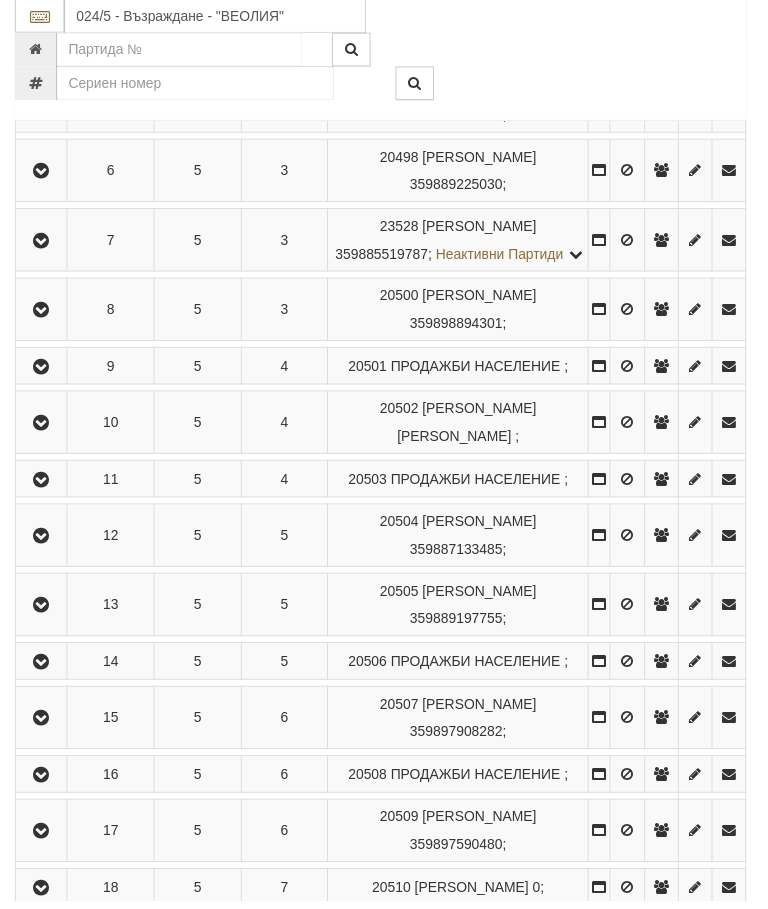 scroll, scrollTop: 779, scrollLeft: 0, axis: vertical 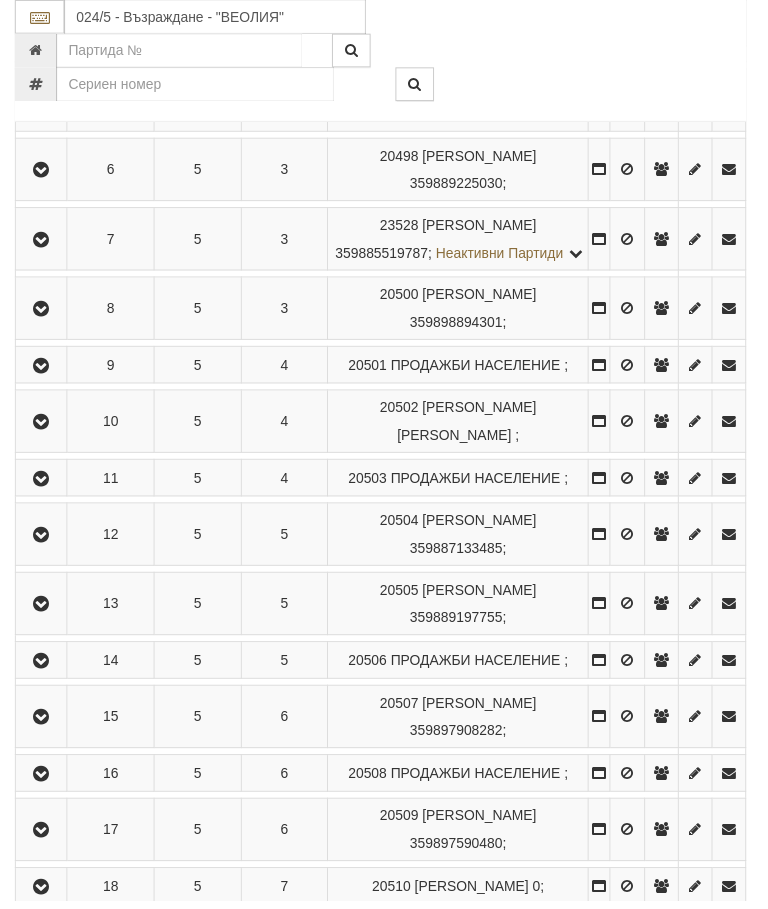 click at bounding box center (42, 426) 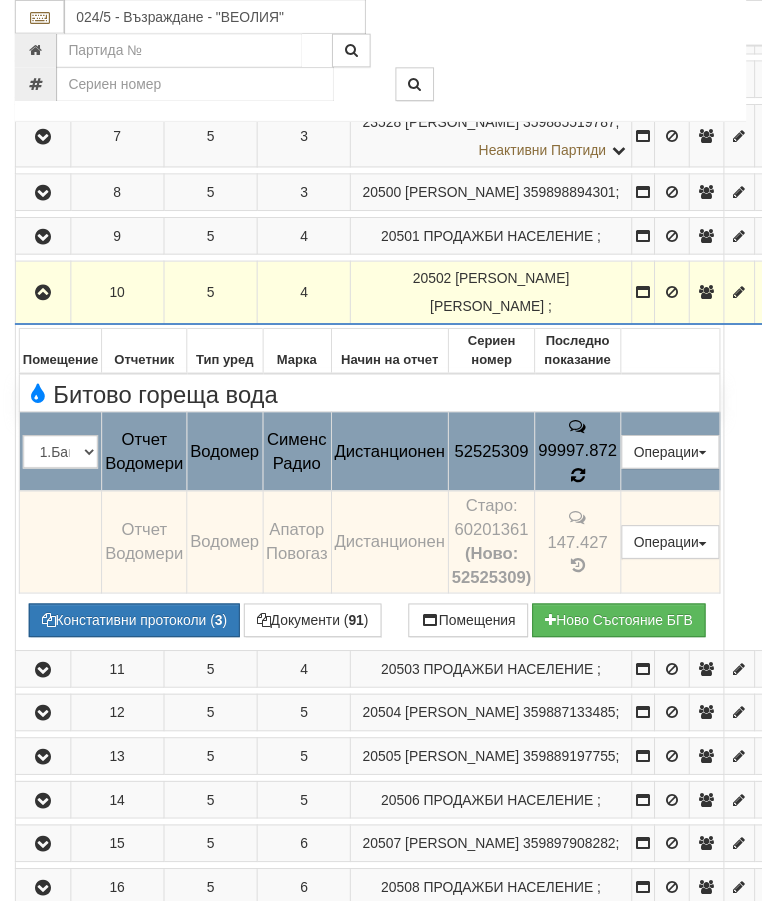 click at bounding box center (582, 480) 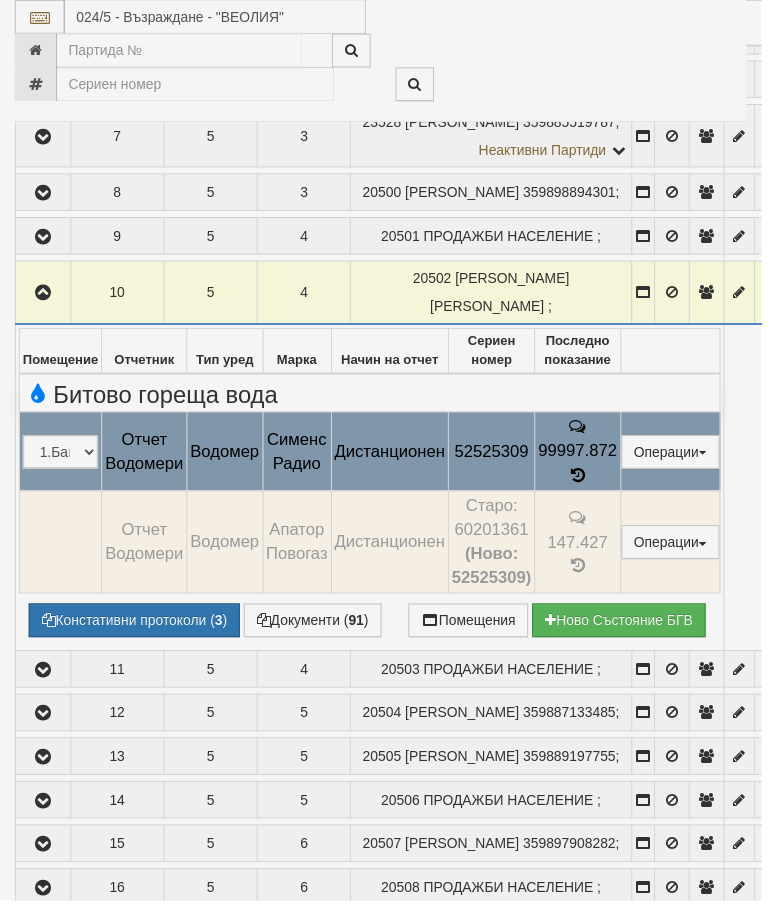 select on "10" 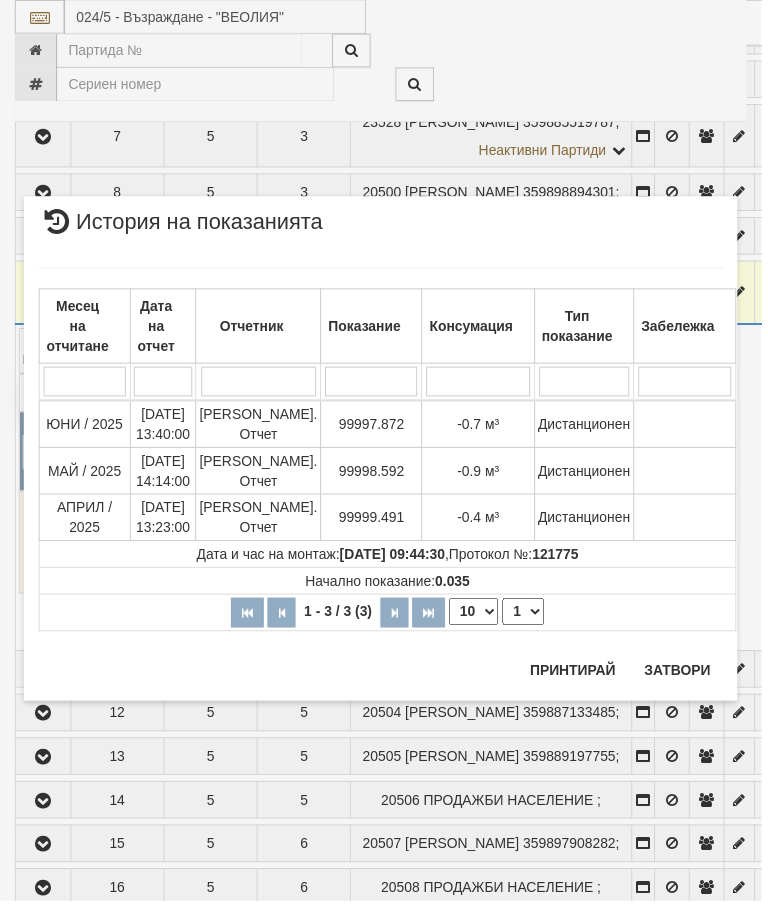 click on "Затвори" at bounding box center [683, 676] 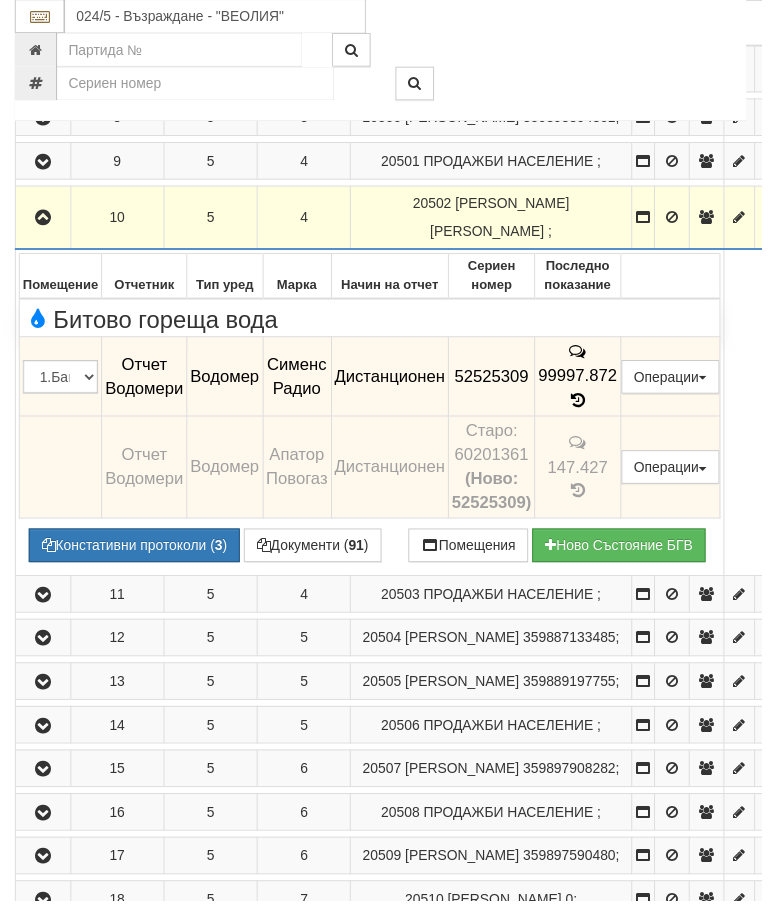 scroll, scrollTop: 930, scrollLeft: 0, axis: vertical 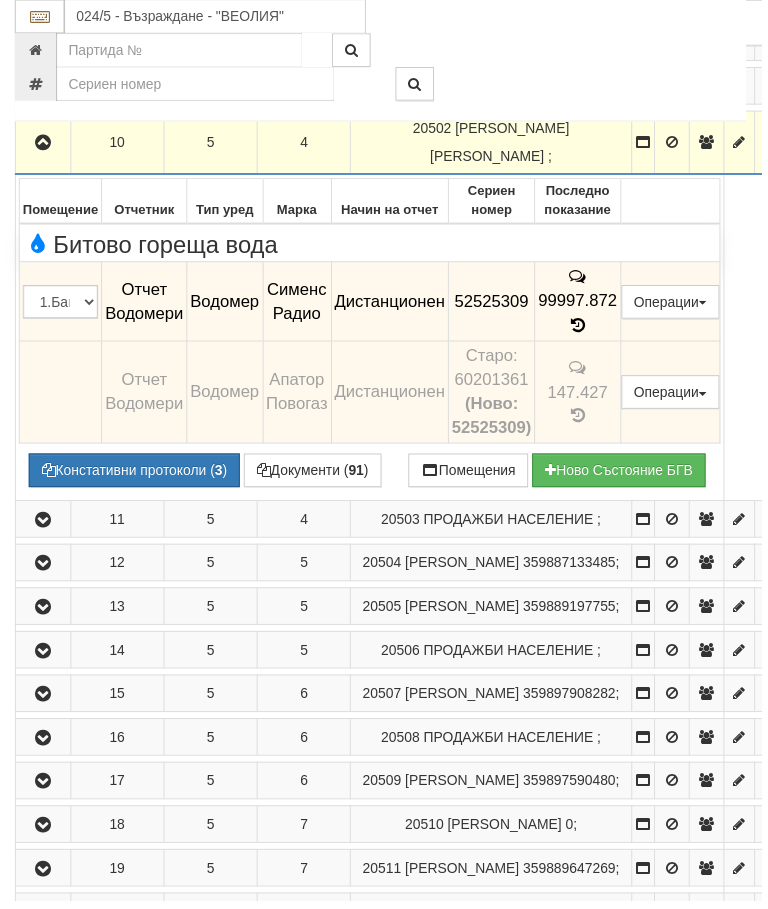 click at bounding box center [43, 145] 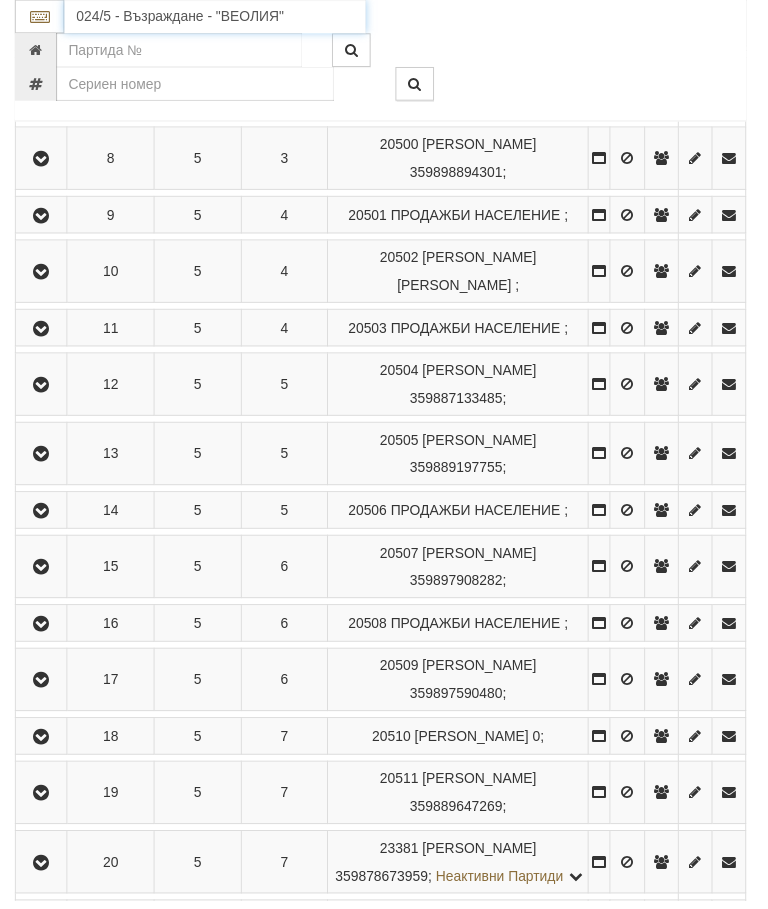 click on "024/5 - Възраждане - "ВЕОЛИЯ"" at bounding box center (217, 17) 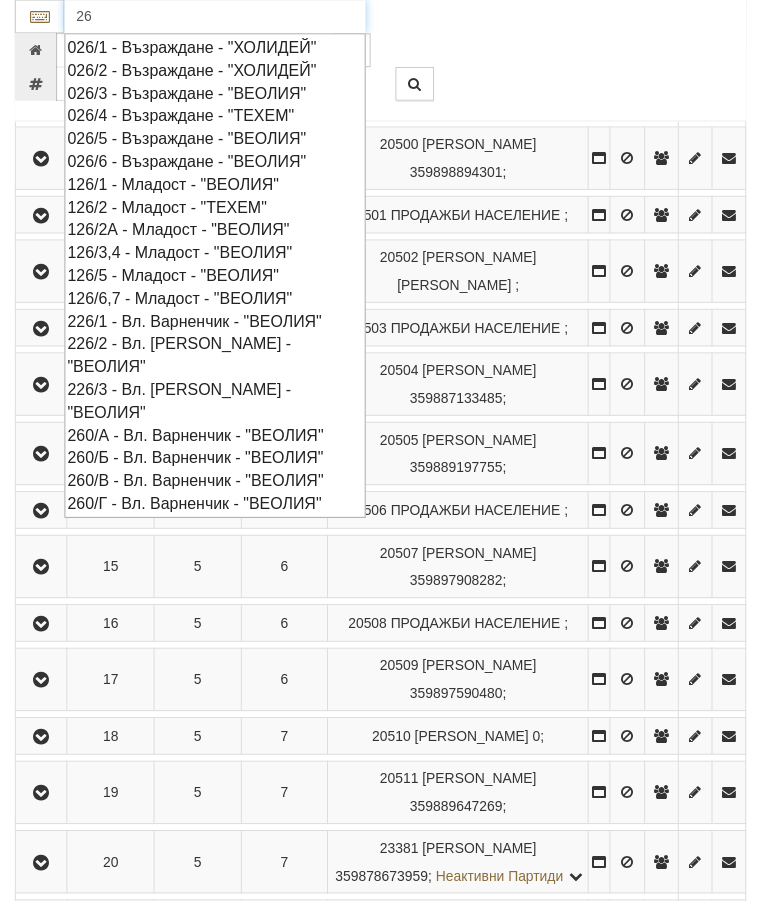 click on "026/5 - Възраждане - "ВЕОЛИЯ"" at bounding box center [217, 140] 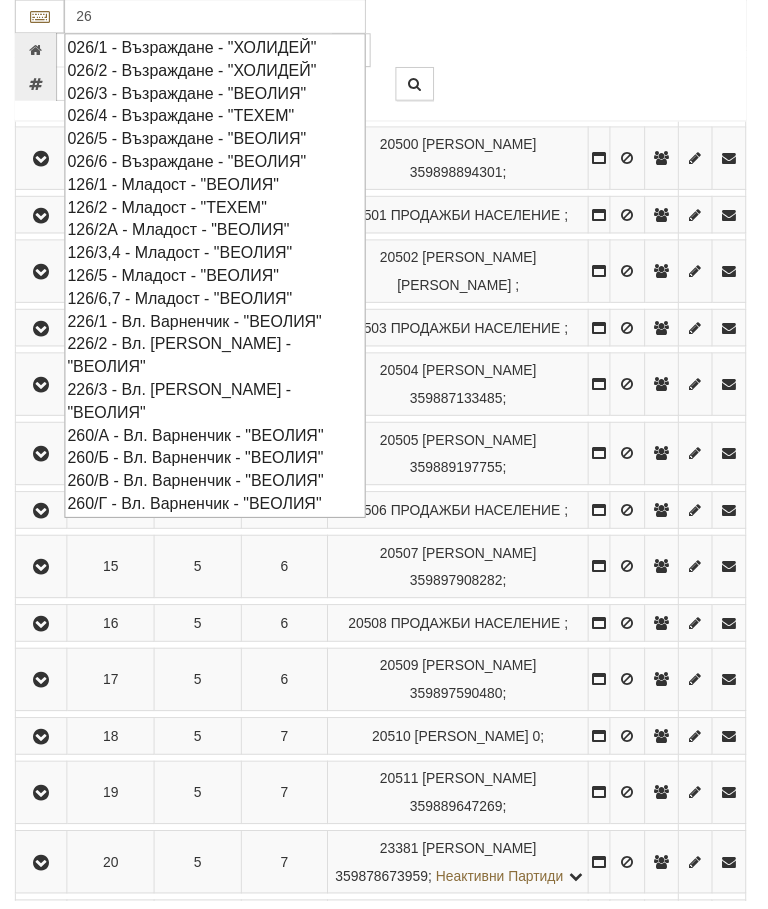 type on "026/5 - Възраждане - "ВЕОЛИЯ"" 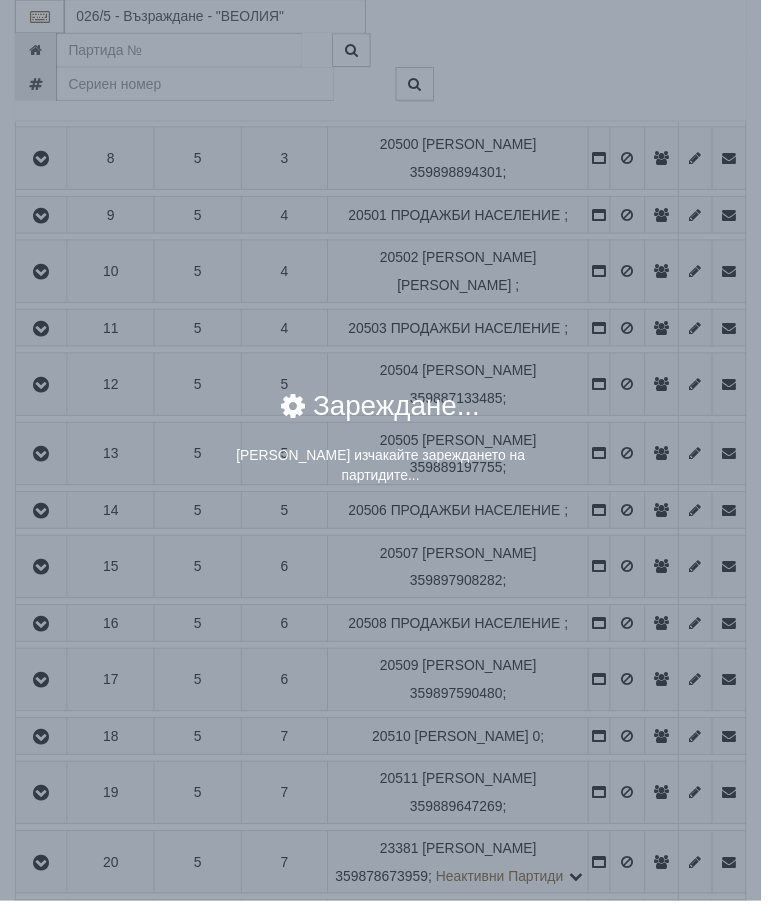 scroll, scrollTop: 930, scrollLeft: 0, axis: vertical 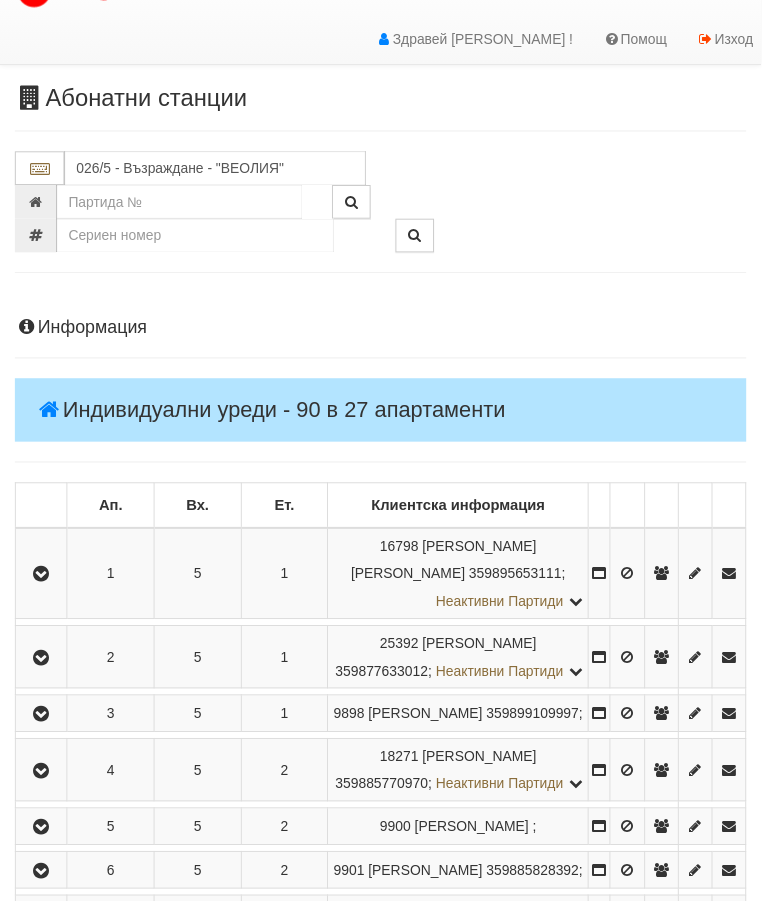 click at bounding box center (42, 580) 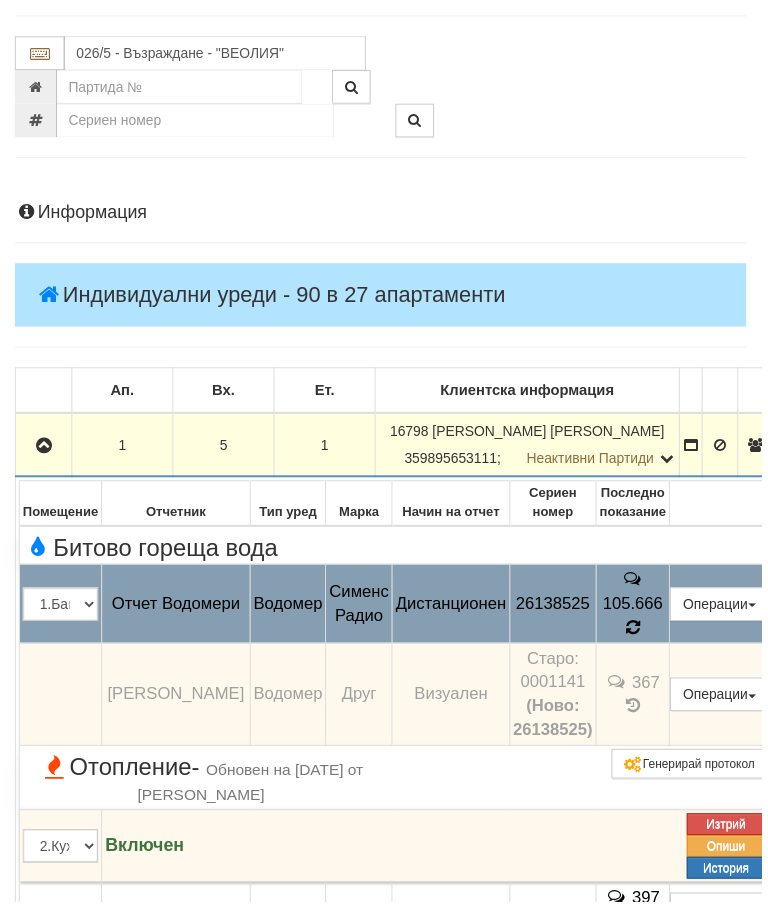 scroll, scrollTop: 152, scrollLeft: 0, axis: vertical 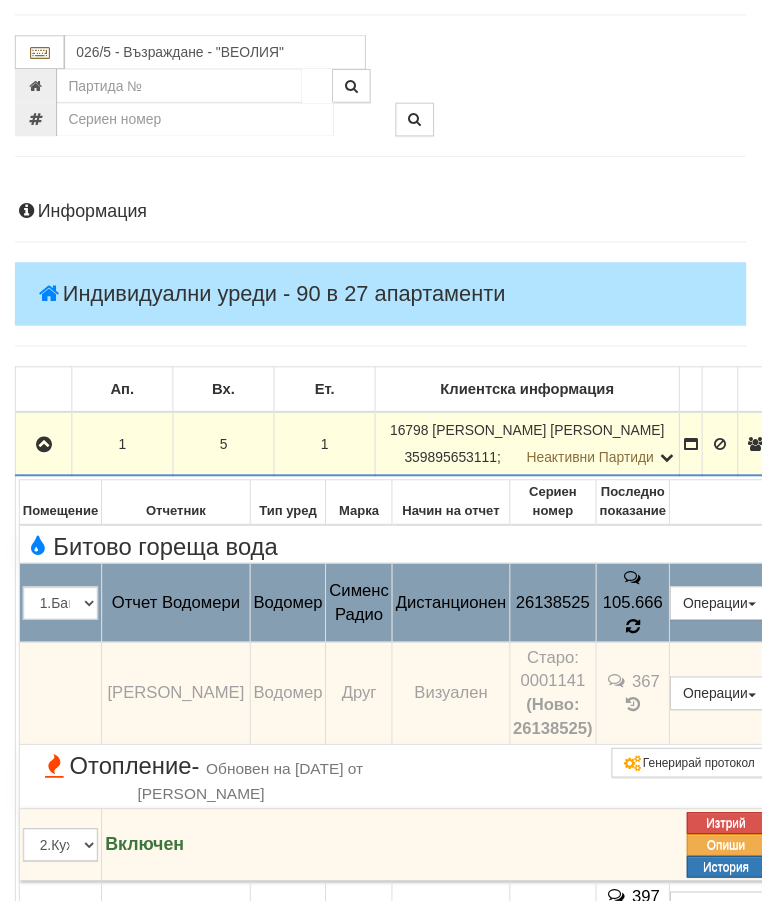click on "367" at bounding box center [639, 699] 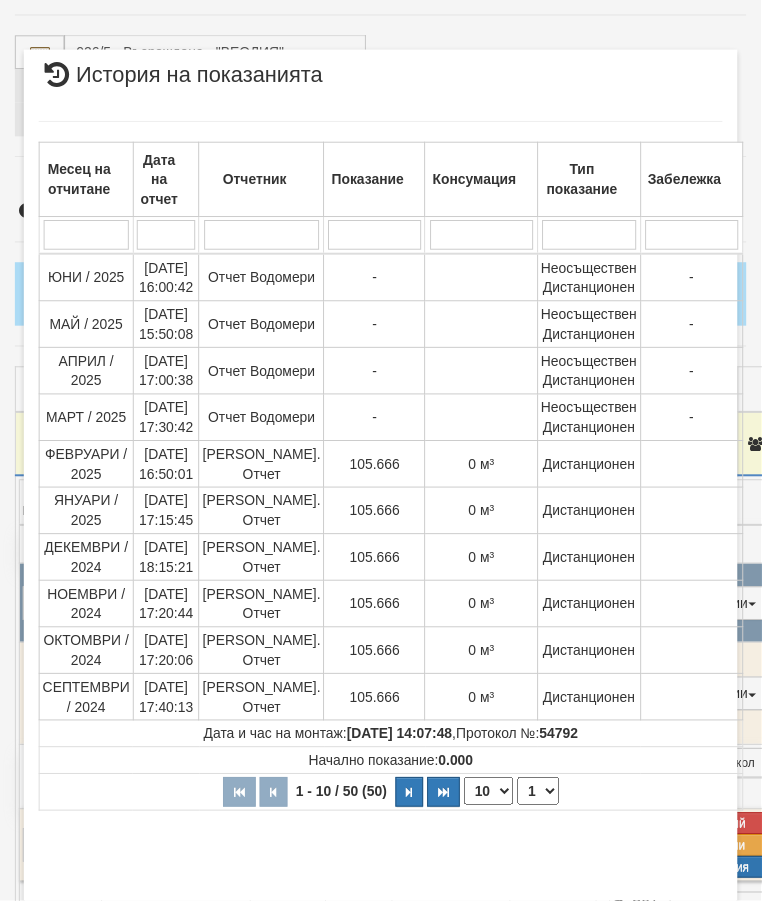 click at bounding box center (413, 799) 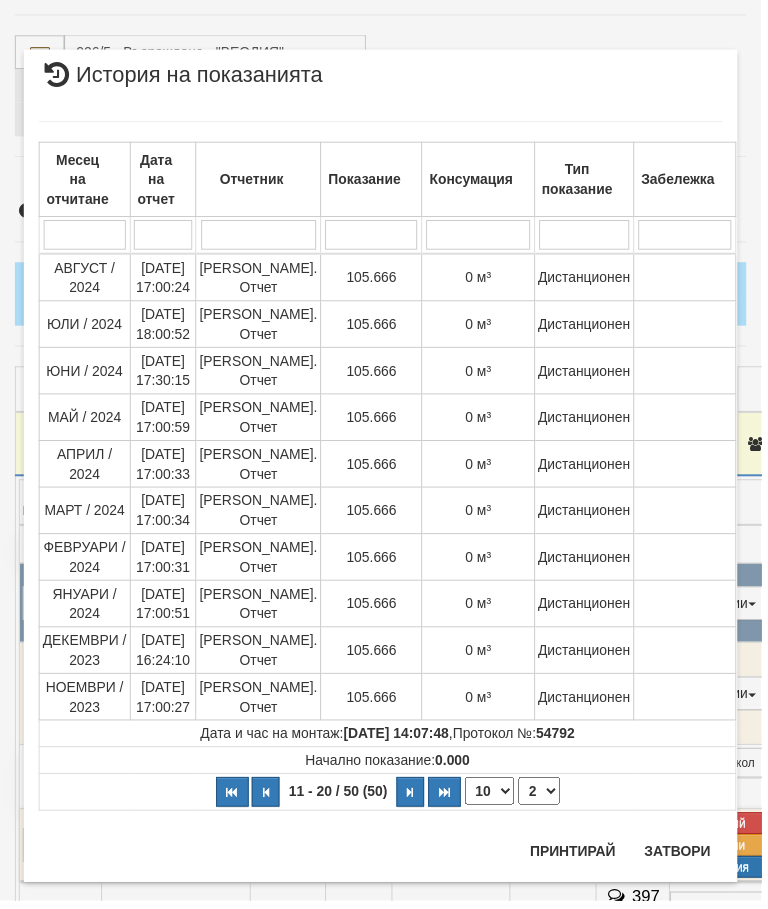 click at bounding box center (268, 799) 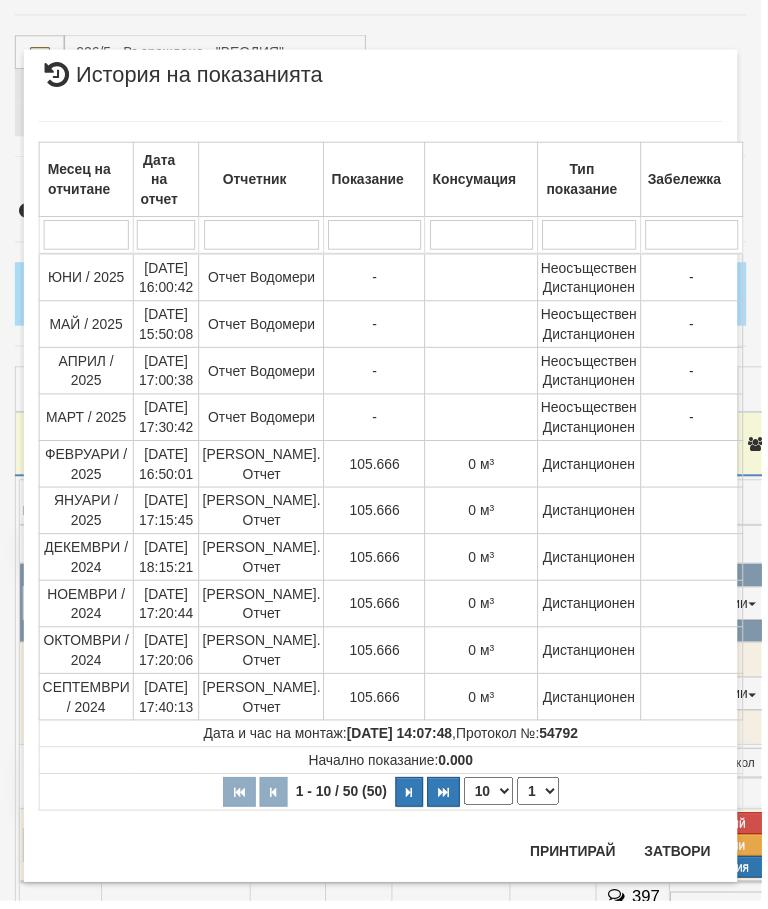 click on "Затвори" at bounding box center [683, 859] 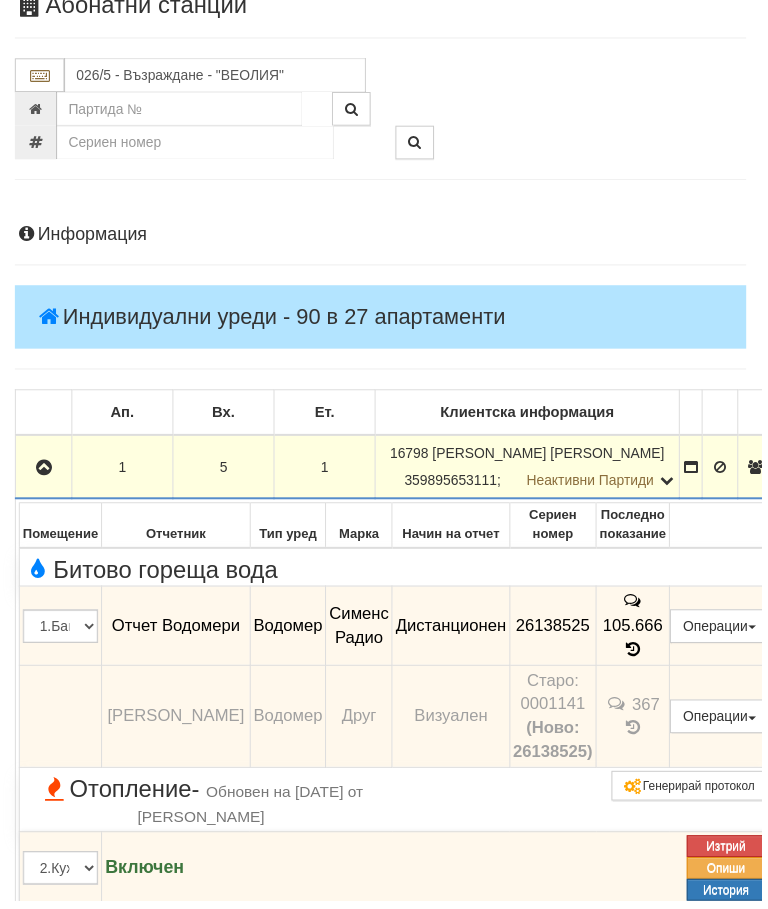 scroll, scrollTop: 129, scrollLeft: 0, axis: vertical 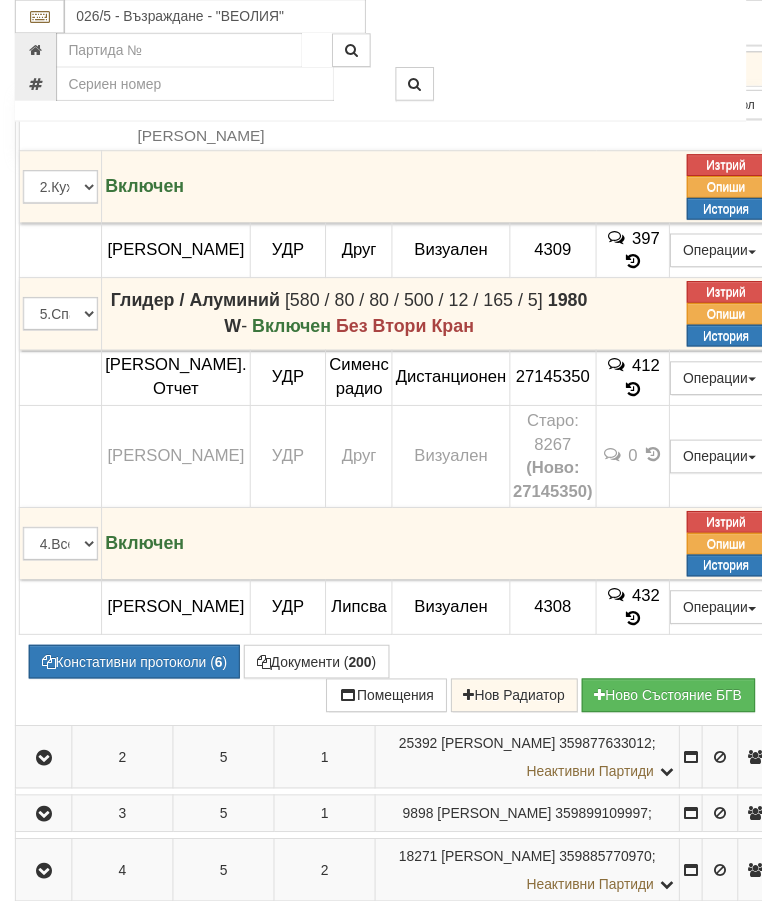 click at bounding box center [266, 668] 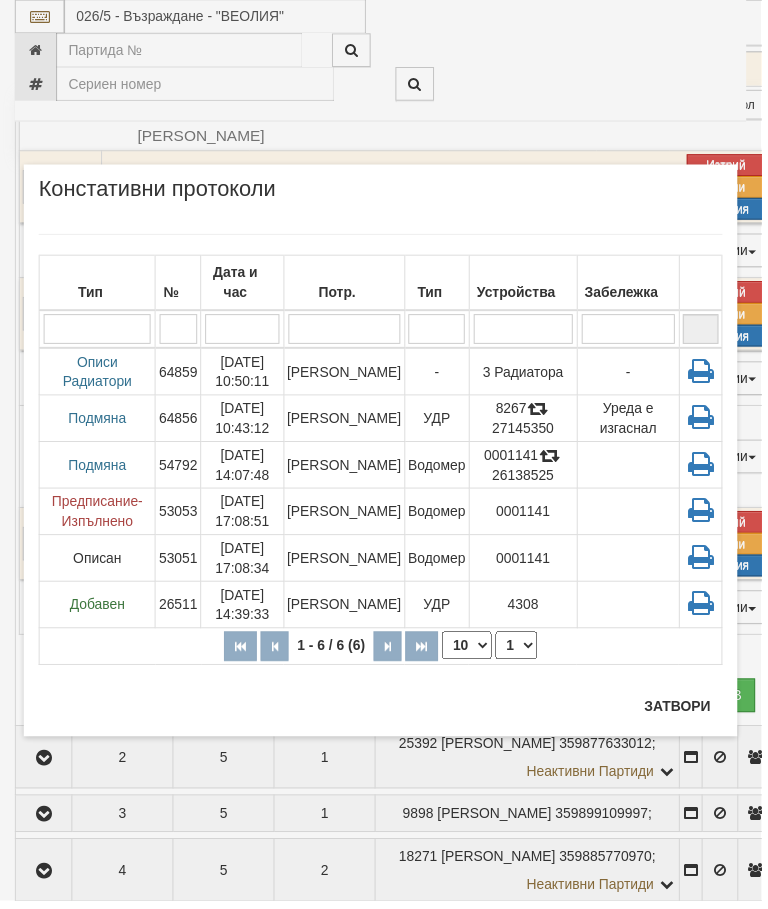 scroll, scrollTop: 967, scrollLeft: 0, axis: vertical 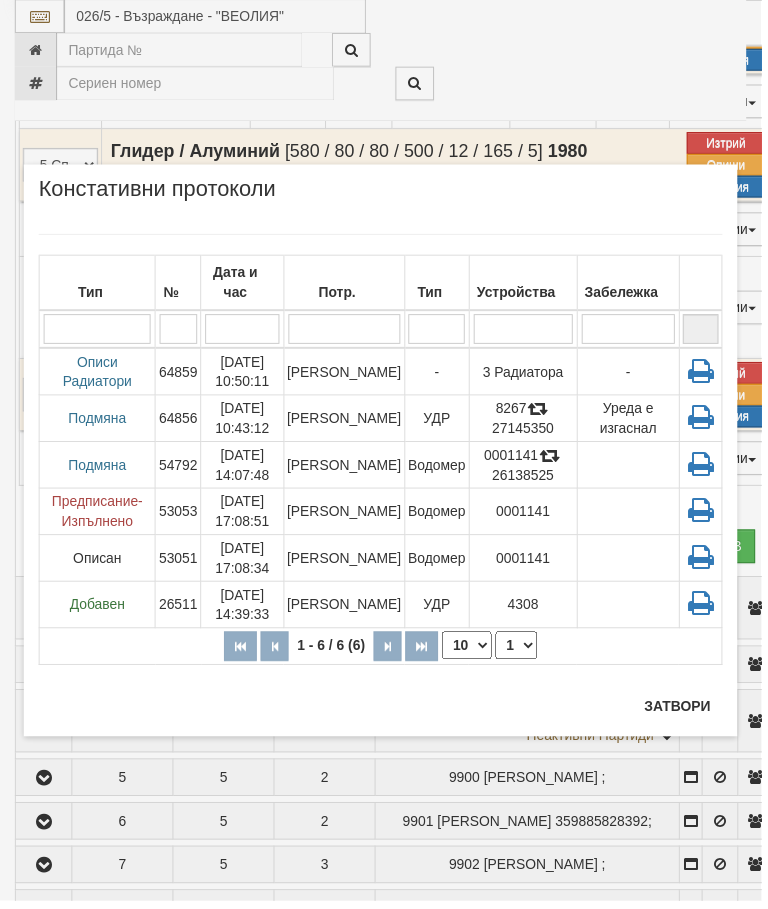click on "Затвори" at bounding box center (683, 712) 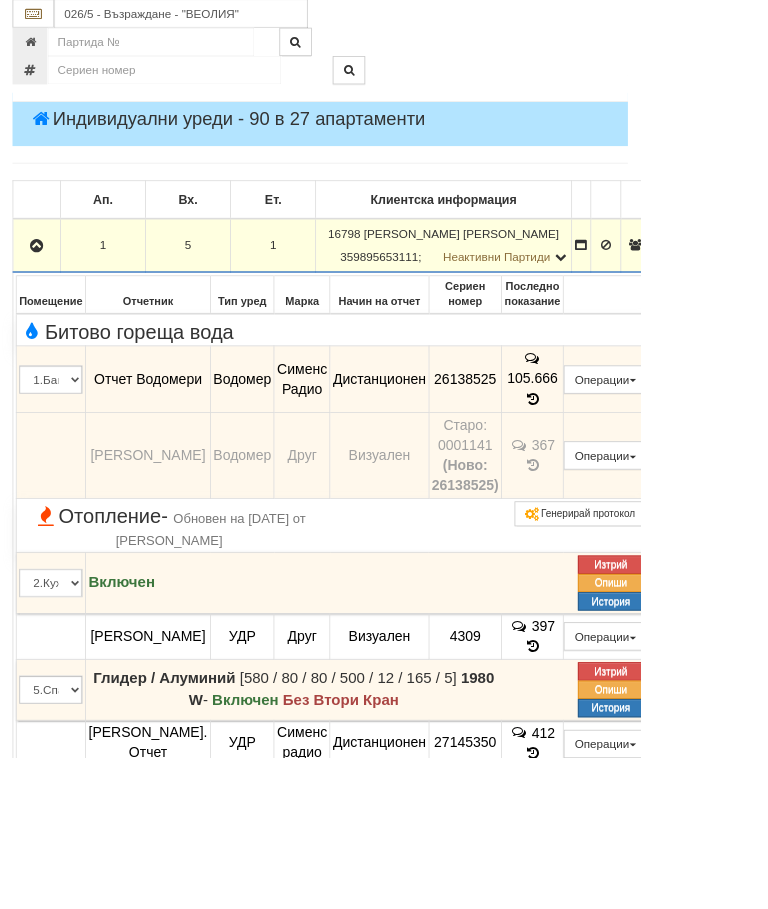 scroll, scrollTop: 309, scrollLeft: 0, axis: vertical 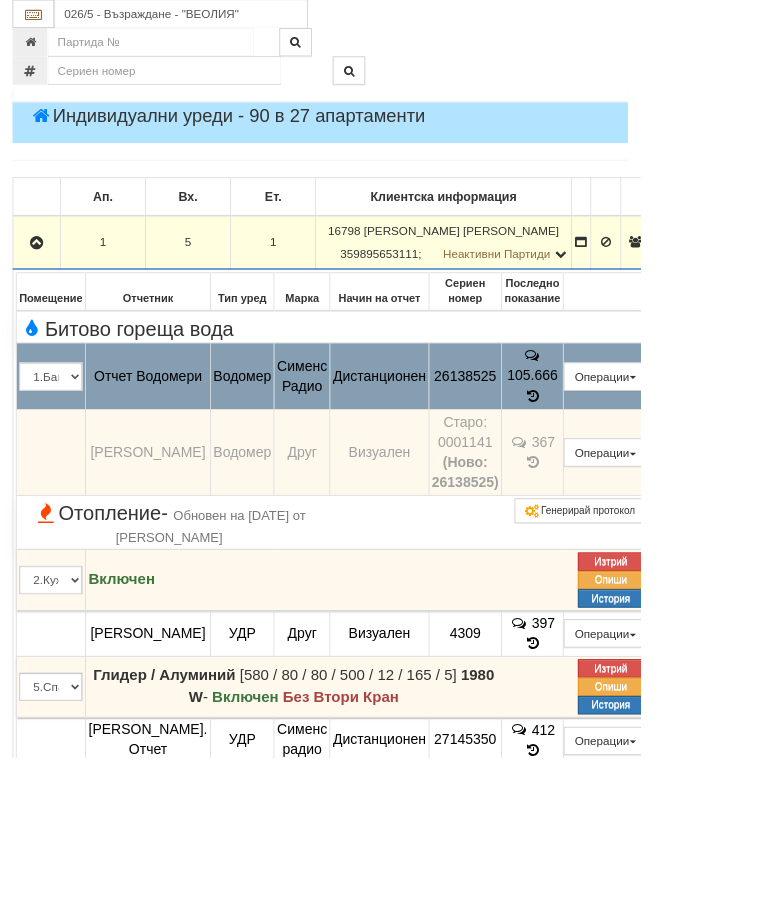 click on "Подмяна" at bounding box center [0, 0] 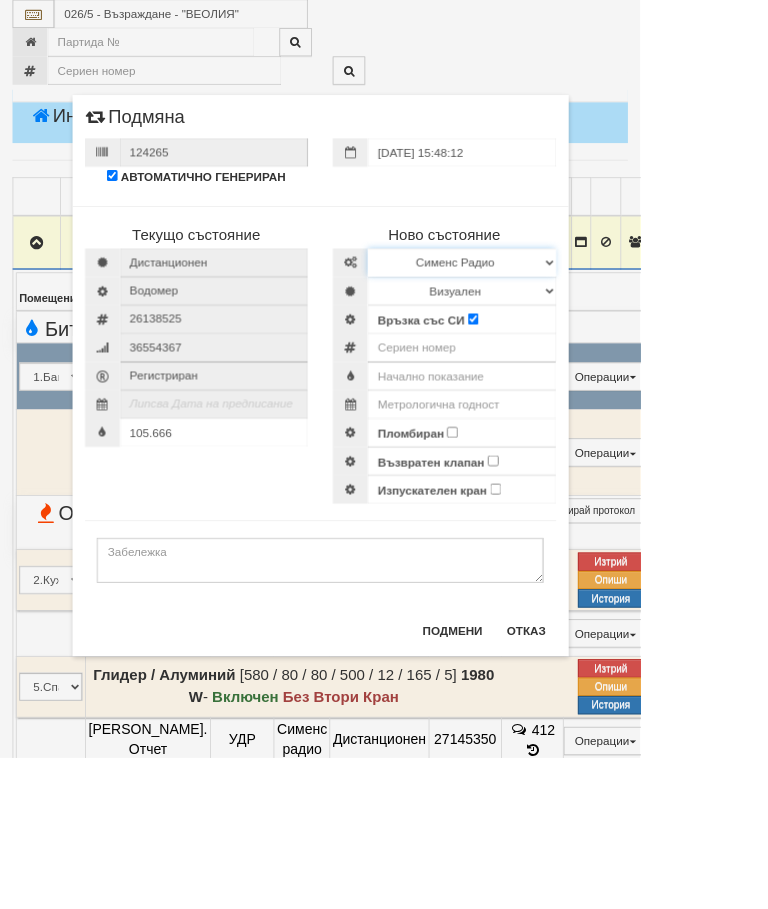 click on "Избери Марка и модел
Апатор Повогаз
Друг
Кундис Радио
Сименс Визуален
Сименс Радио
Техем" at bounding box center [554, 315] 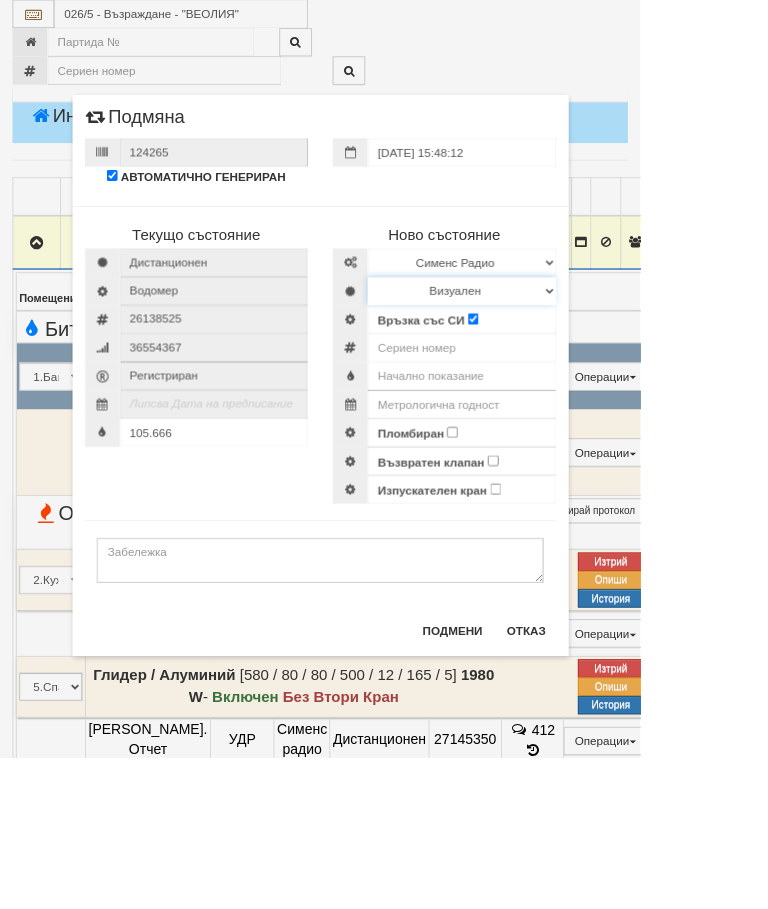 click on "Визуален
Дистанционен
Изолирана линия БГВ
Няма Oтклонение БГВ
Няма Щранг БГВ" at bounding box center (554, 349) 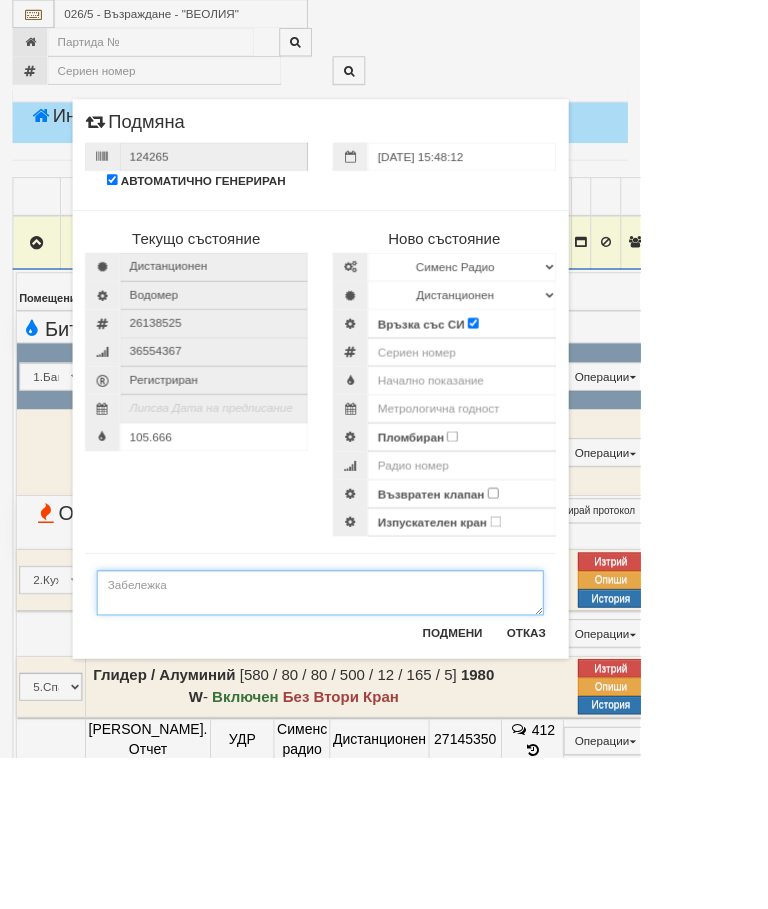 click at bounding box center (384, 711) 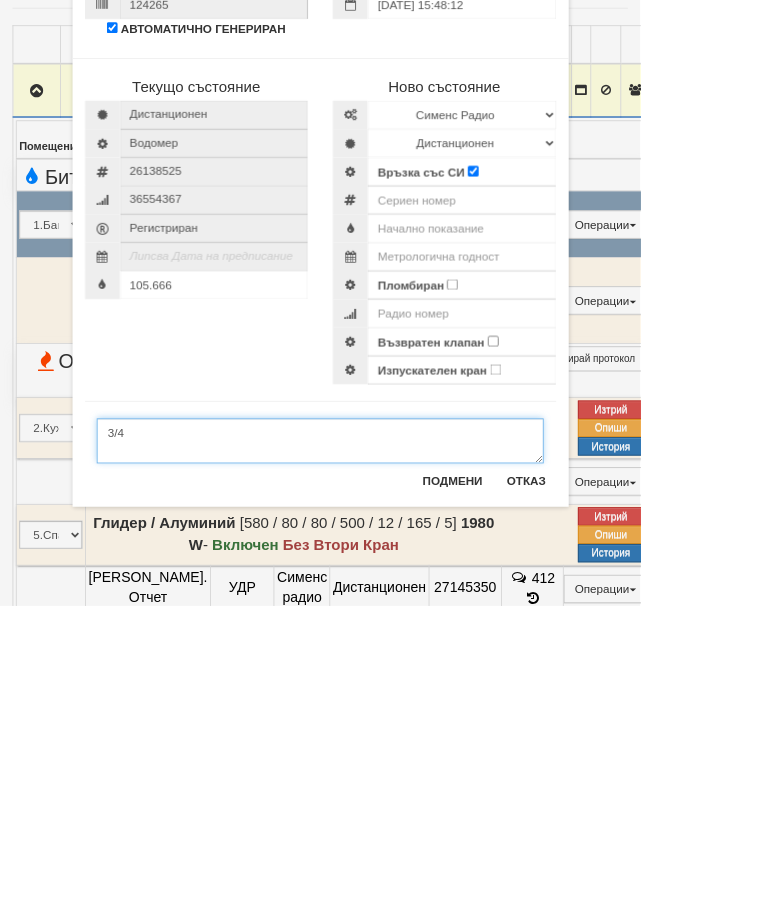 type on "3/4" 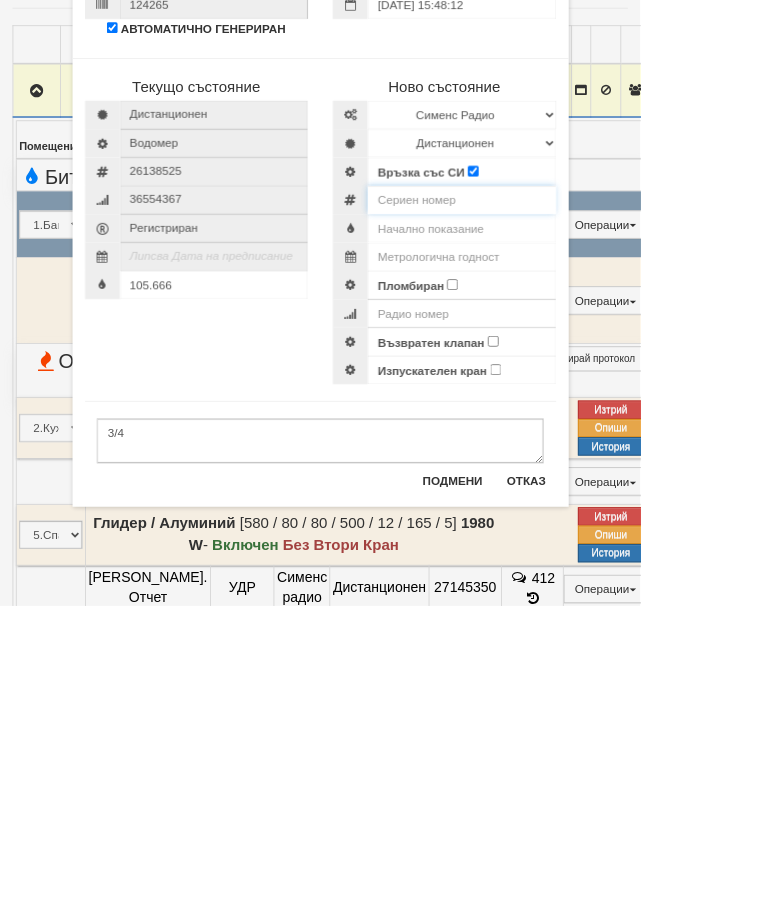 click at bounding box center (554, 422) 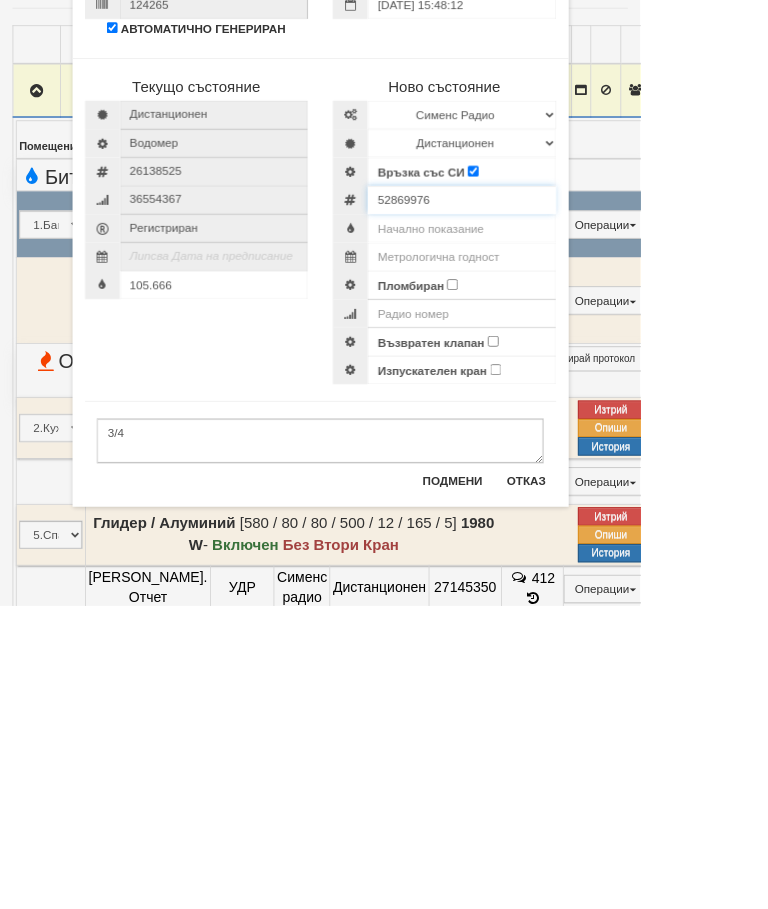 type on "52869976" 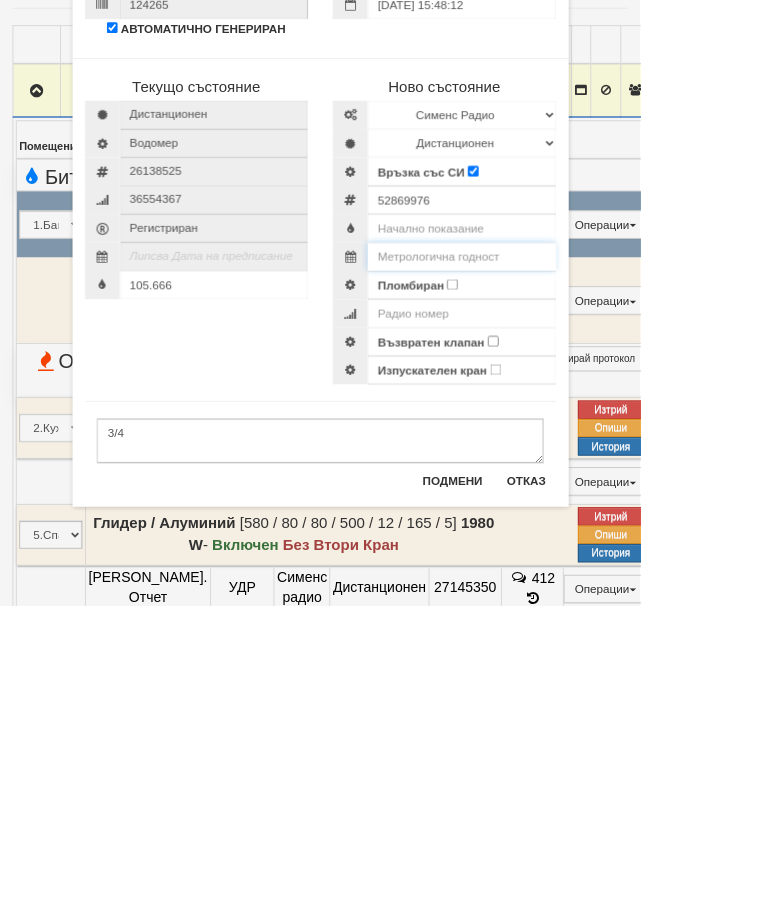click at bounding box center [554, 490] 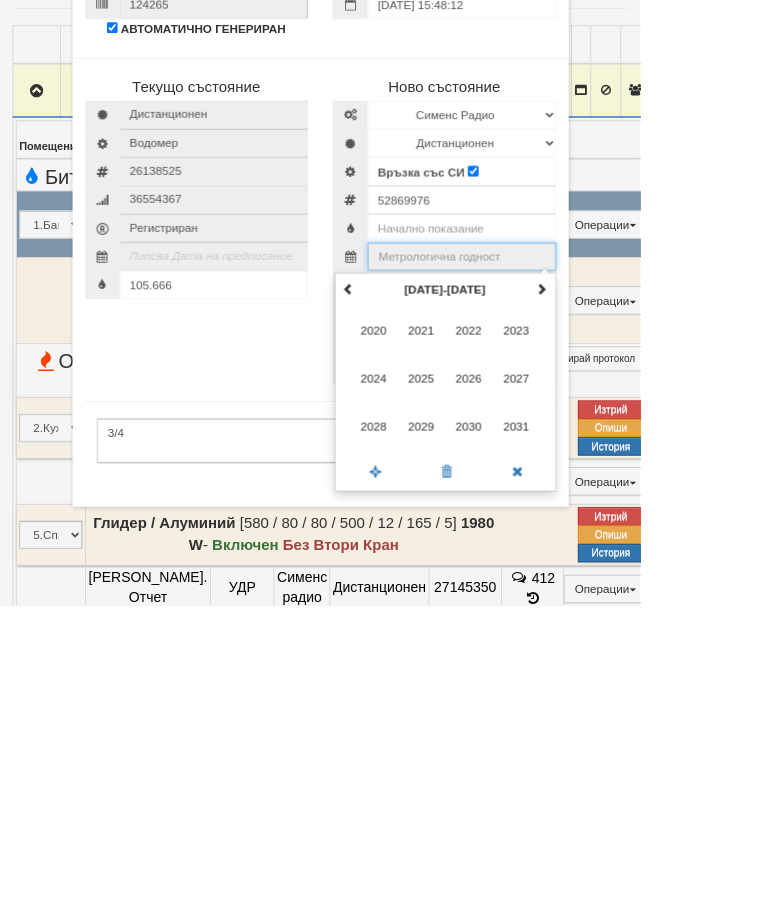 click at bounding box center [650, 528] 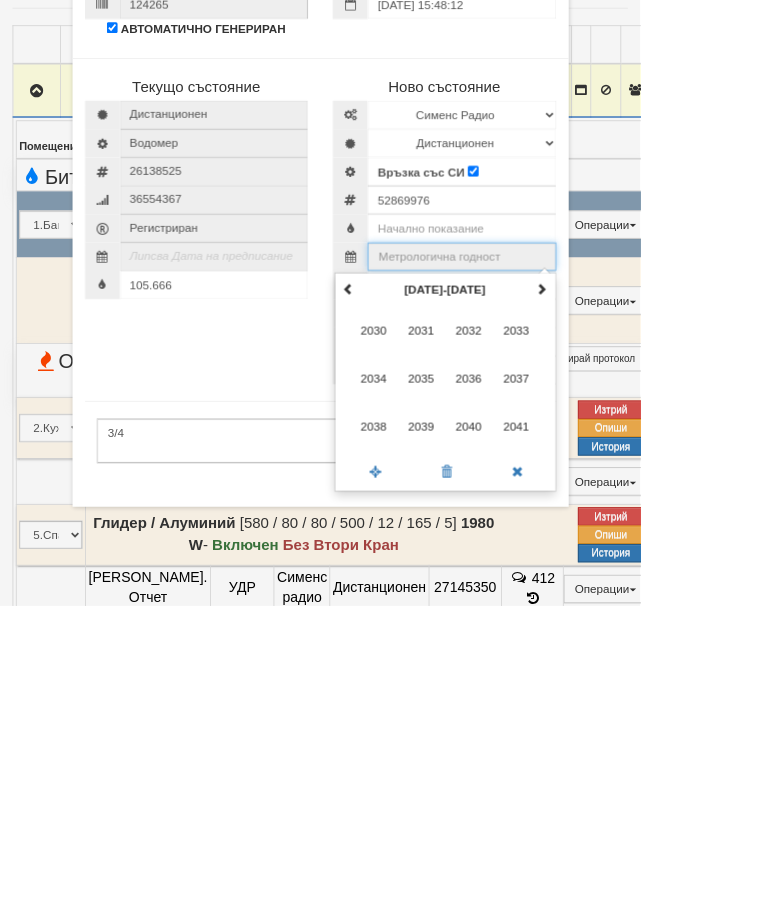 click on "2035" at bounding box center [505, 636] 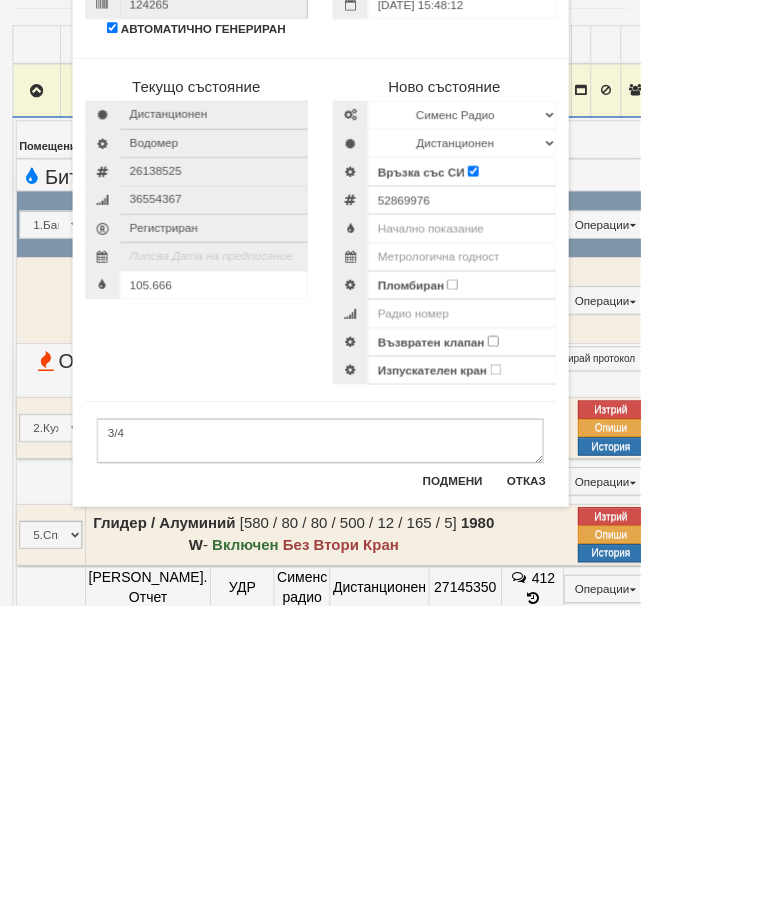 type on "2035" 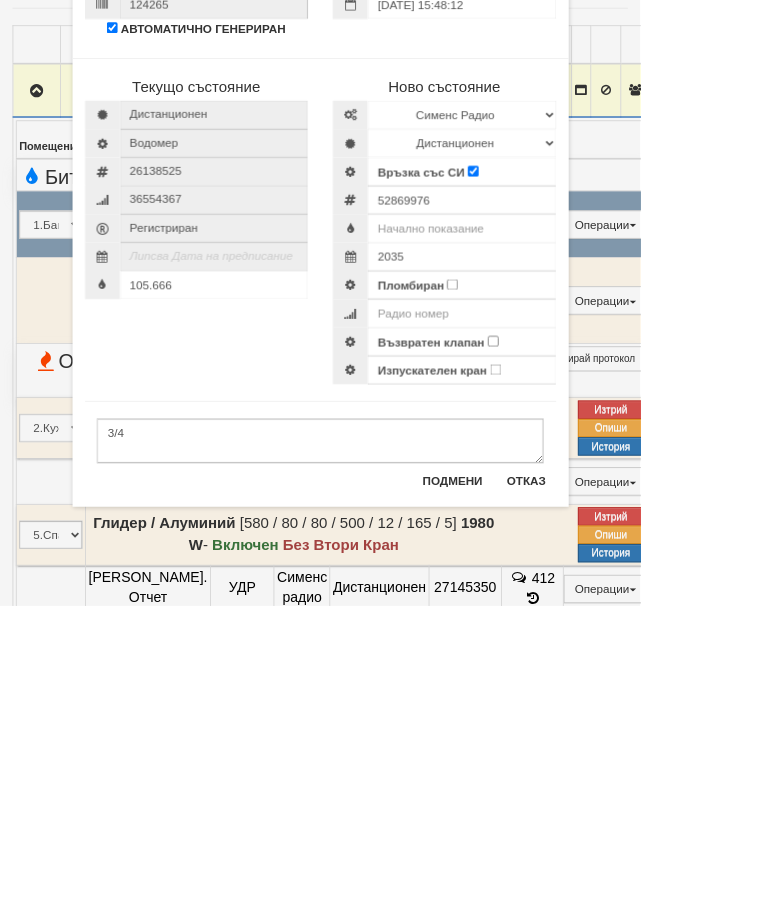 scroll, scrollTop: 492, scrollLeft: 0, axis: vertical 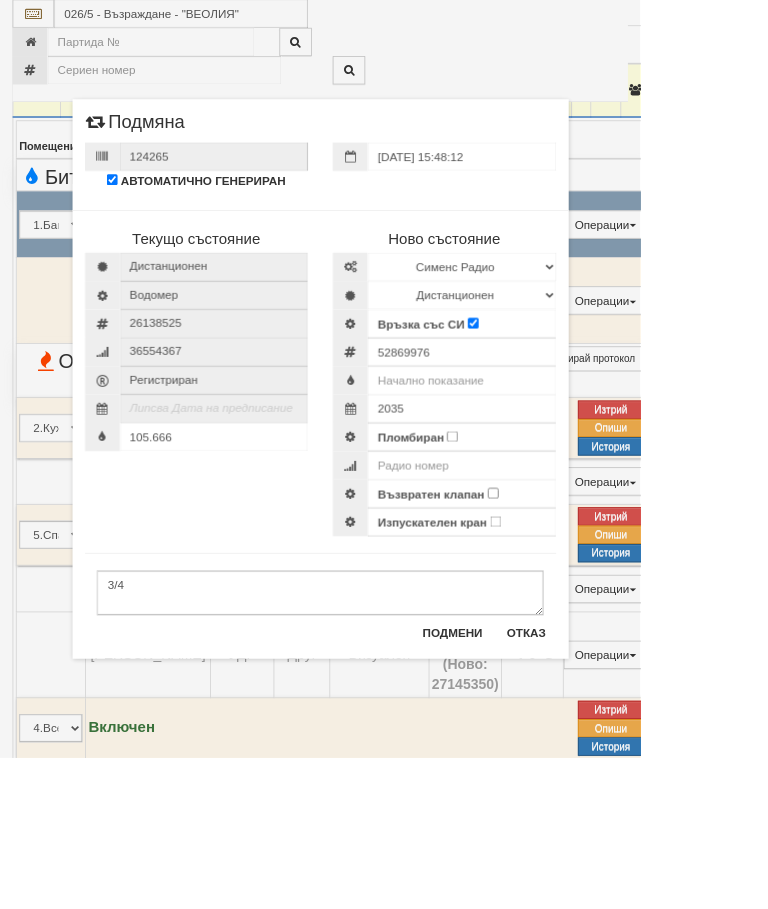 click on "Пломбиран" at bounding box center (542, 523) 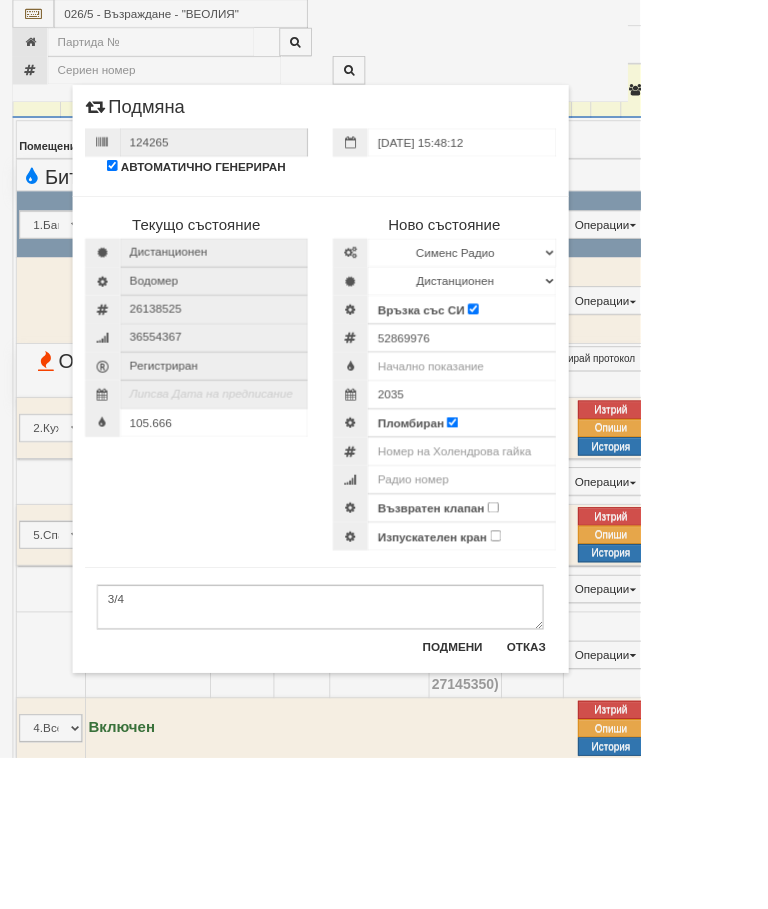 click on "Възвратен клапан" at bounding box center (591, 608) 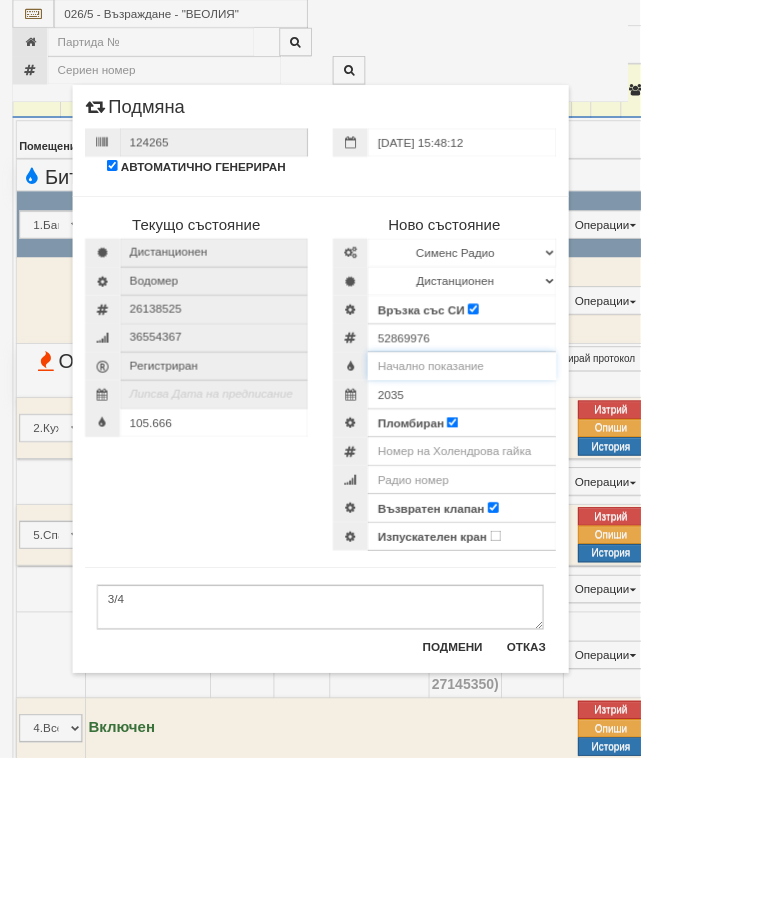 click at bounding box center [554, 439] 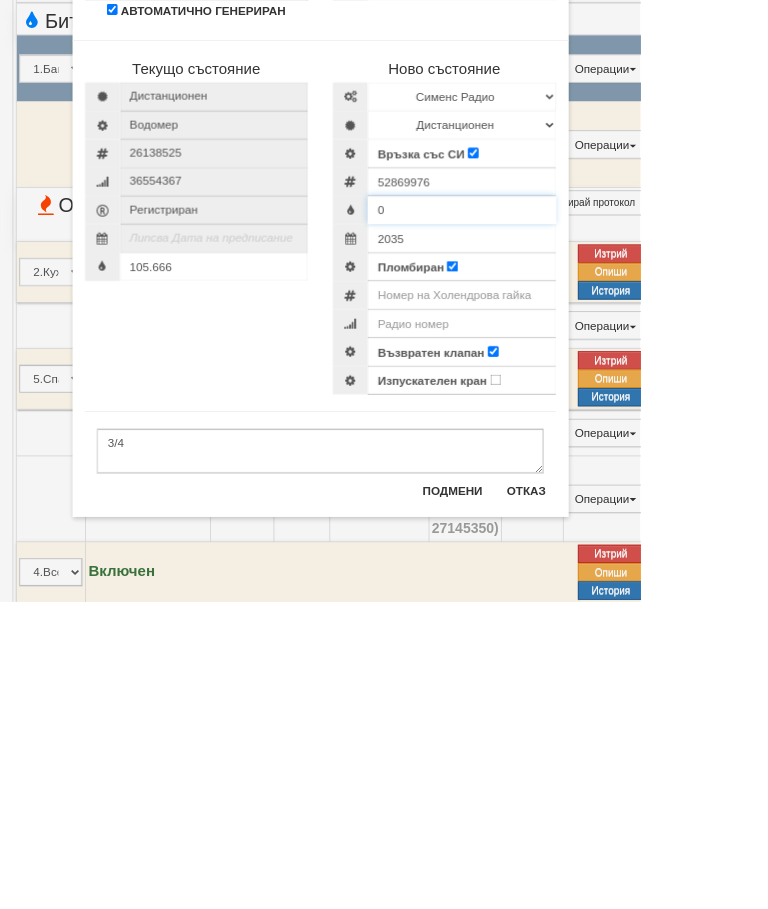 scroll, scrollTop: 679, scrollLeft: 47, axis: both 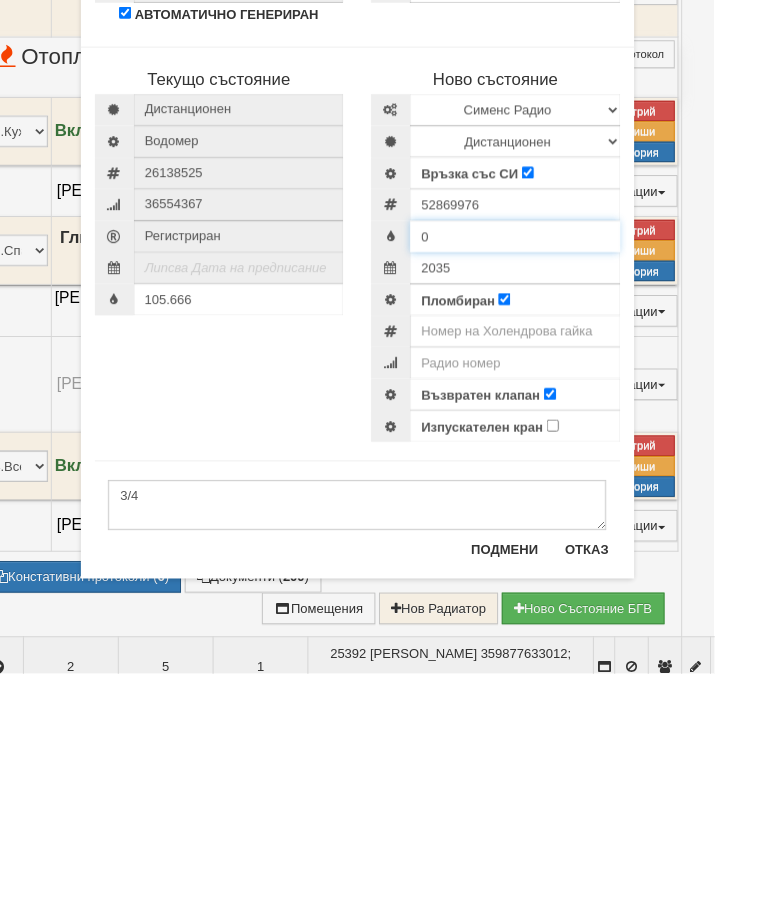type on "0" 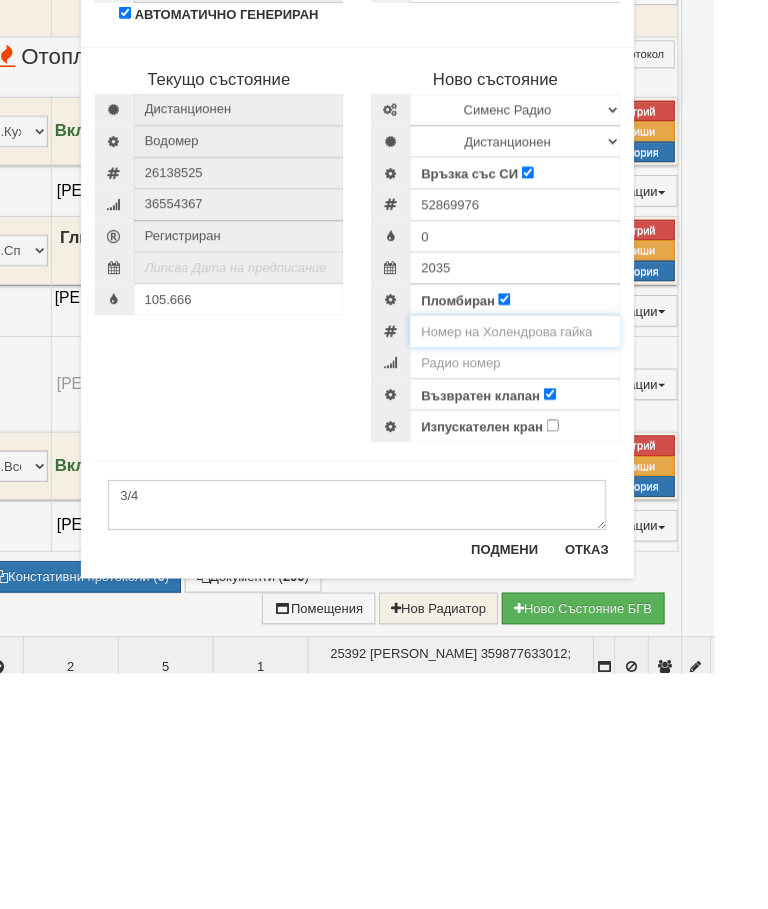 click at bounding box center (554, 541) 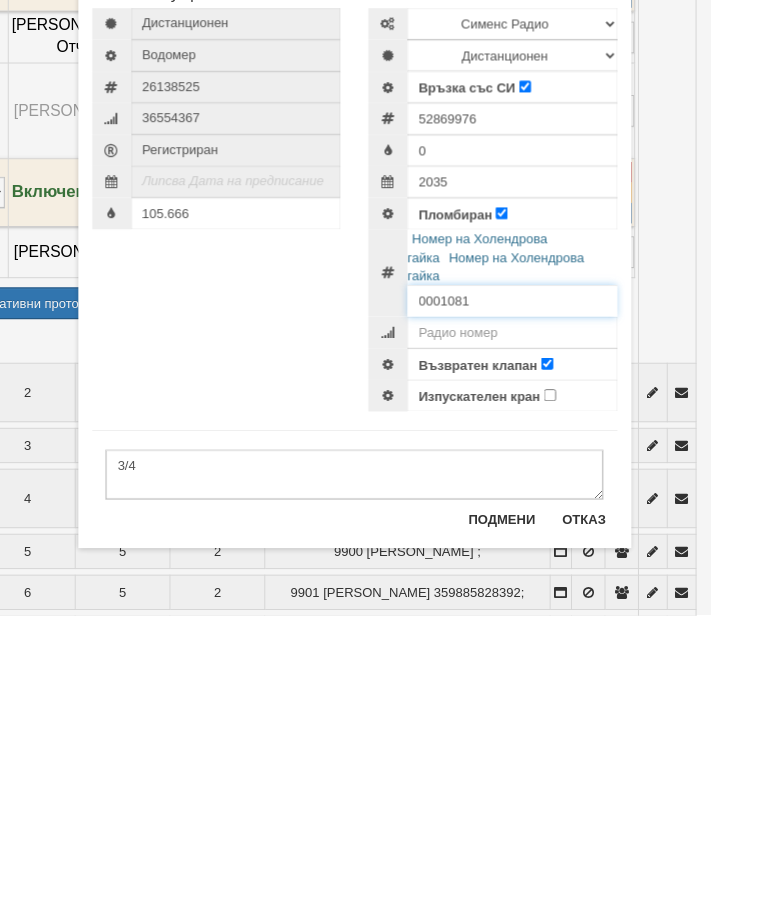 scroll, scrollTop: 910, scrollLeft: 91, axis: both 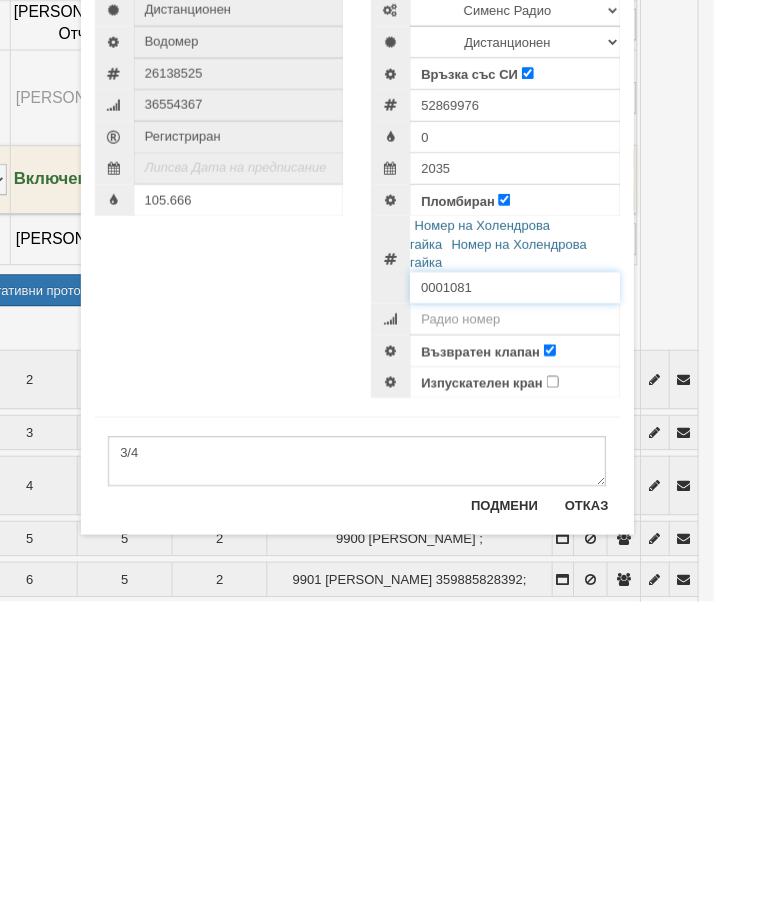type on "0001081" 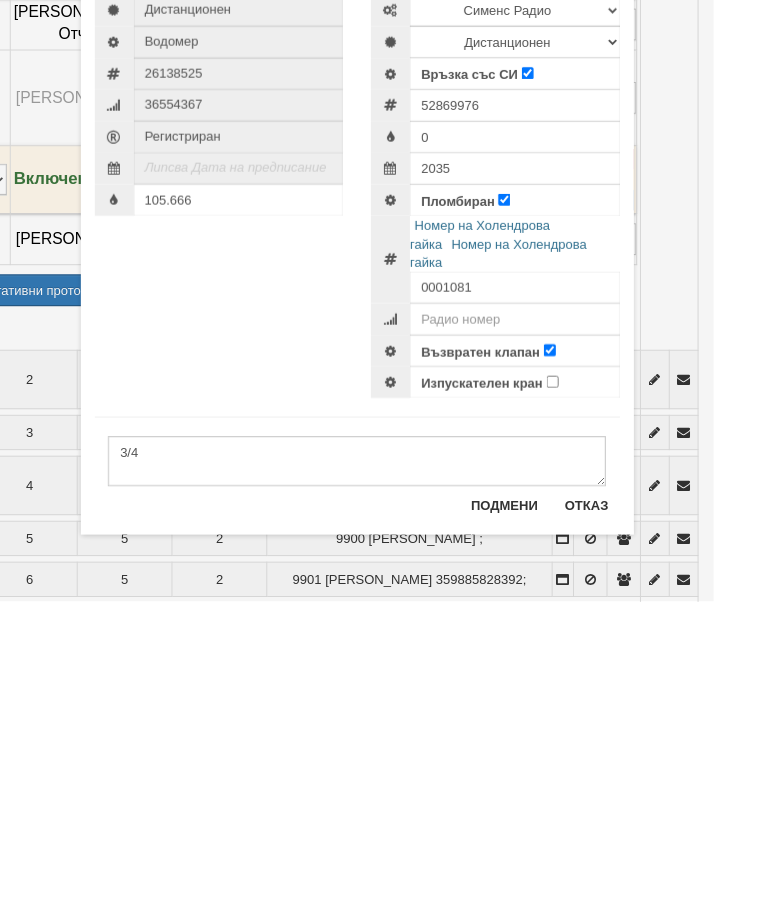 click on "Подмени" at bounding box center [543, 806] 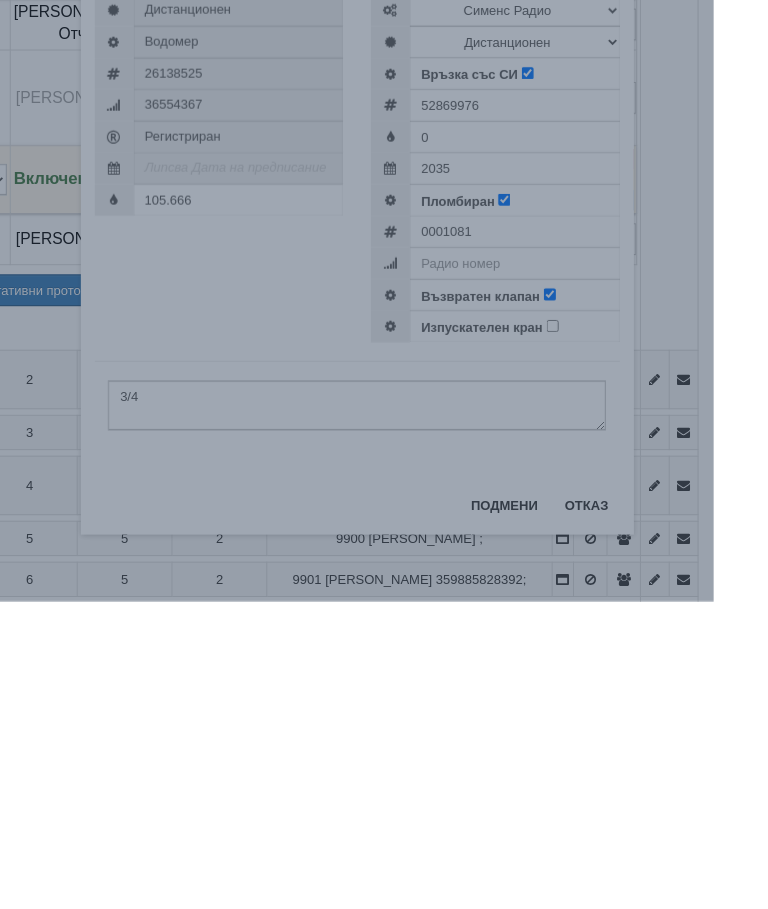 scroll, scrollTop: 1172, scrollLeft: 91, axis: both 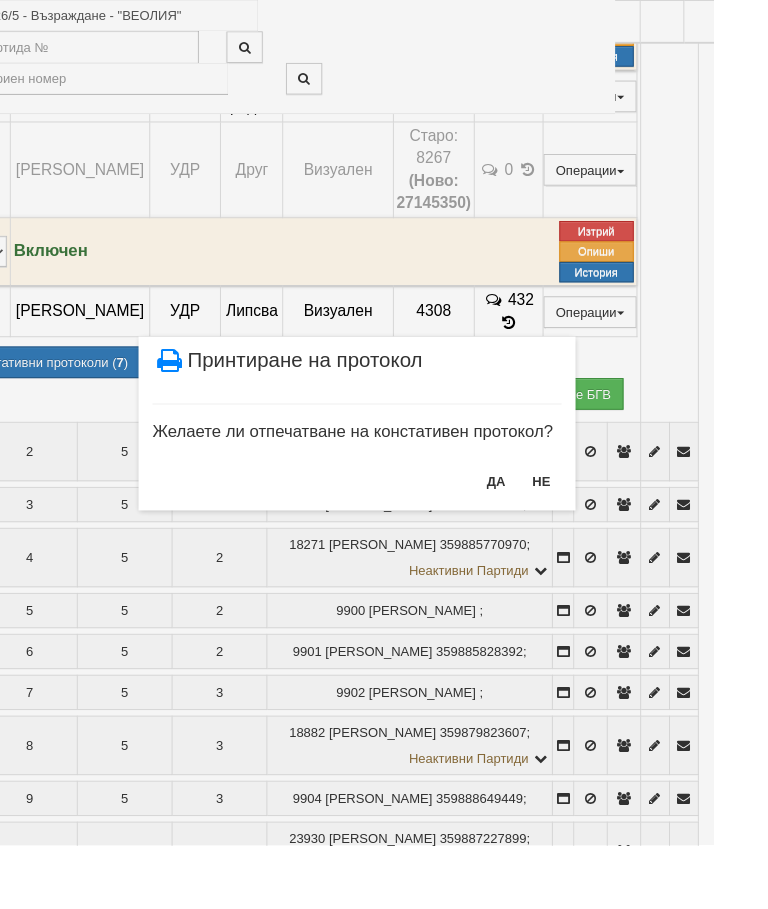click on "НЕ" at bounding box center (582, 518) 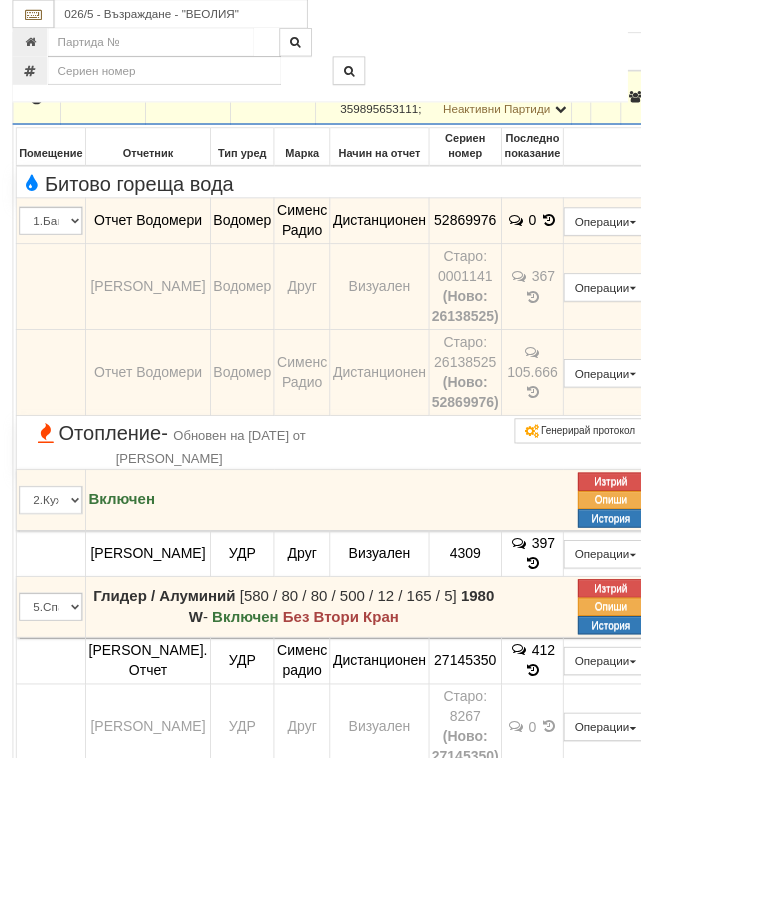 scroll, scrollTop: 533, scrollLeft: 47, axis: both 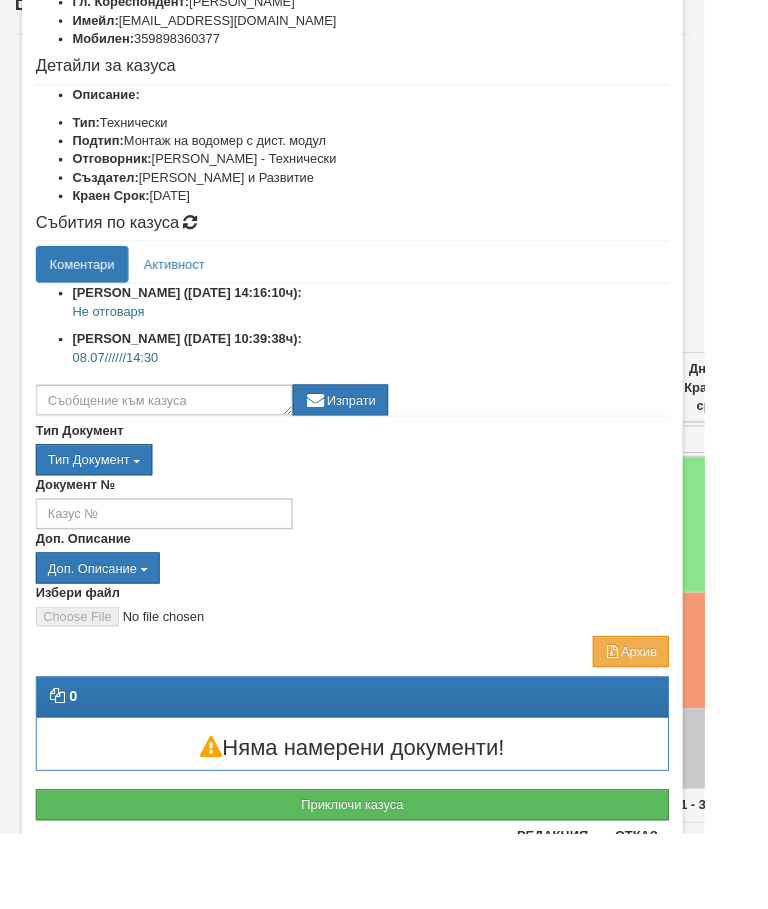 click on "Приключи казуса" at bounding box center (384, 877) 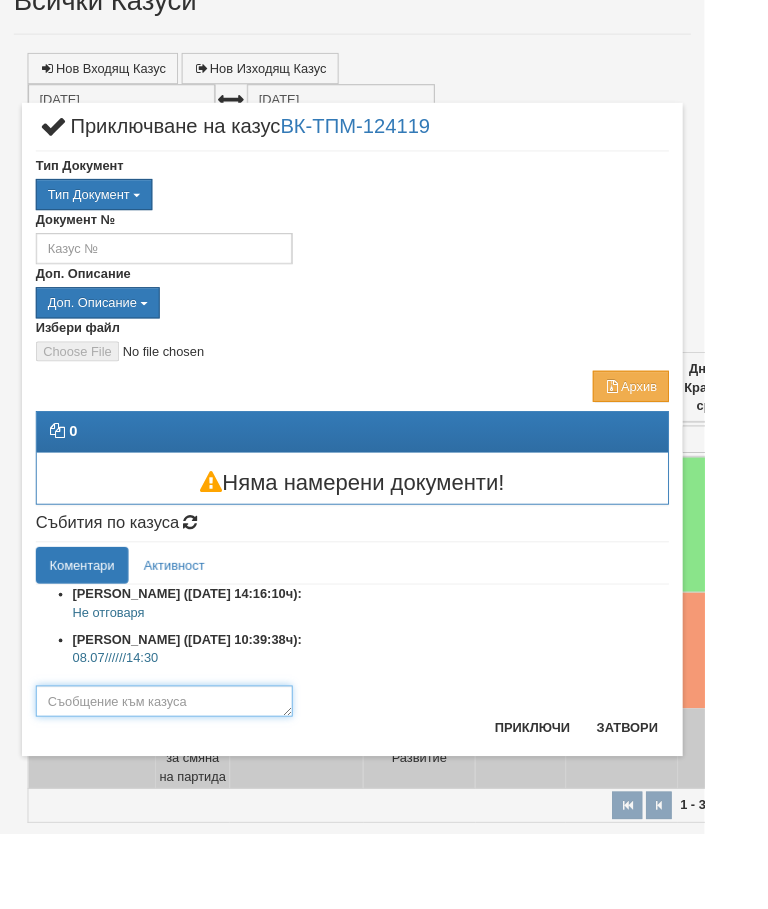 click at bounding box center (179, 764) 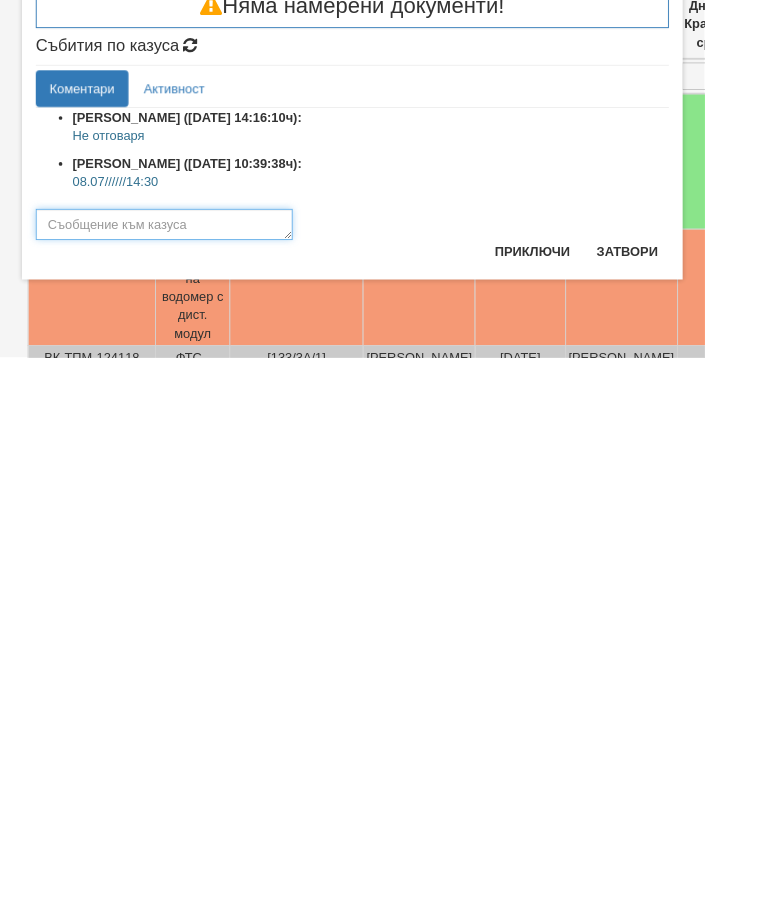 scroll, scrollTop: 34, scrollLeft: 0, axis: vertical 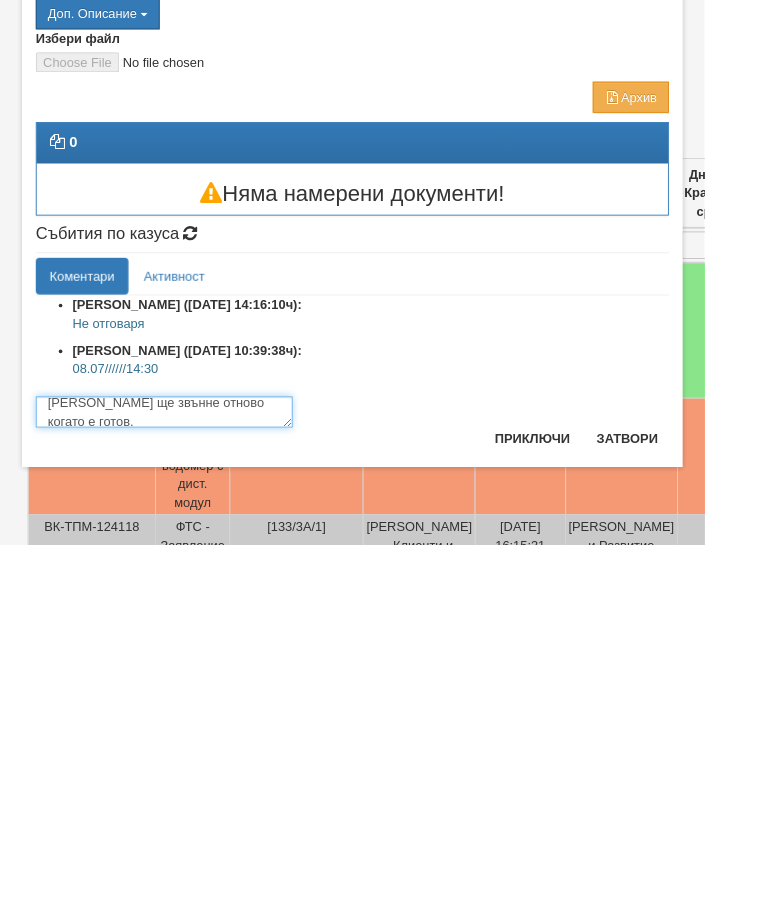 type on "Няма изградено отклонение.
Клиента ще звънне отново когато е готов." 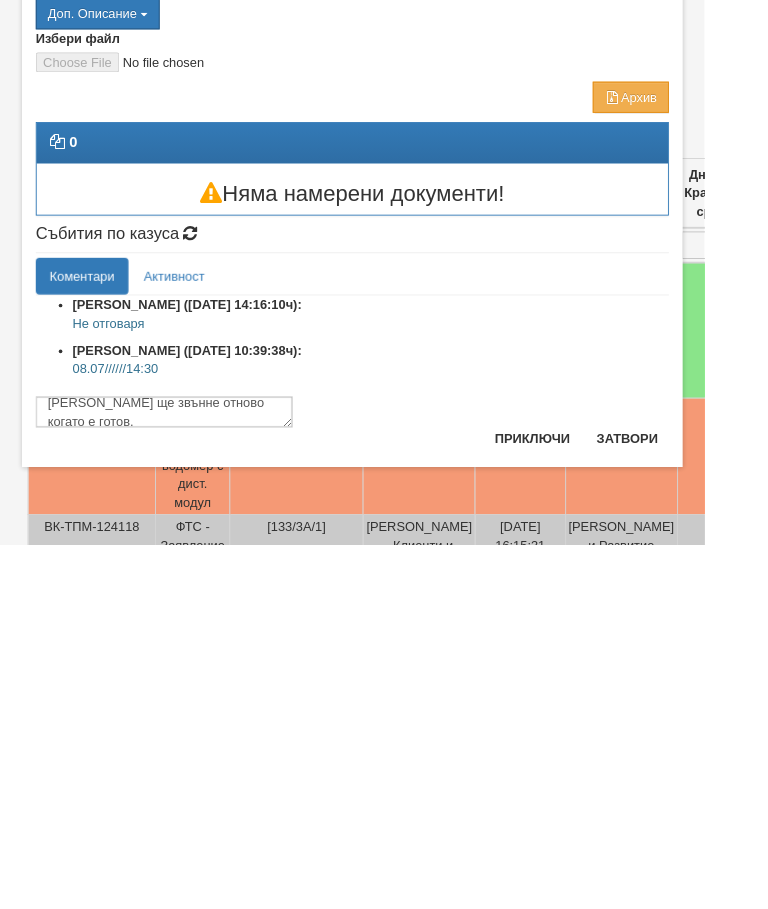 click on "Приключи" at bounding box center (580, 793) 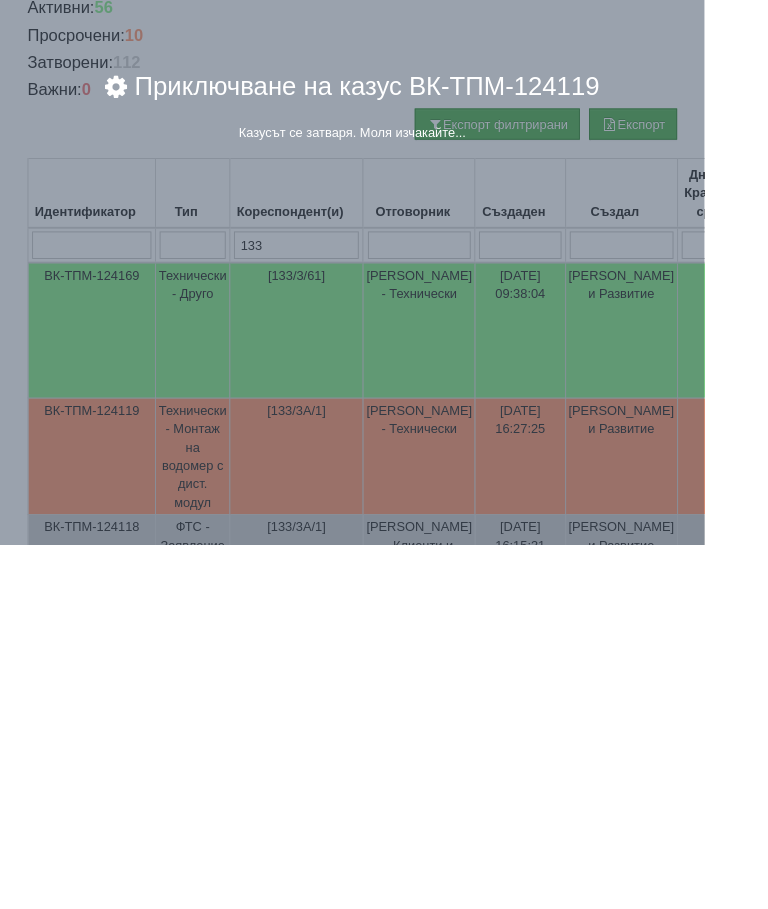 scroll, scrollTop: 137, scrollLeft: 0, axis: vertical 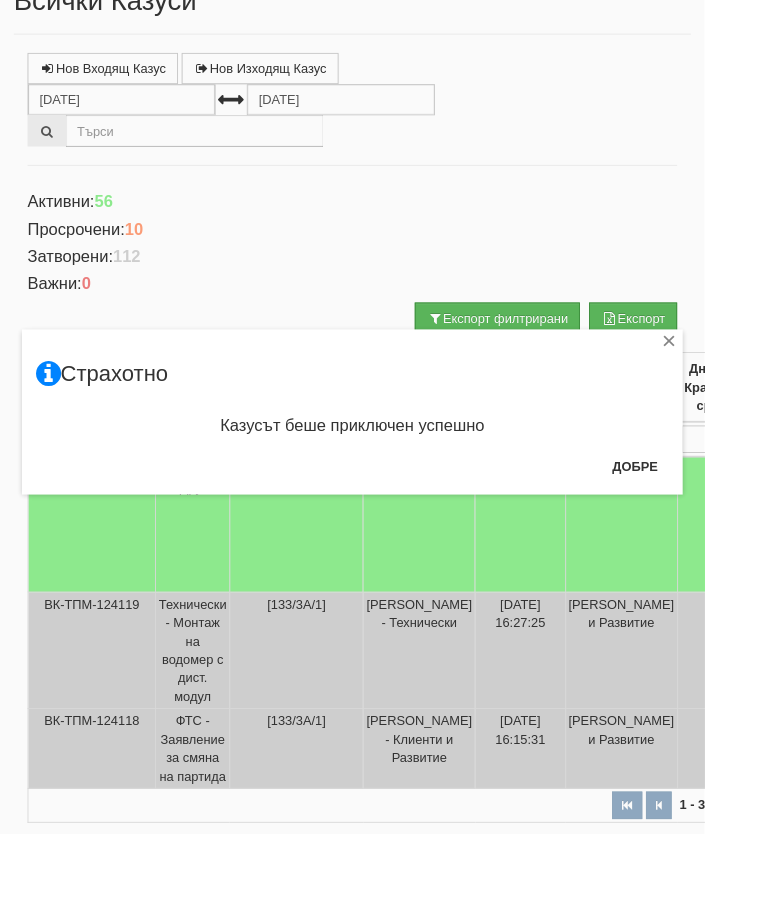 click on "Добре" at bounding box center [692, 508] 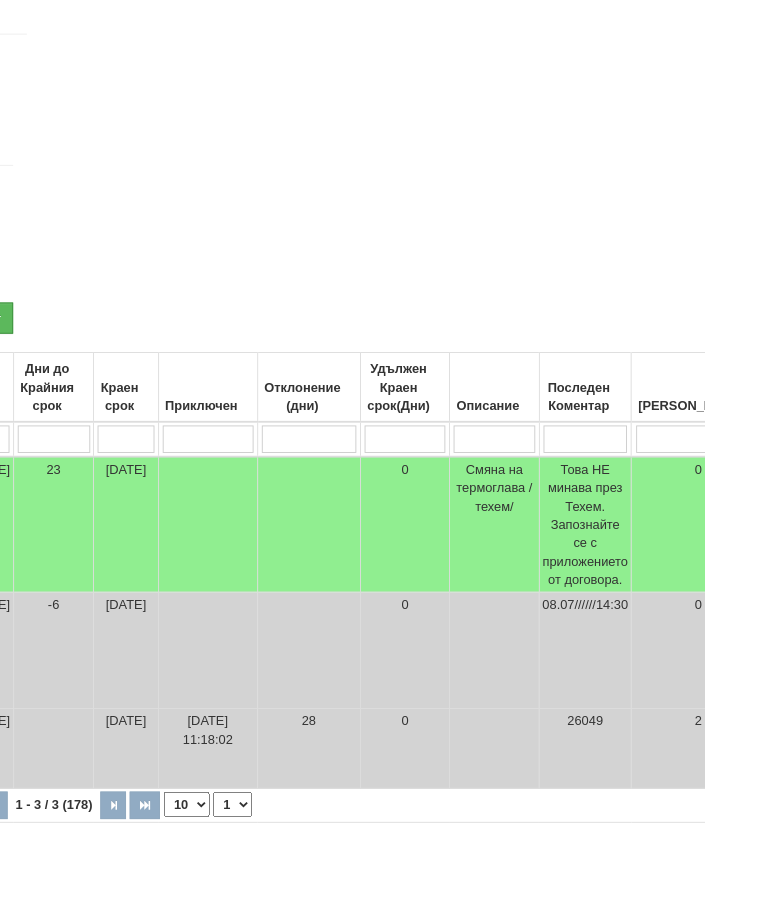 scroll, scrollTop: 137, scrollLeft: 723, axis: both 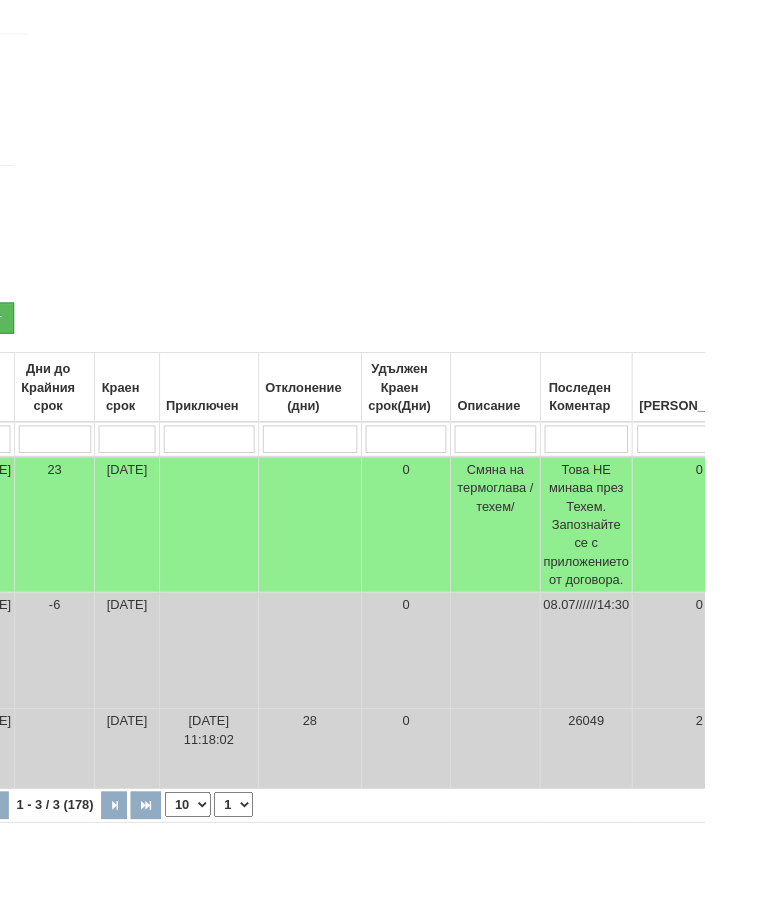 click at bounding box center [873, 479] 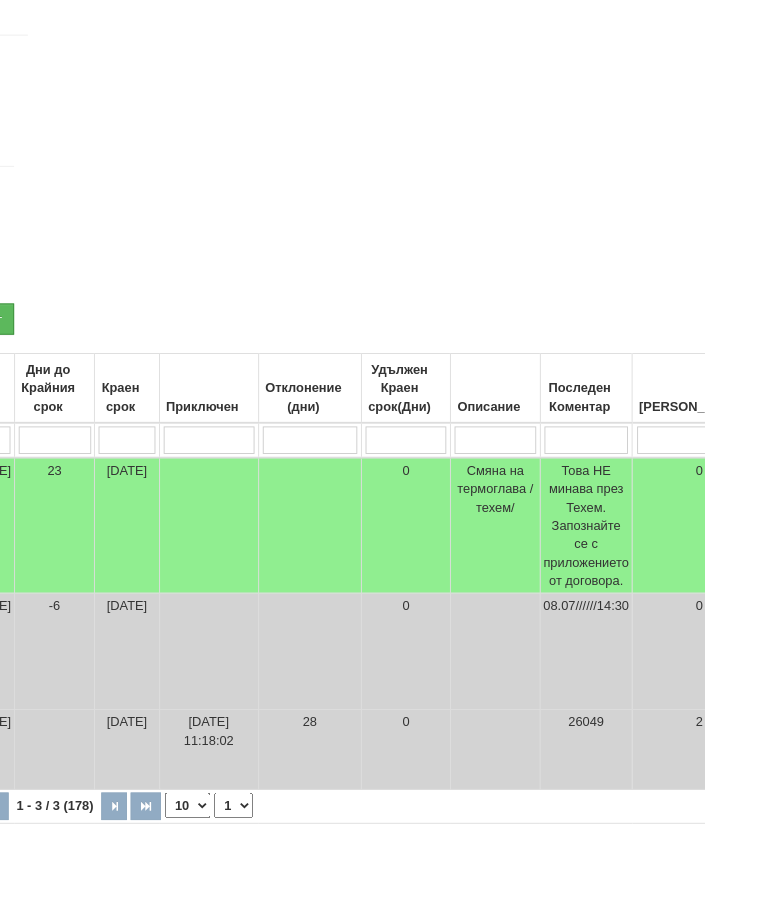 type on "П" 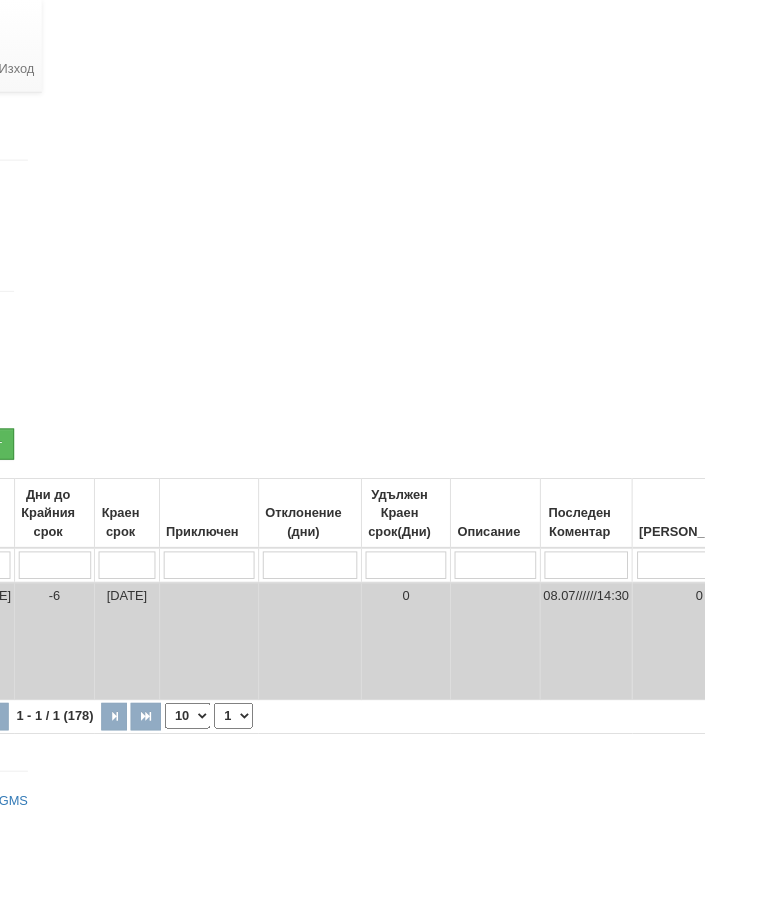 type on "Пр" 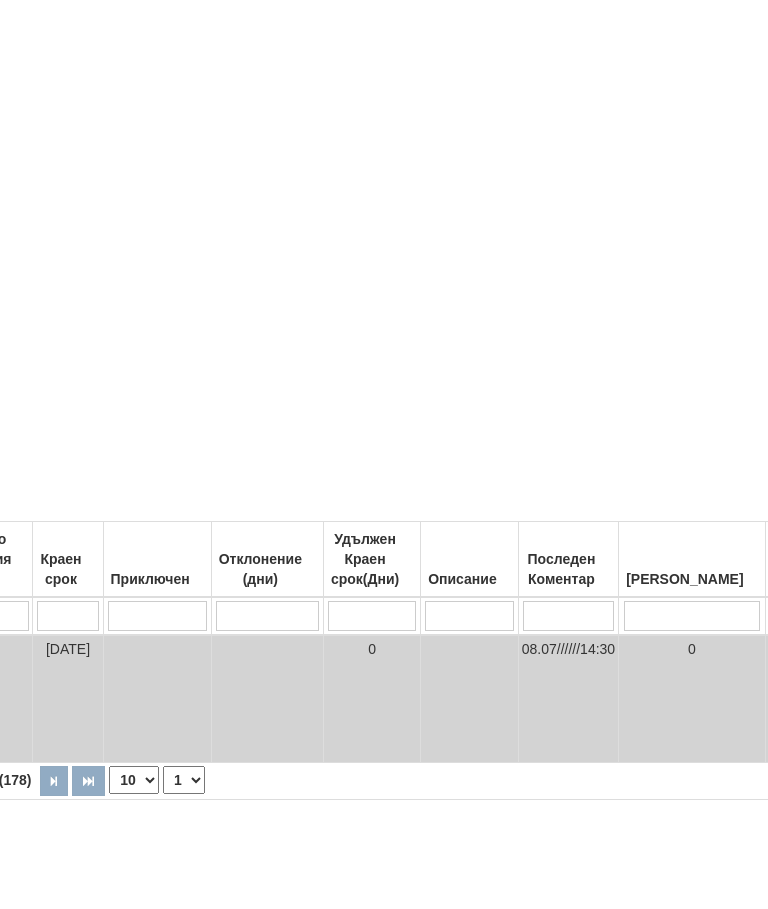 type on "Пр" 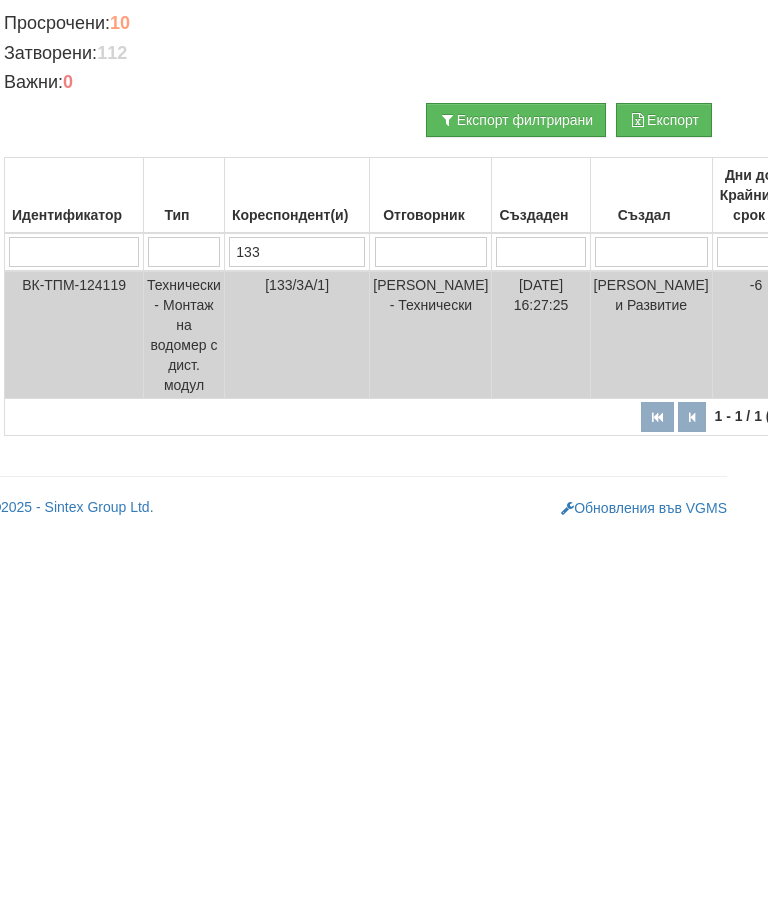 scroll, scrollTop: 0, scrollLeft: 0, axis: both 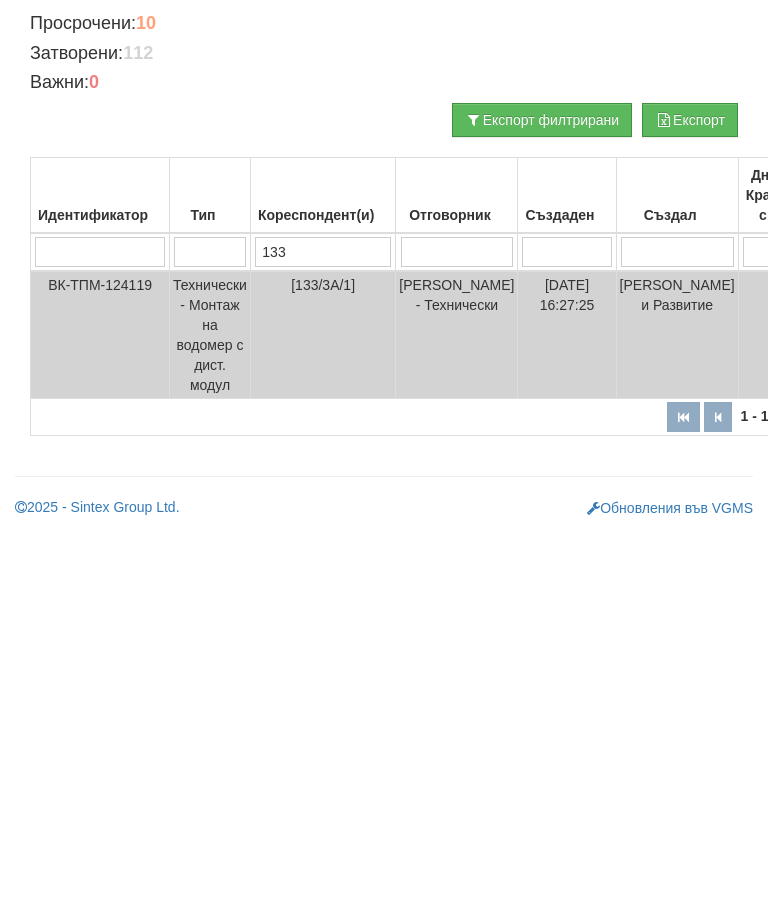 type on "Пр" 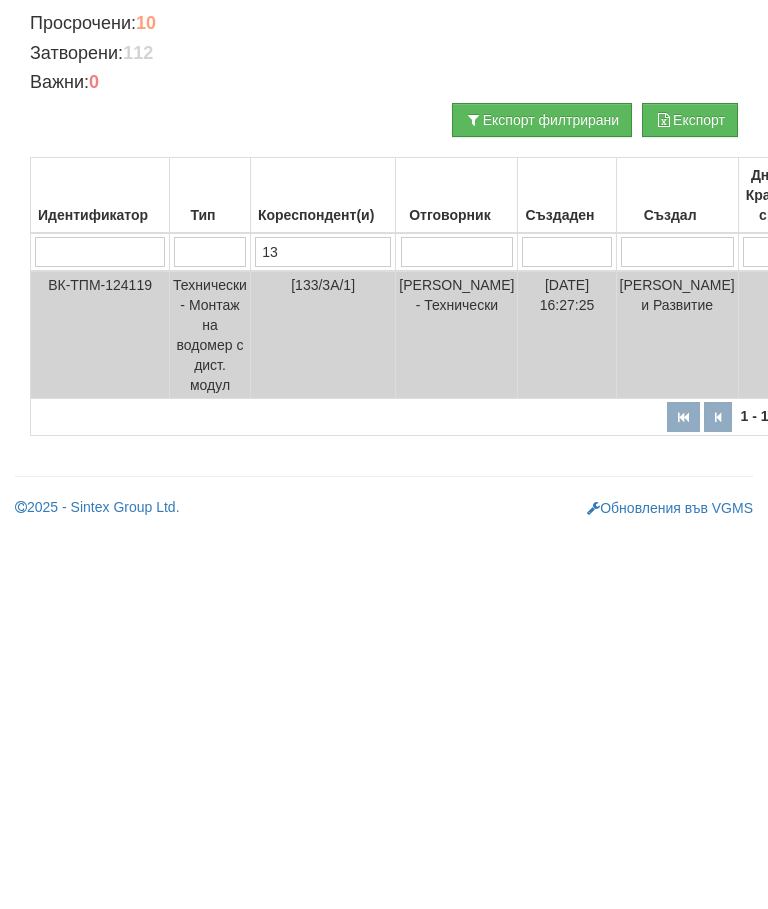 type on "1" 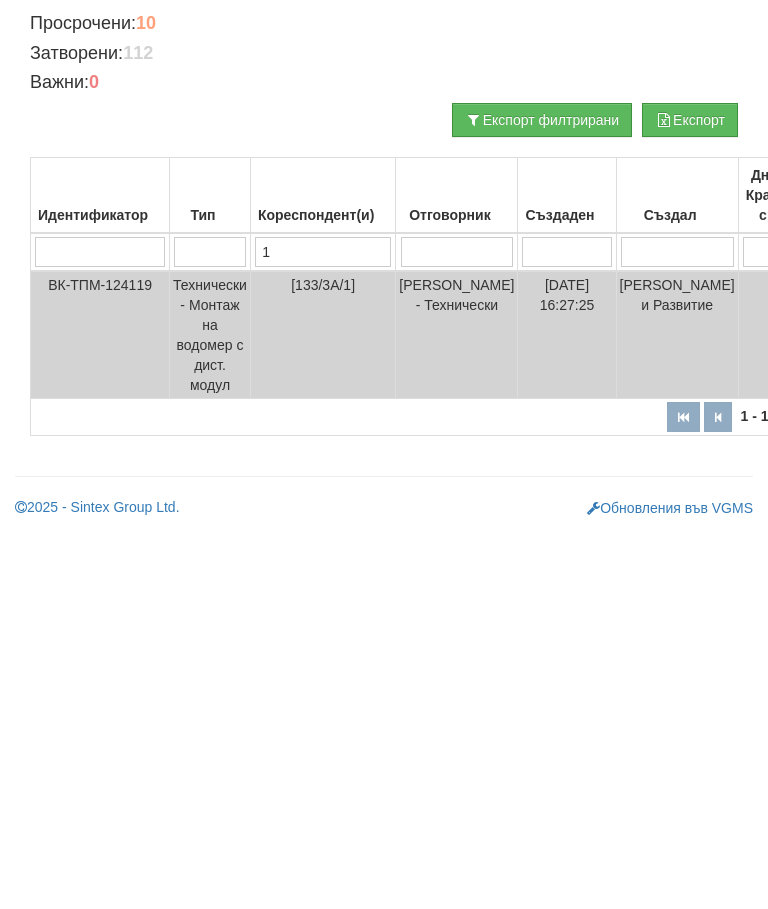 type 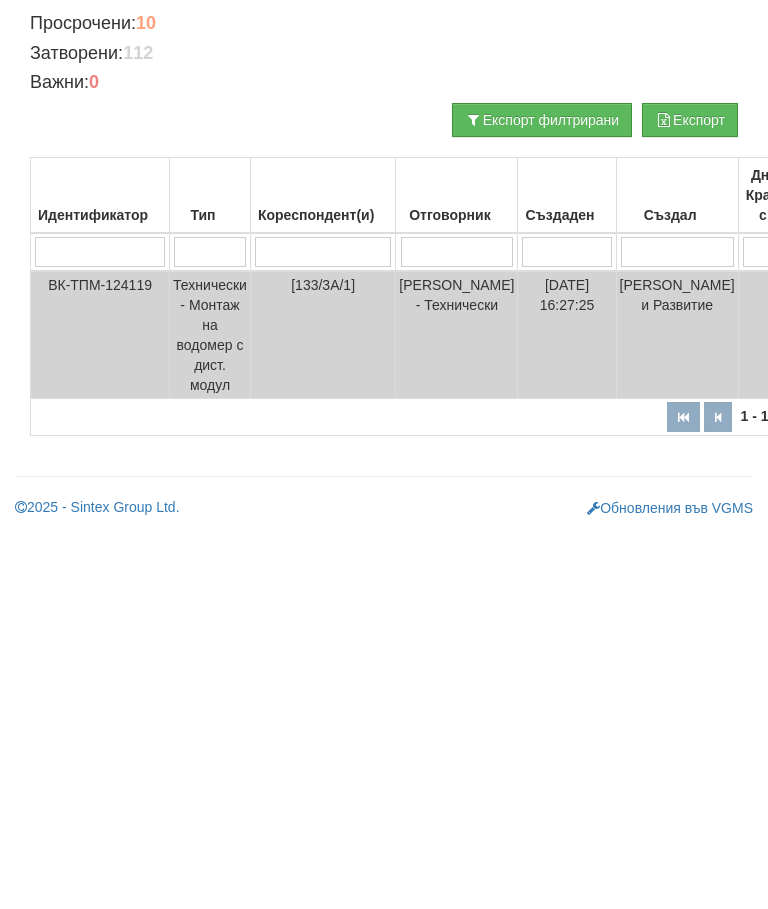 type 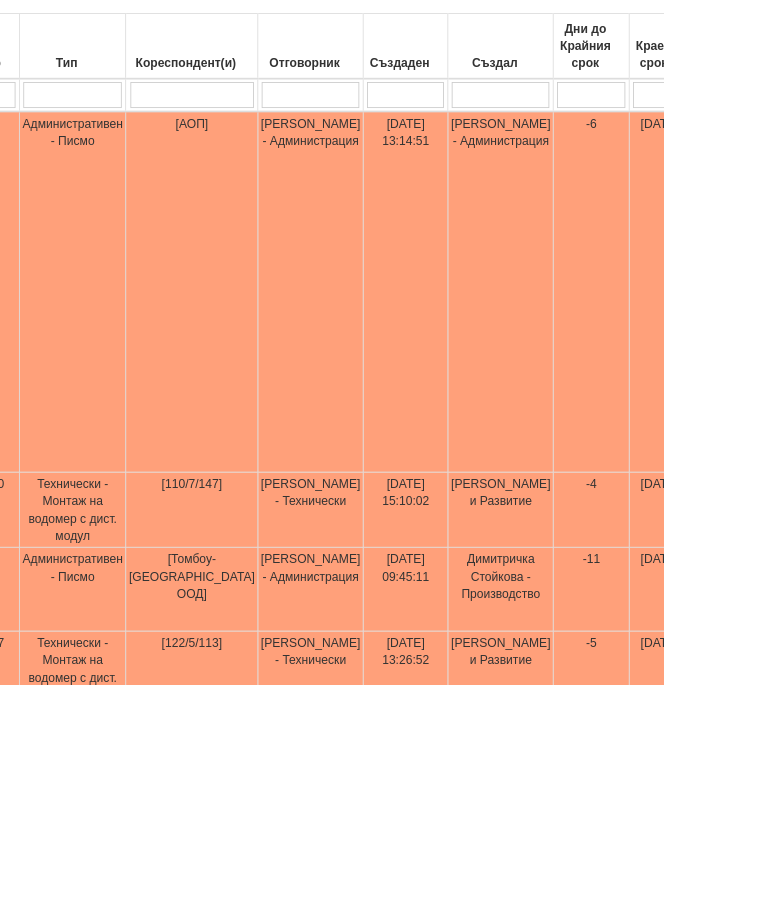 scroll, scrollTop: 389, scrollLeft: 0, axis: vertical 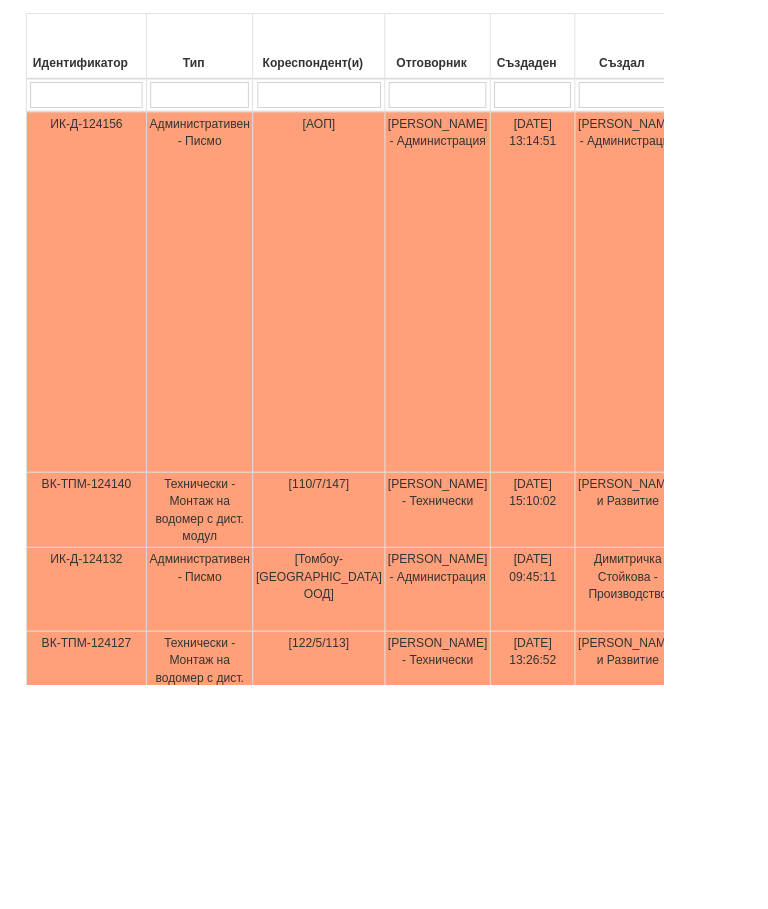 type 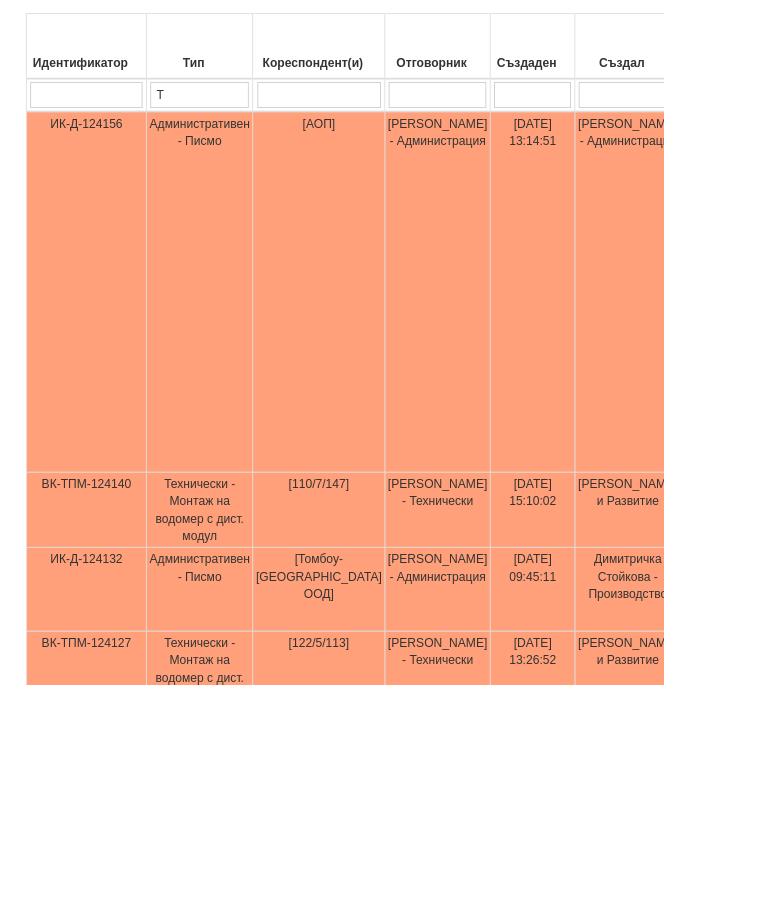type on "Т" 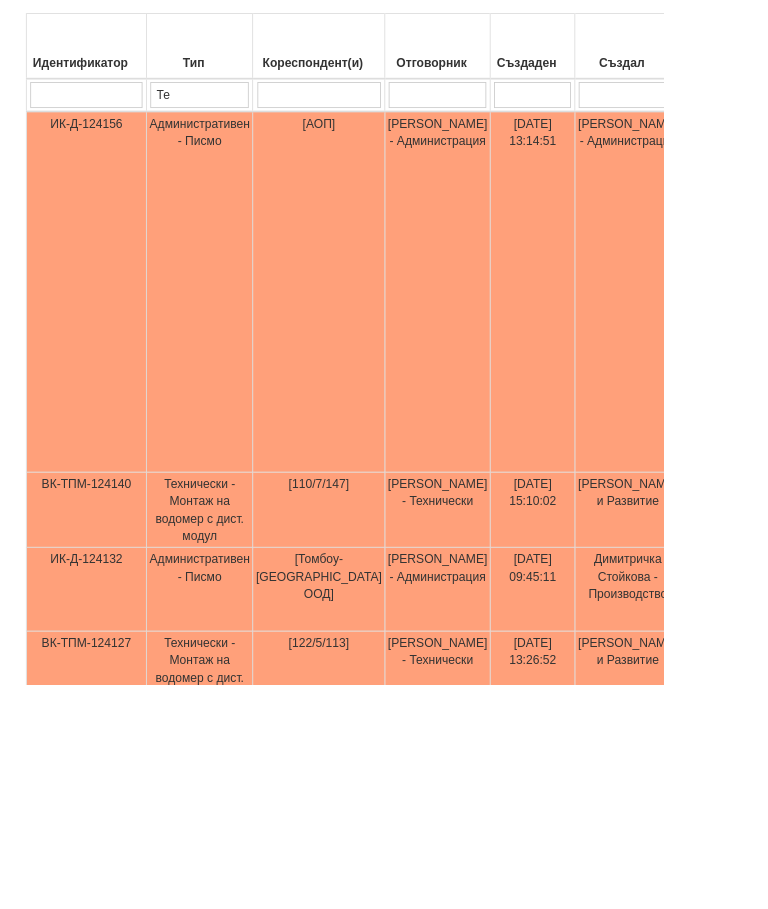 type on "Те" 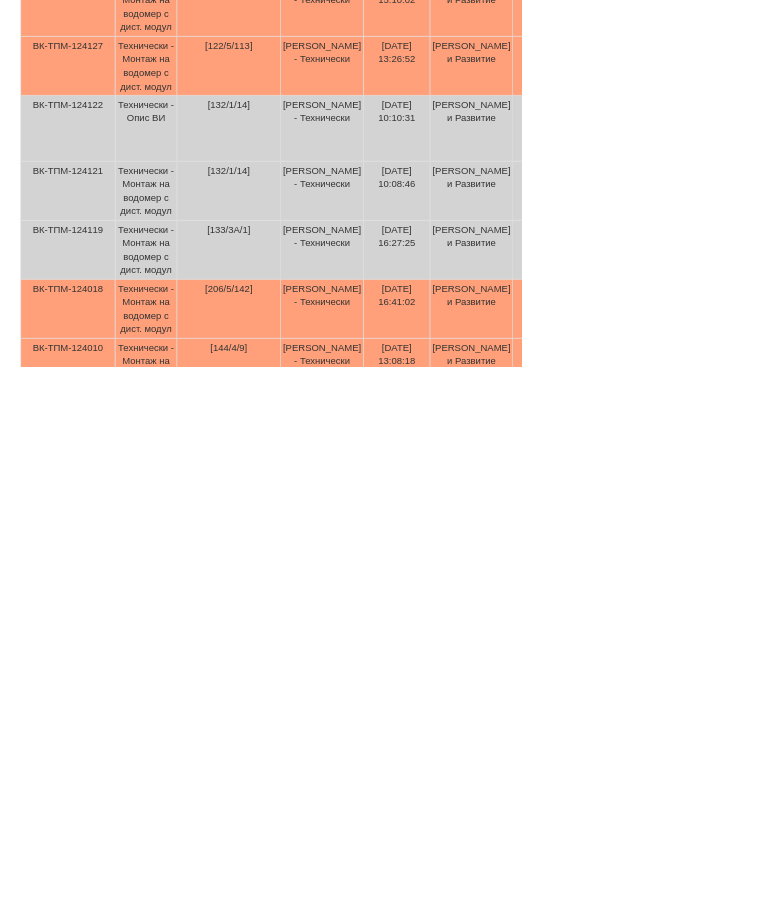 scroll, scrollTop: 300, scrollLeft: 0, axis: vertical 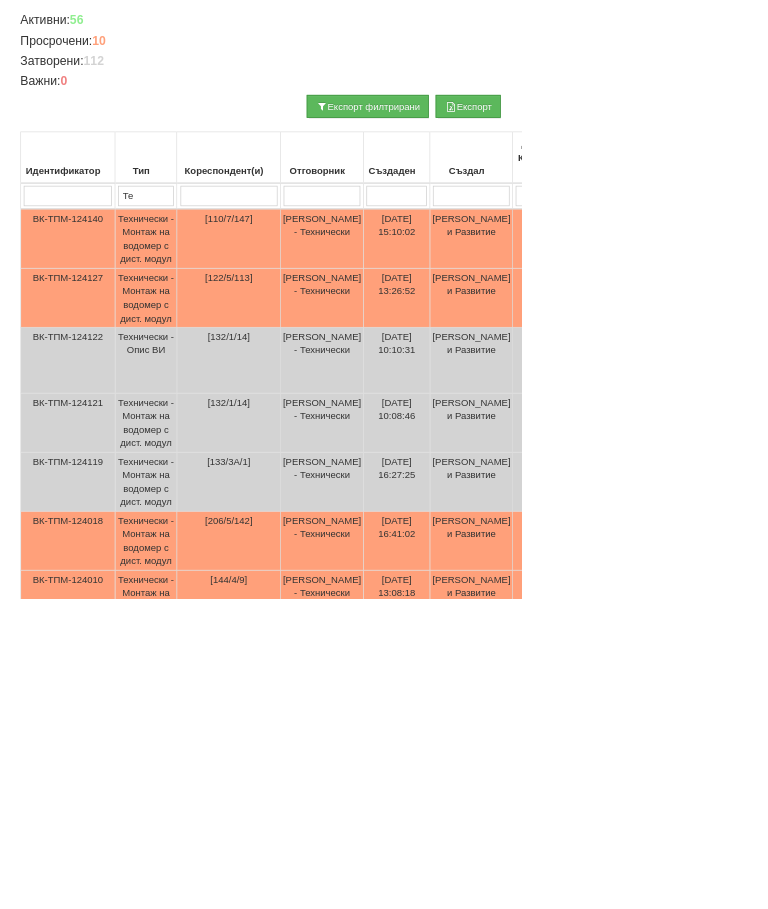 type on "Те" 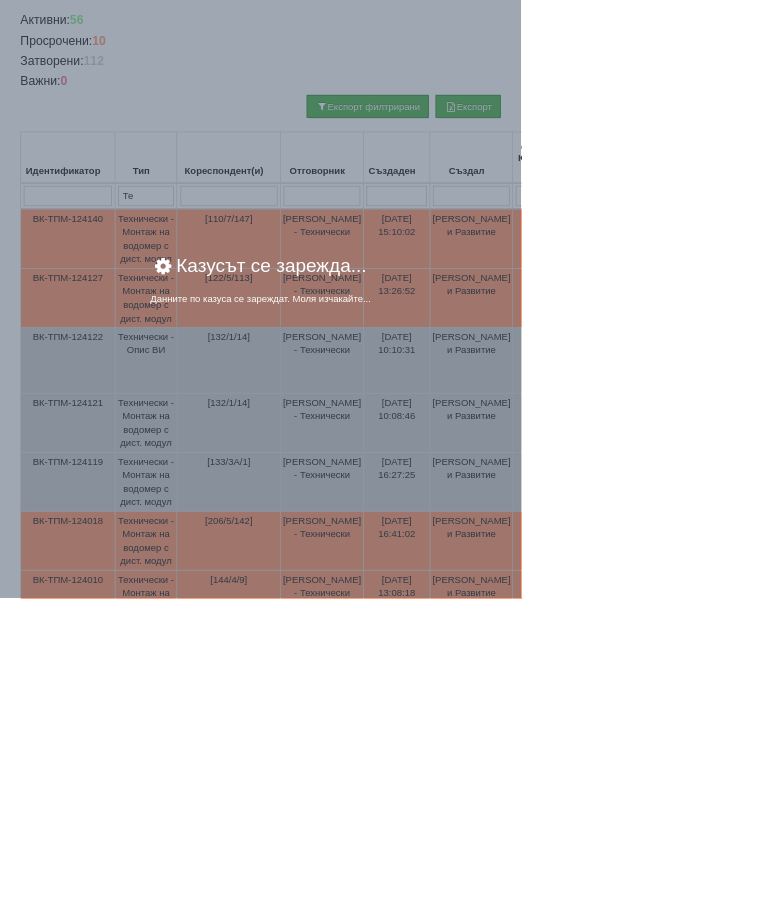 scroll, scrollTop: 133, scrollLeft: 0, axis: vertical 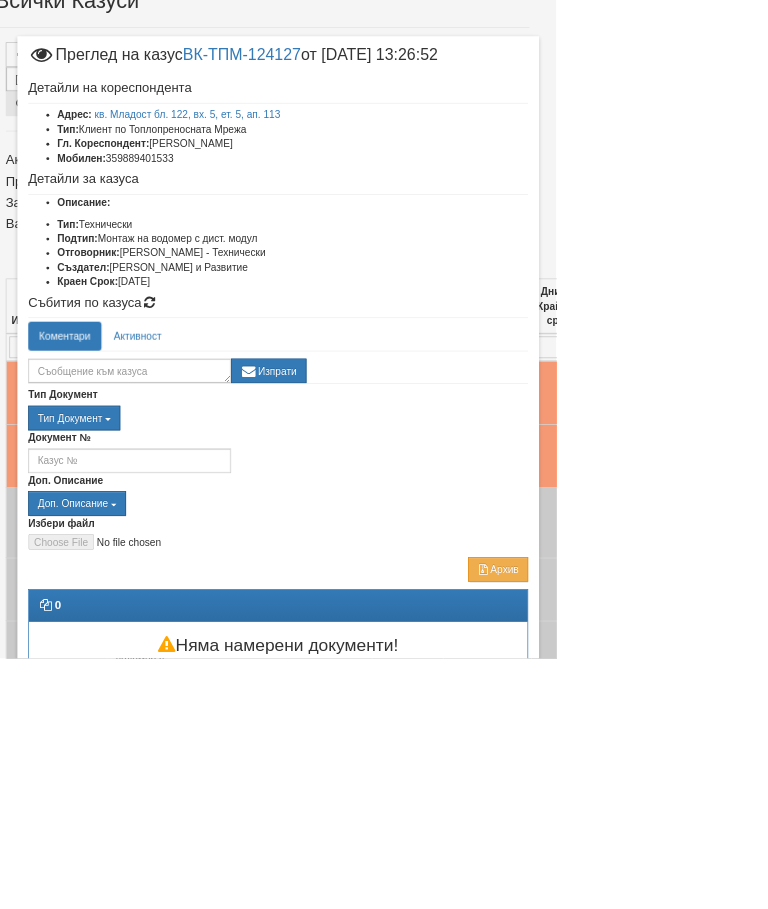 click on "Отказ" at bounding box center [693, 986] 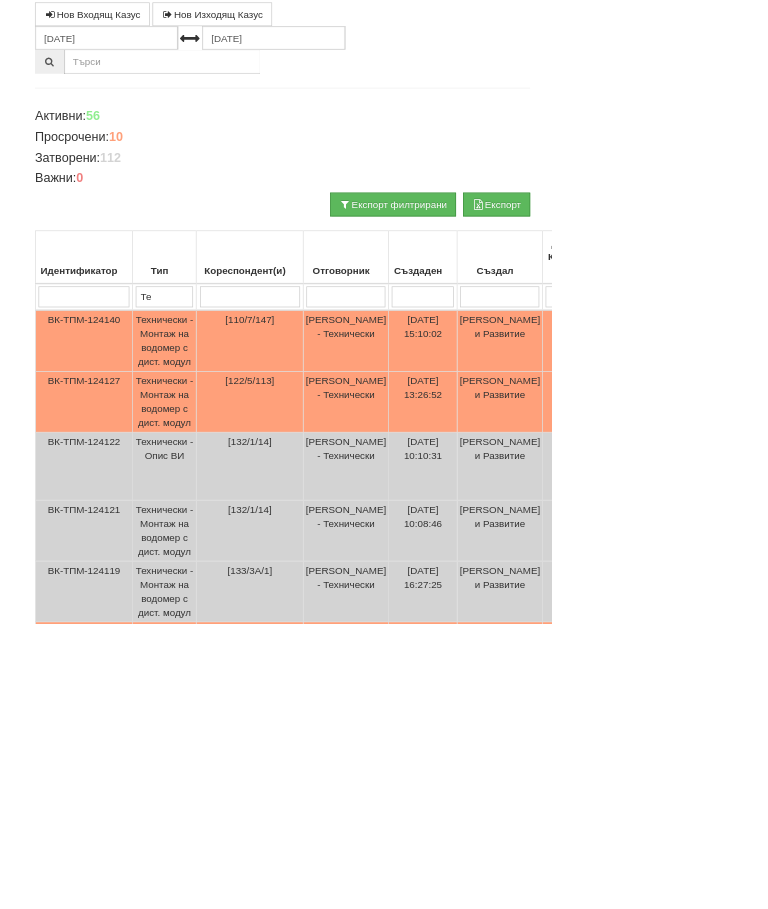 scroll, scrollTop: 0, scrollLeft: 0, axis: both 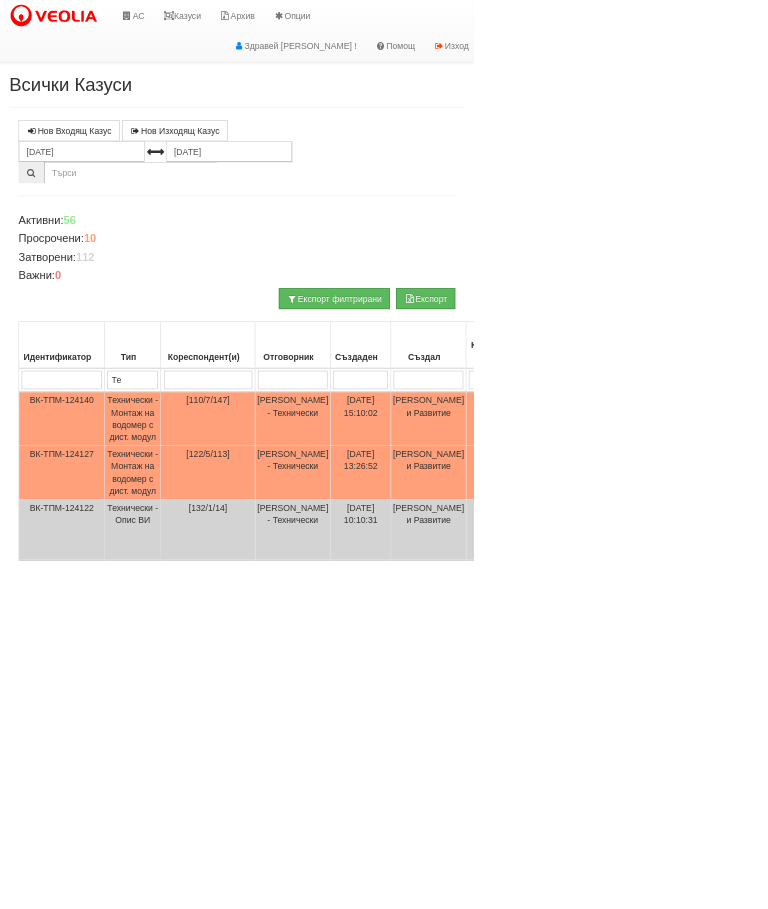 click on "Технически - Монтаж на водомер с дист. модул" at bounding box center [215, 766] 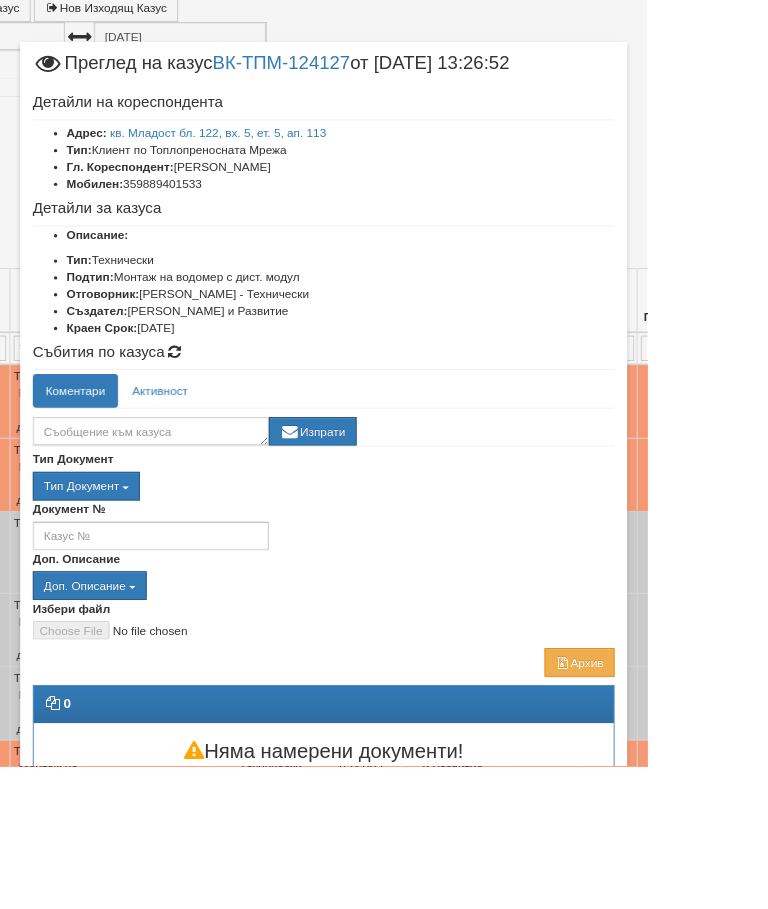 scroll, scrollTop: 202, scrollLeft: 158, axis: both 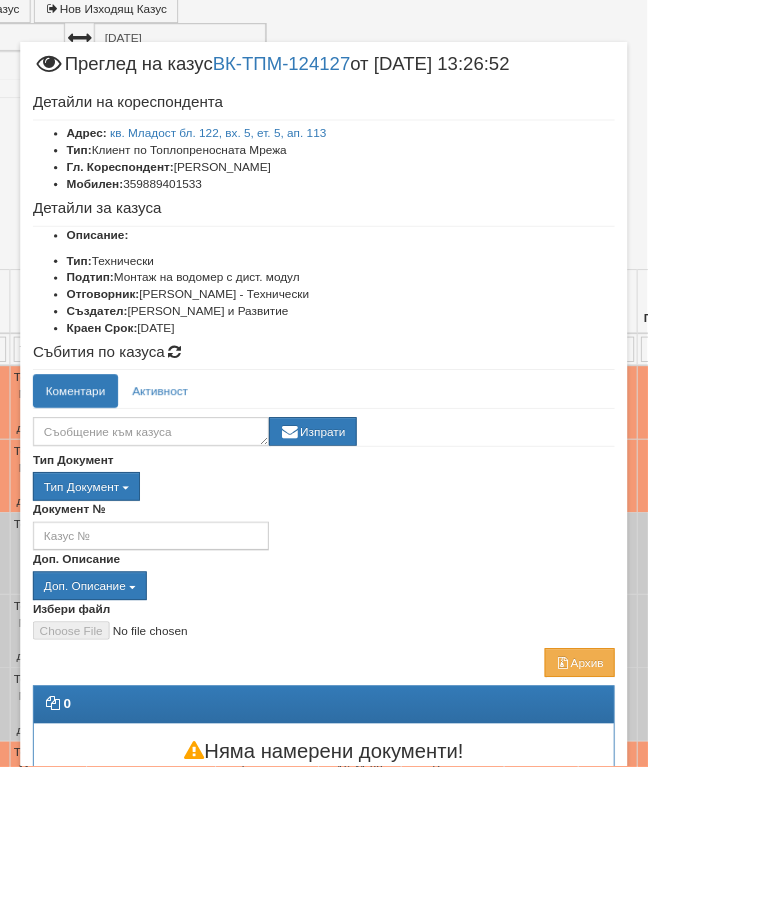 click on "Отказ" at bounding box center (693, 1055) 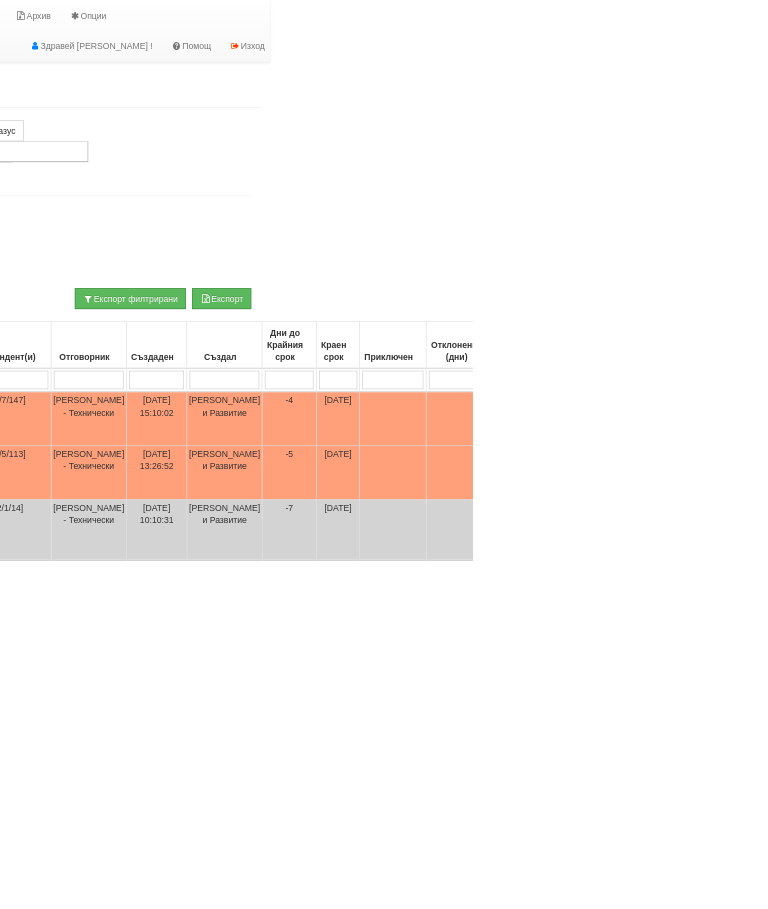 scroll, scrollTop: 0, scrollLeft: 328, axis: horizontal 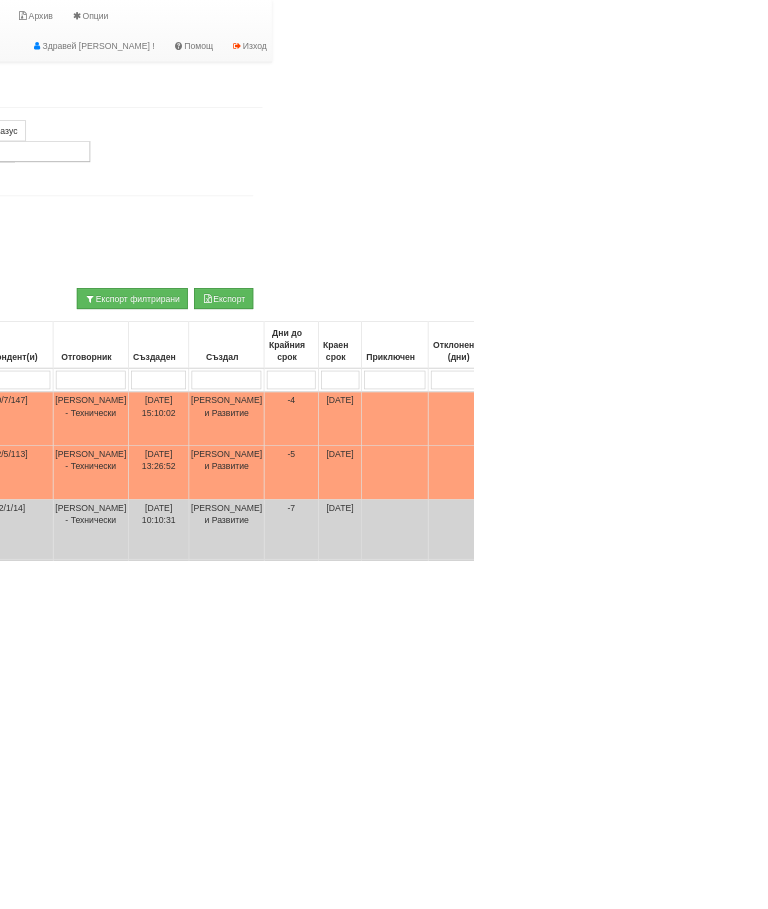 click on "Пр" at bounding box center (1286, 616) 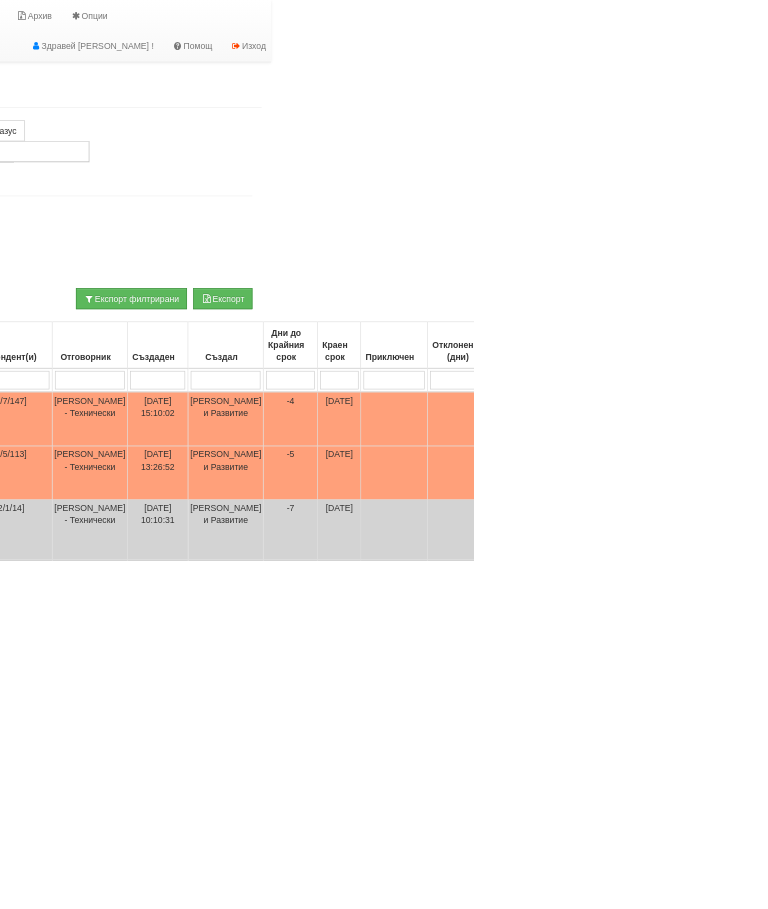 type on "П" 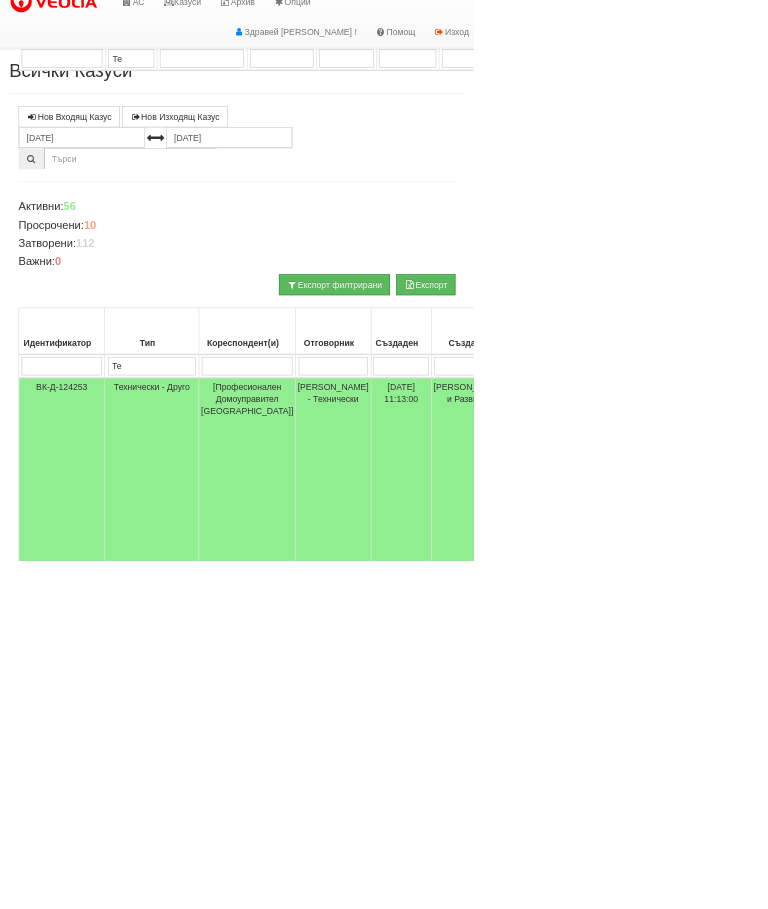 scroll, scrollTop: 1448, scrollLeft: 0, axis: vertical 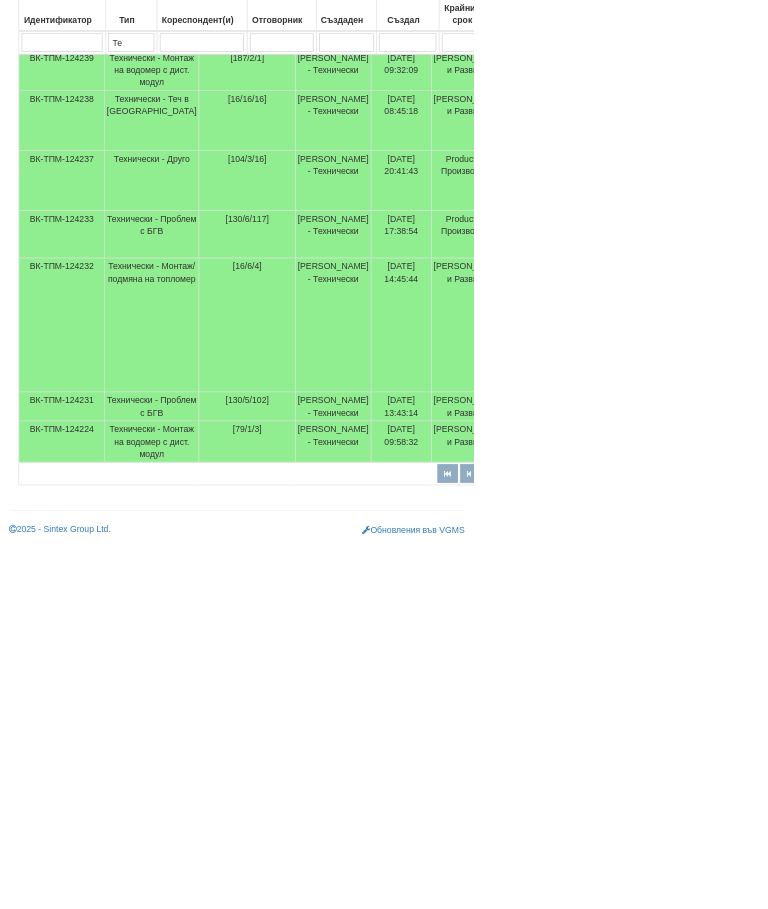 type 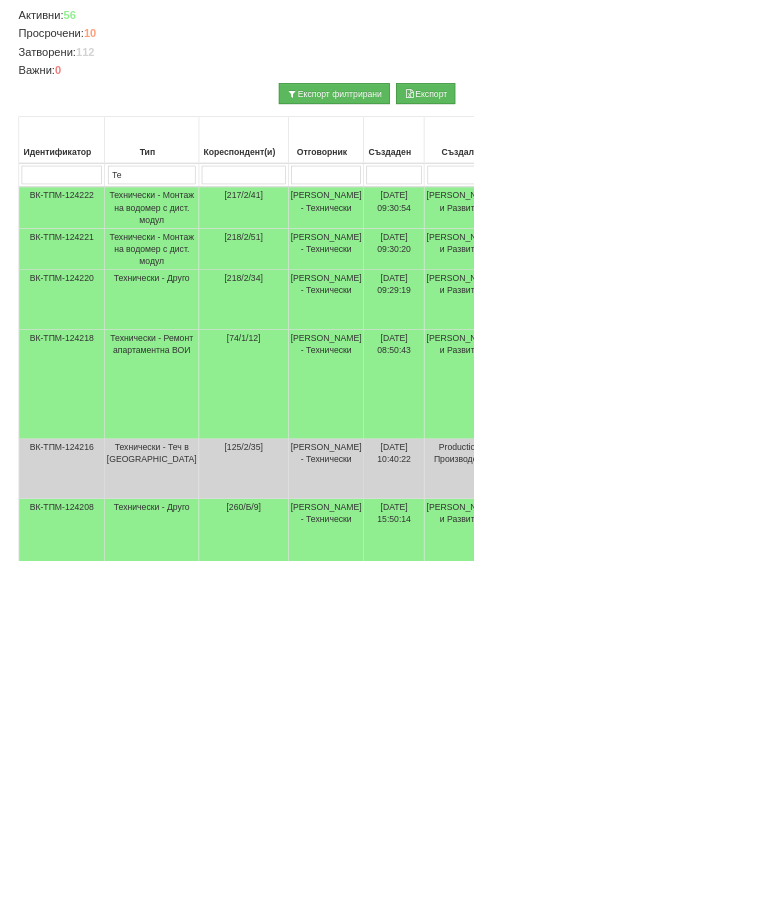 scroll, scrollTop: 332, scrollLeft: 0, axis: vertical 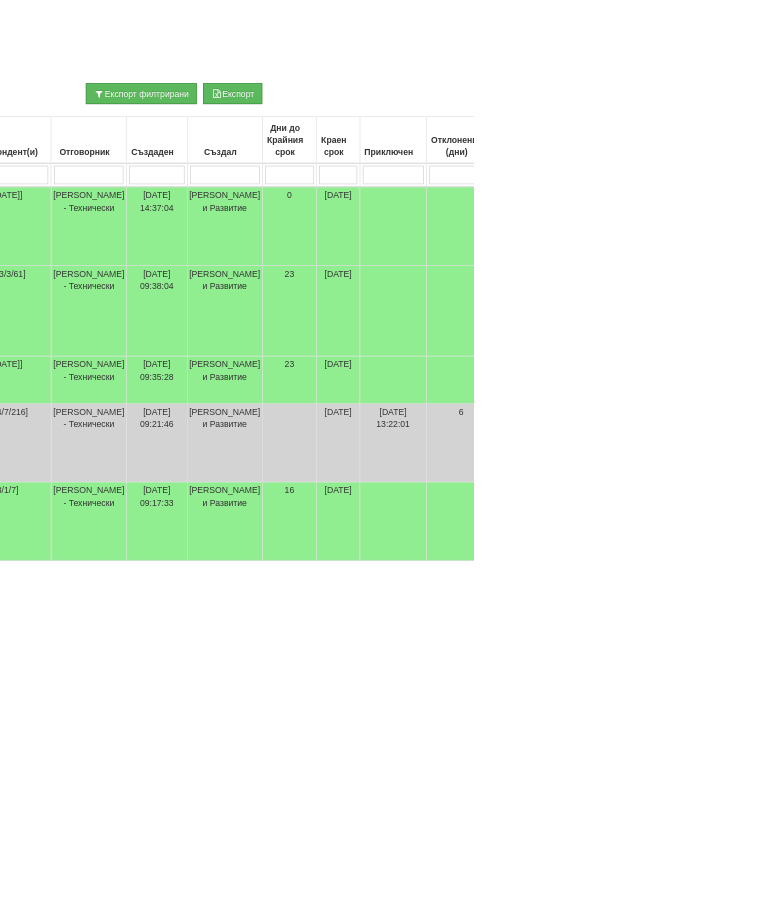click at bounding box center (1283, 284) 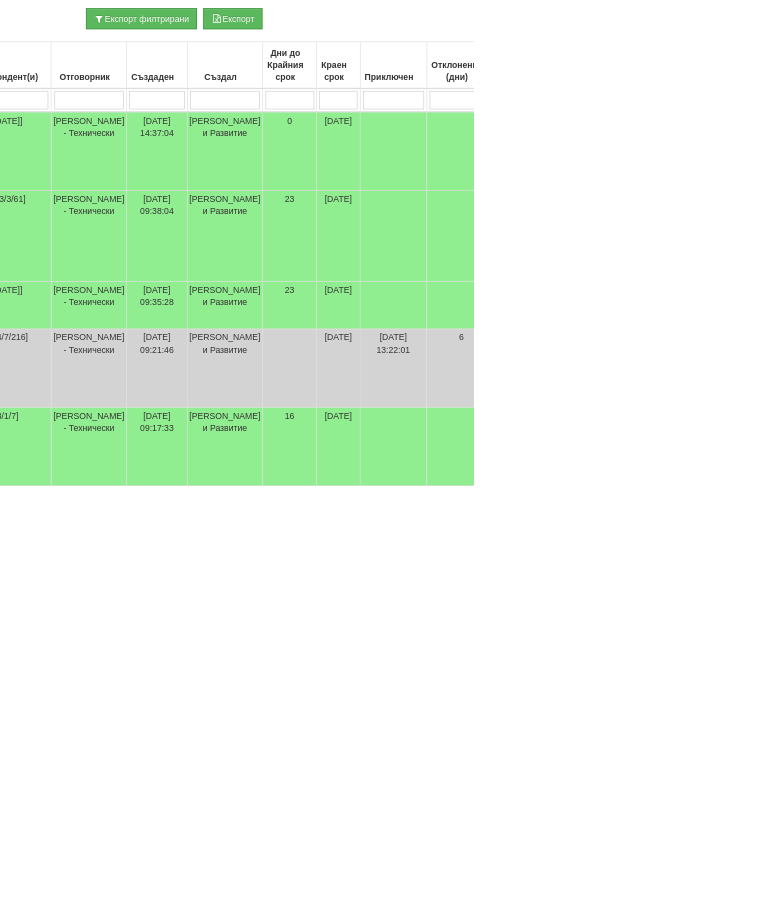 type on "[PERSON_NAME]" 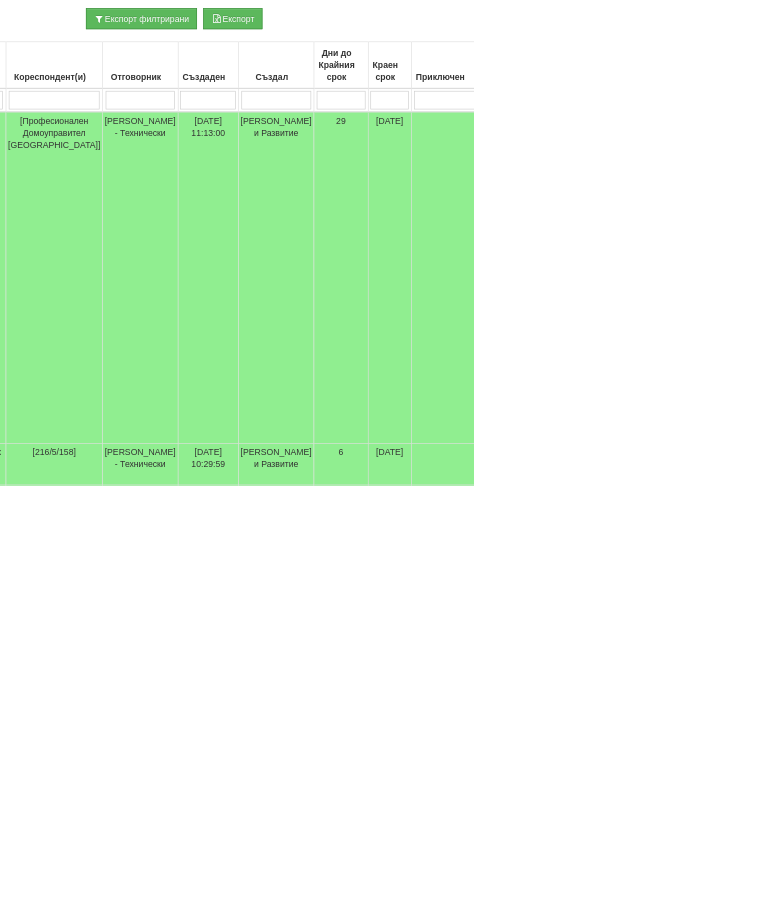 select on "1" 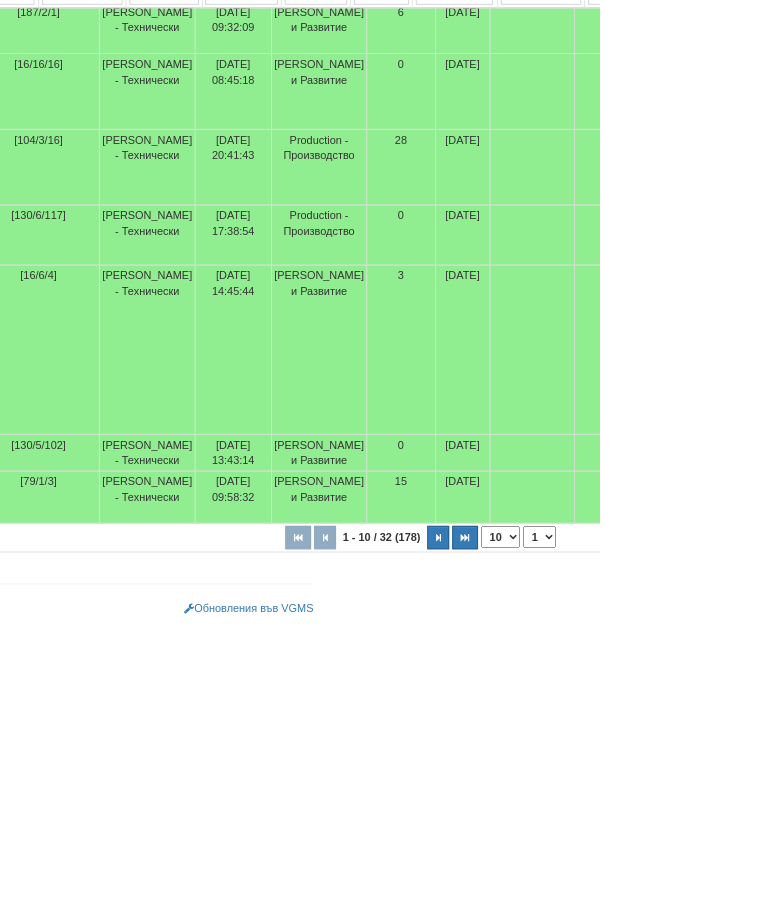 scroll, scrollTop: 1448, scrollLeft: 351, axis: both 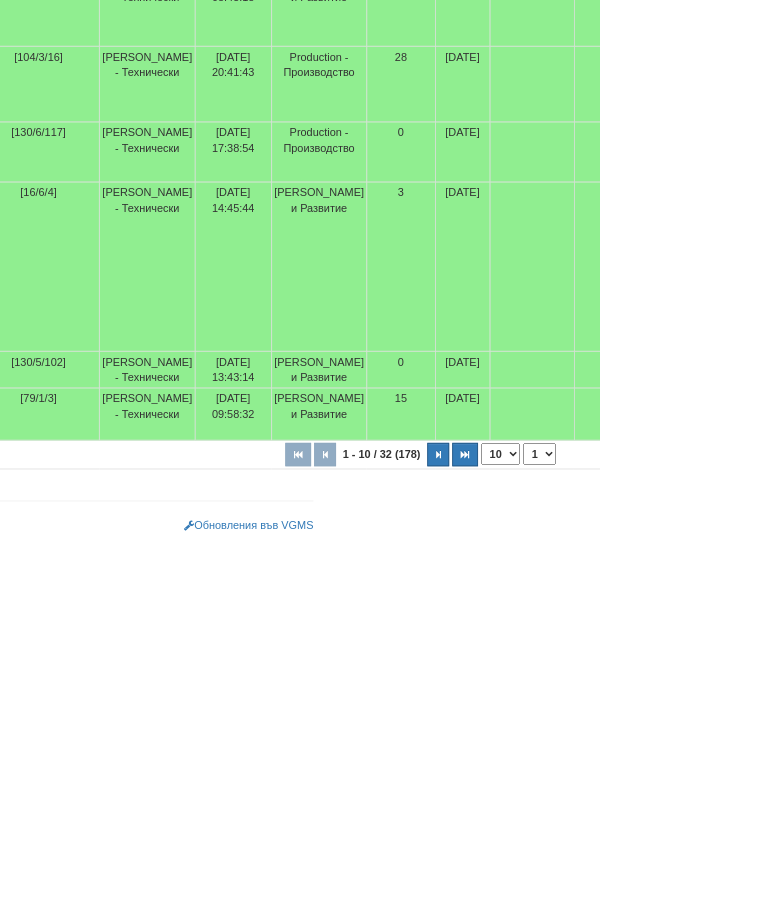 type on "Ак" 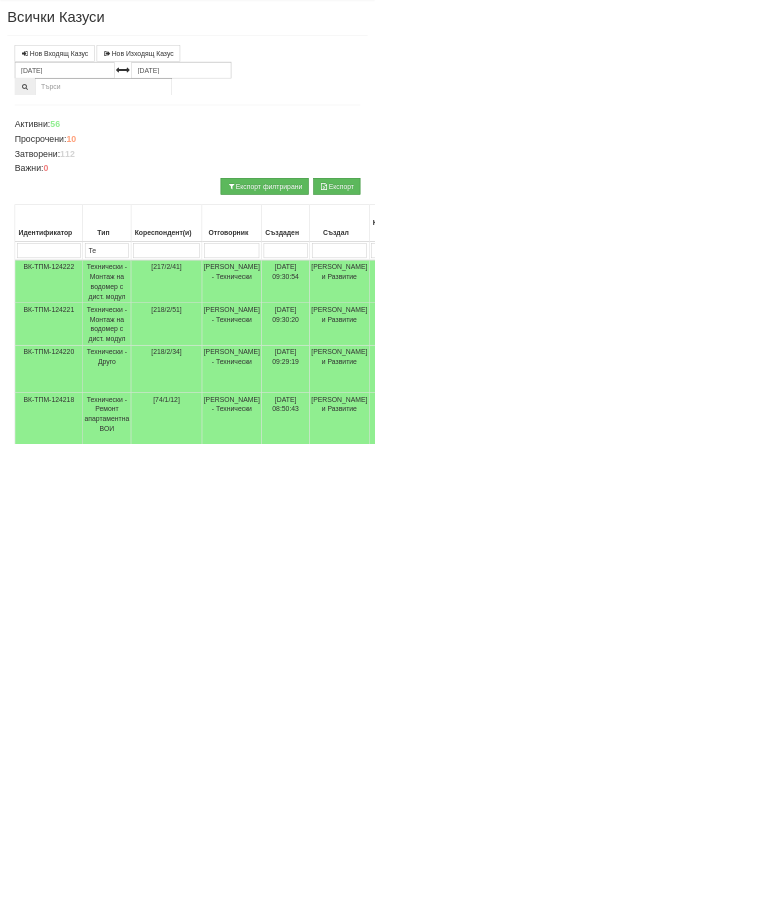scroll, scrollTop: 0, scrollLeft: 0, axis: both 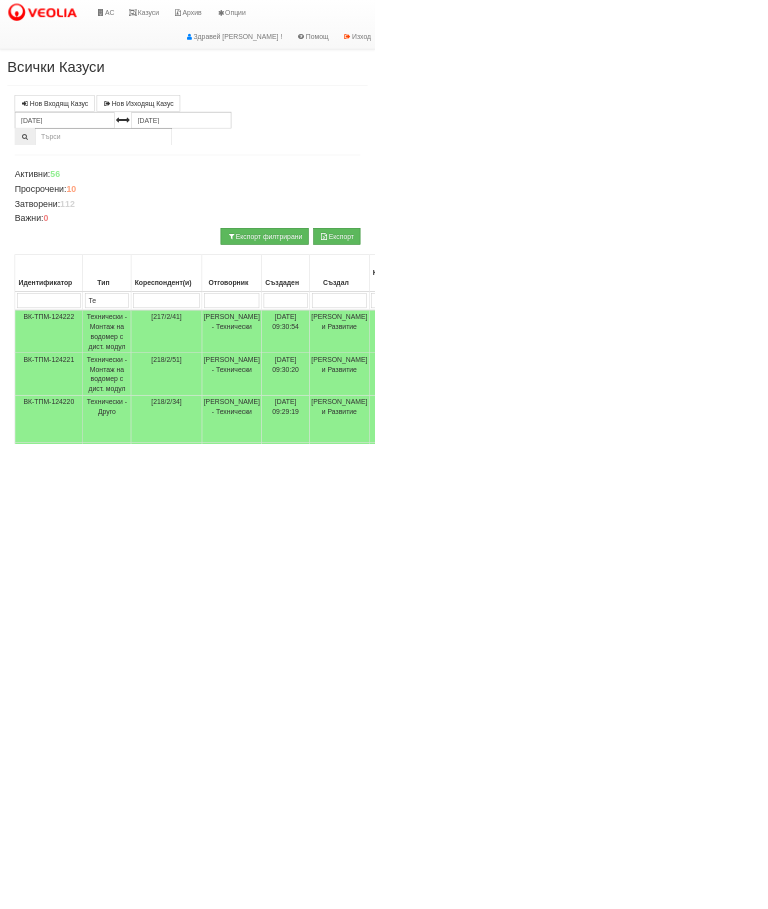 click at bounding box center (868, 1884) 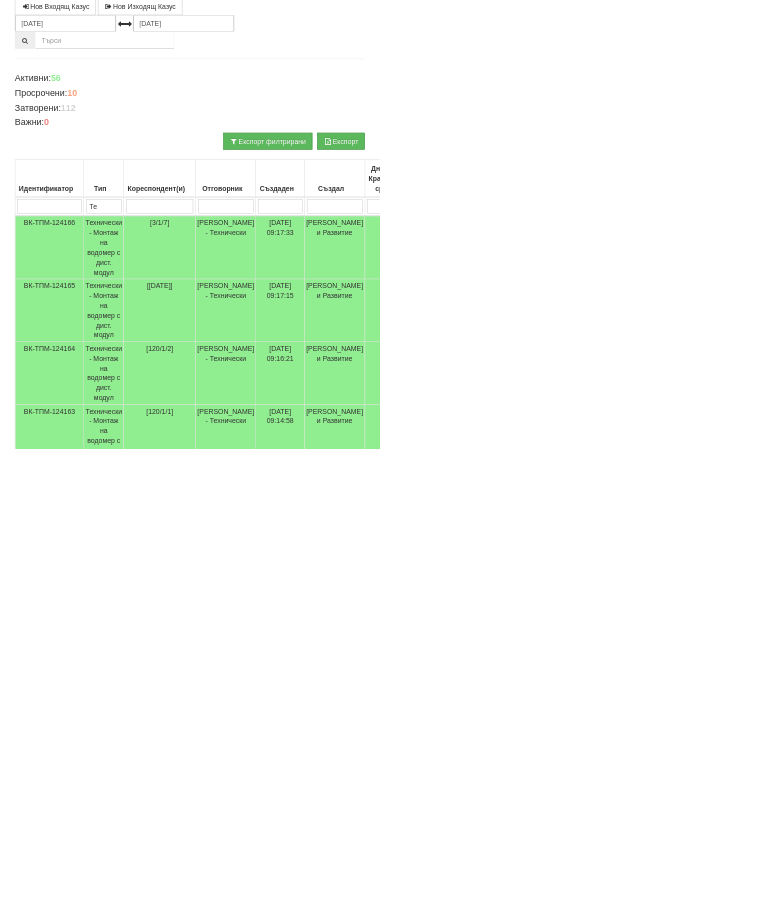 scroll, scrollTop: 197, scrollLeft: 0, axis: vertical 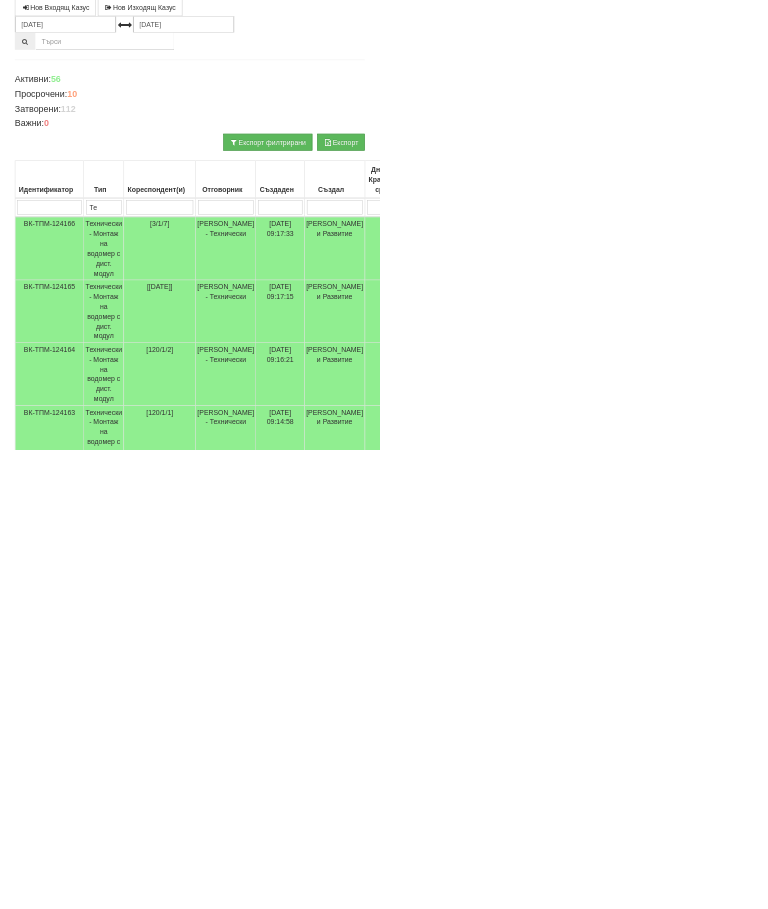 click at bounding box center [857, 1727] 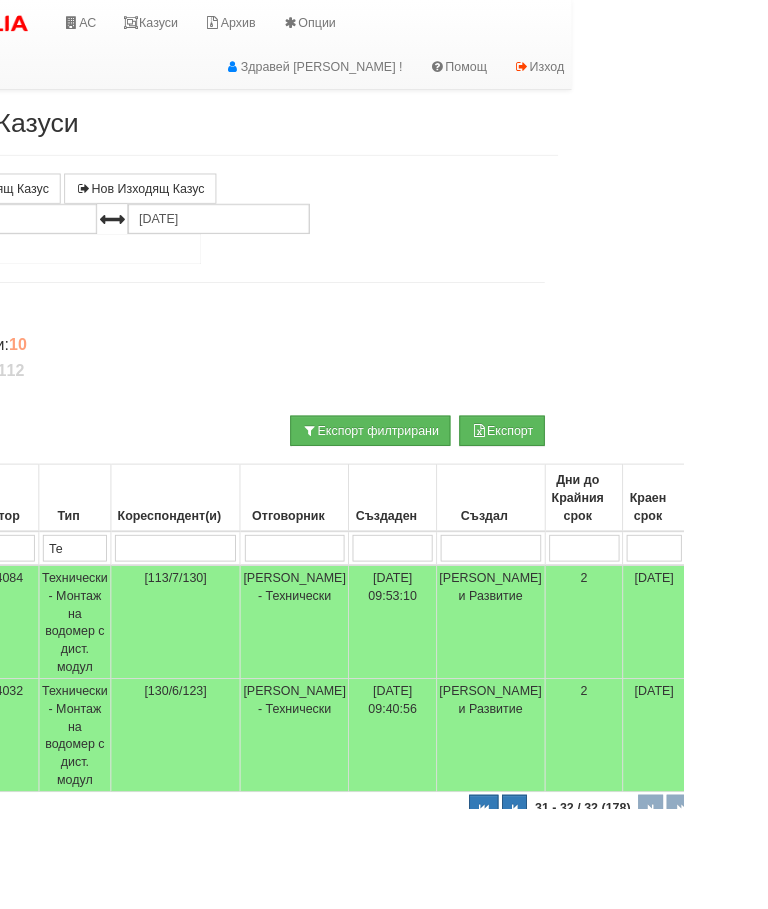 scroll, scrollTop: 0, scrollLeft: 0, axis: both 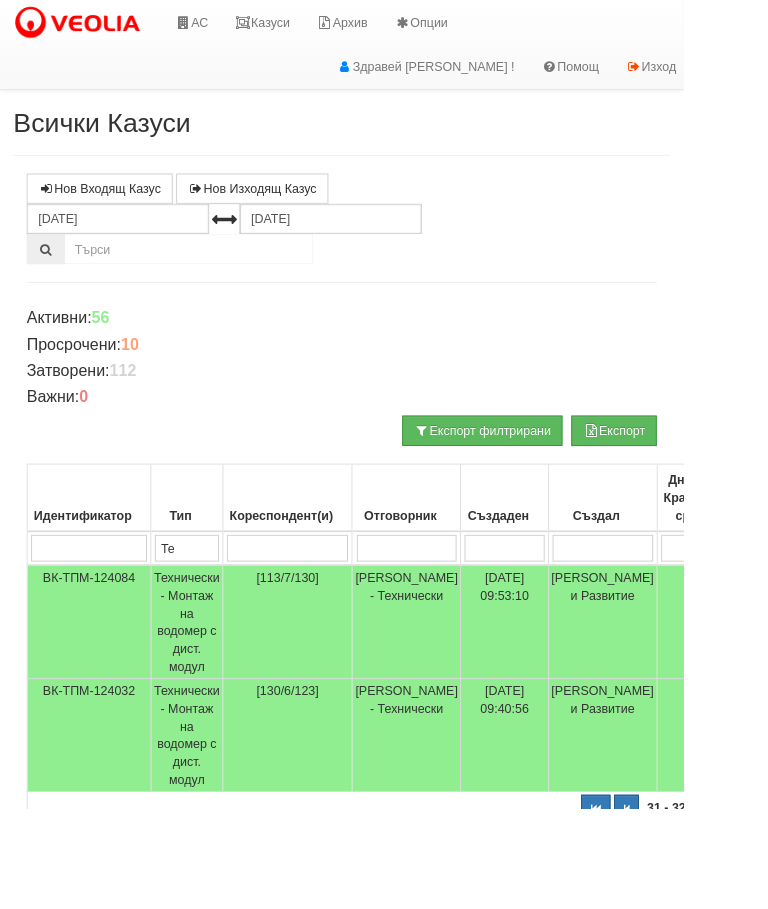 click at bounding box center [704, 908] 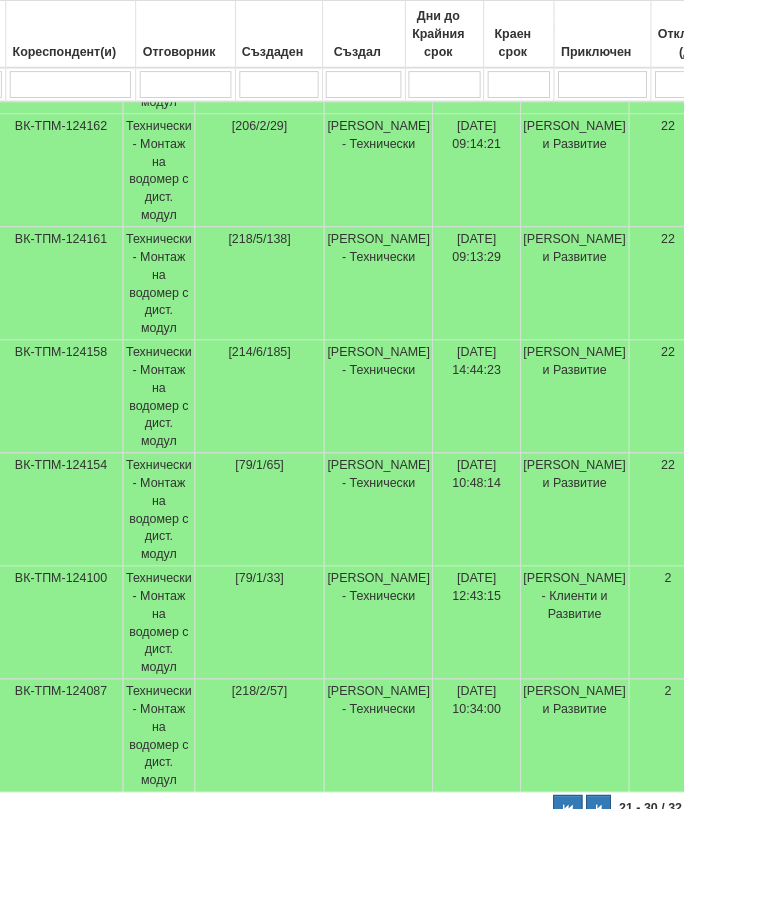 scroll, scrollTop: 1016, scrollLeft: 0, axis: vertical 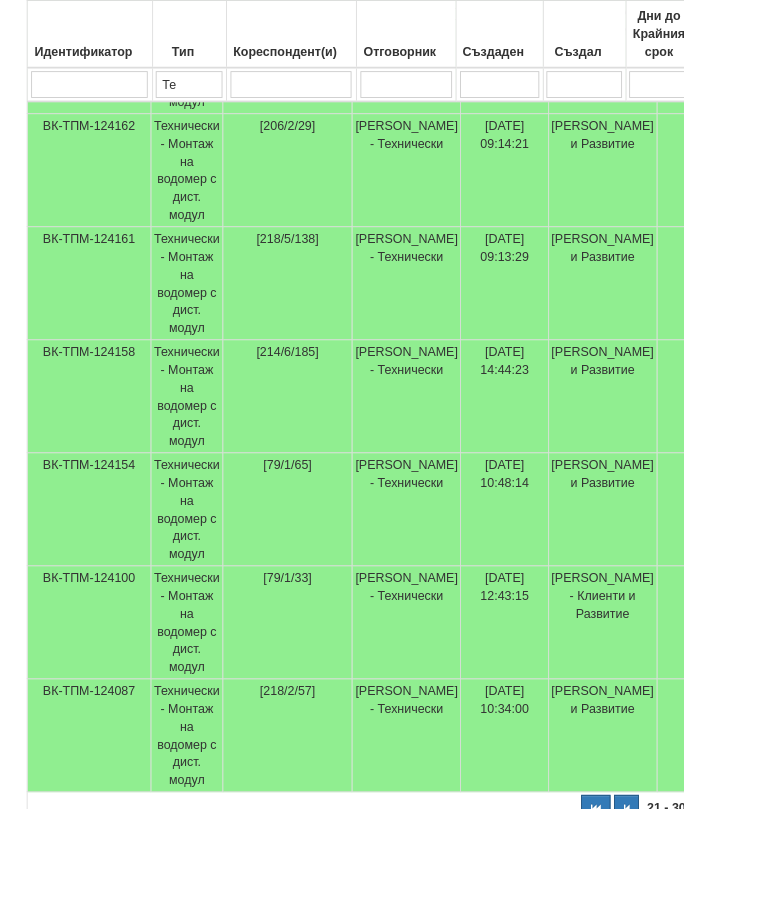 click on "Технически - Монтаж на водомер с дист. модул" at bounding box center [210, 445] 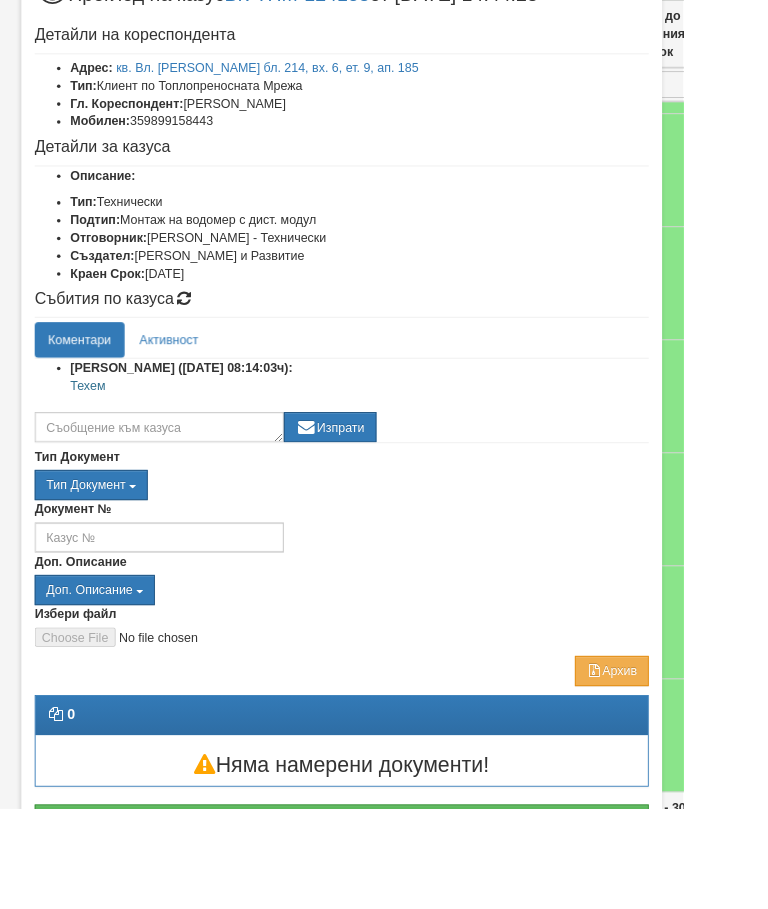 scroll, scrollTop: 81, scrollLeft: 0, axis: vertical 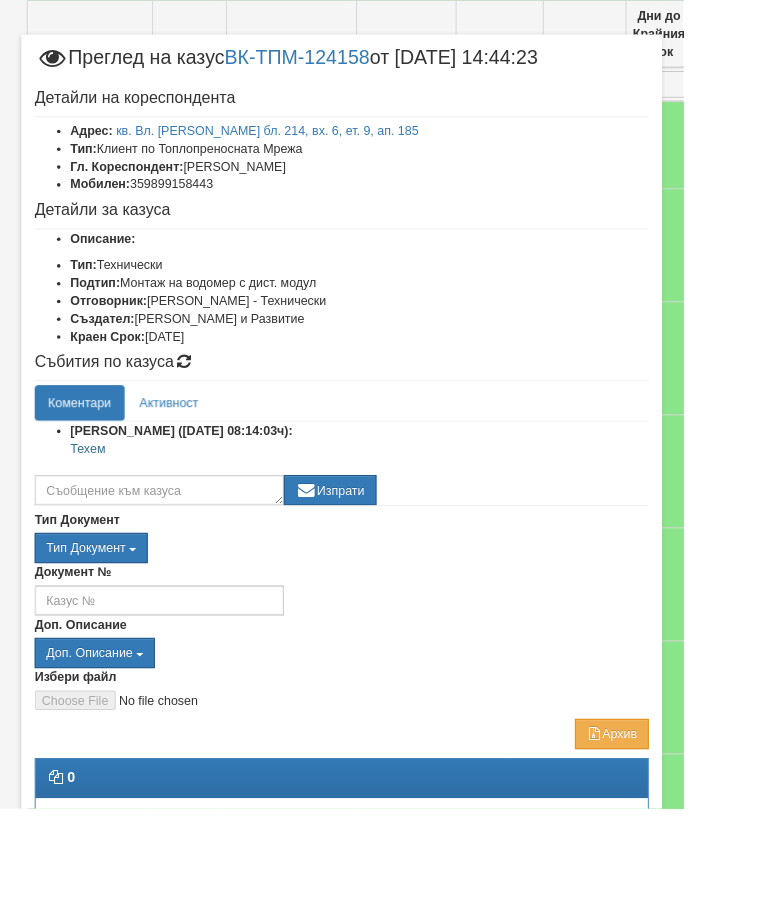 click on "Приключи казуса" at bounding box center (384, 992) 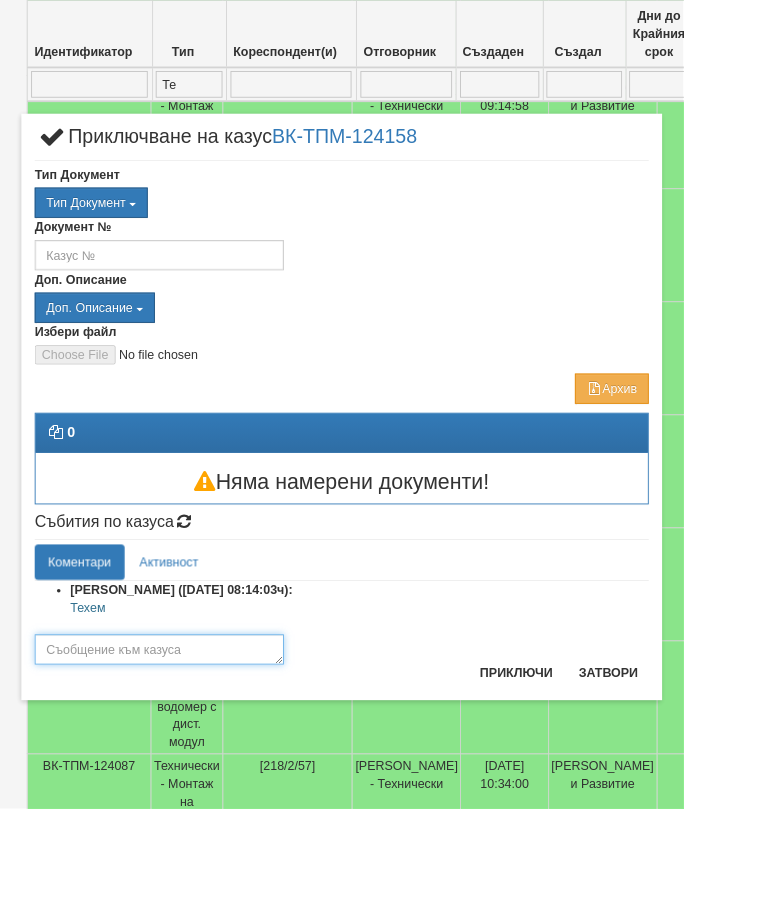 click at bounding box center [179, 730] 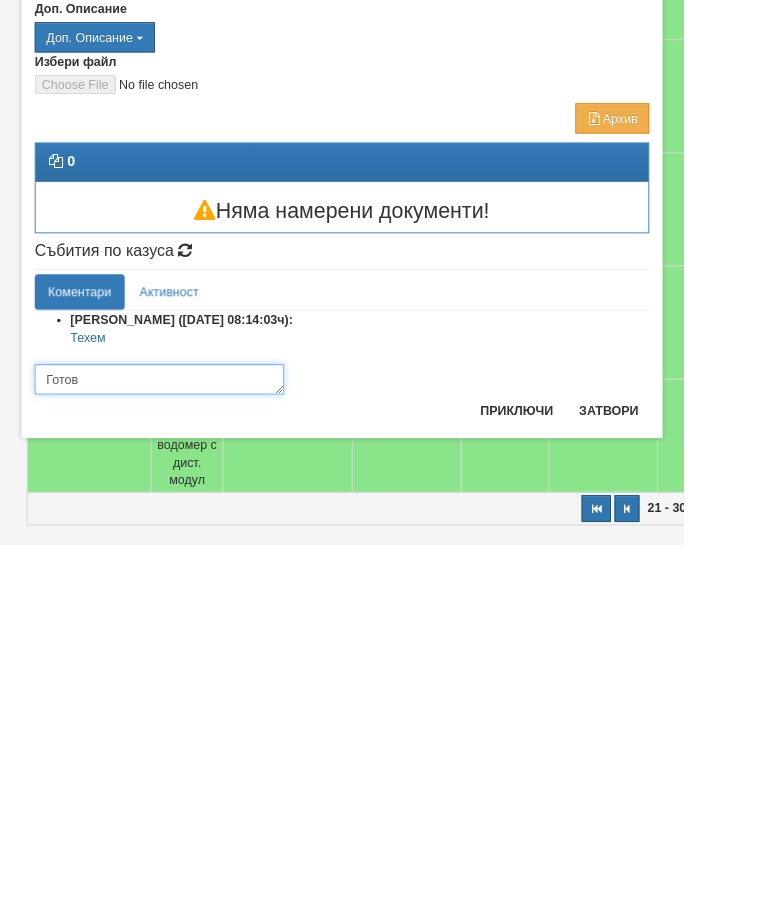 type on "Готов" 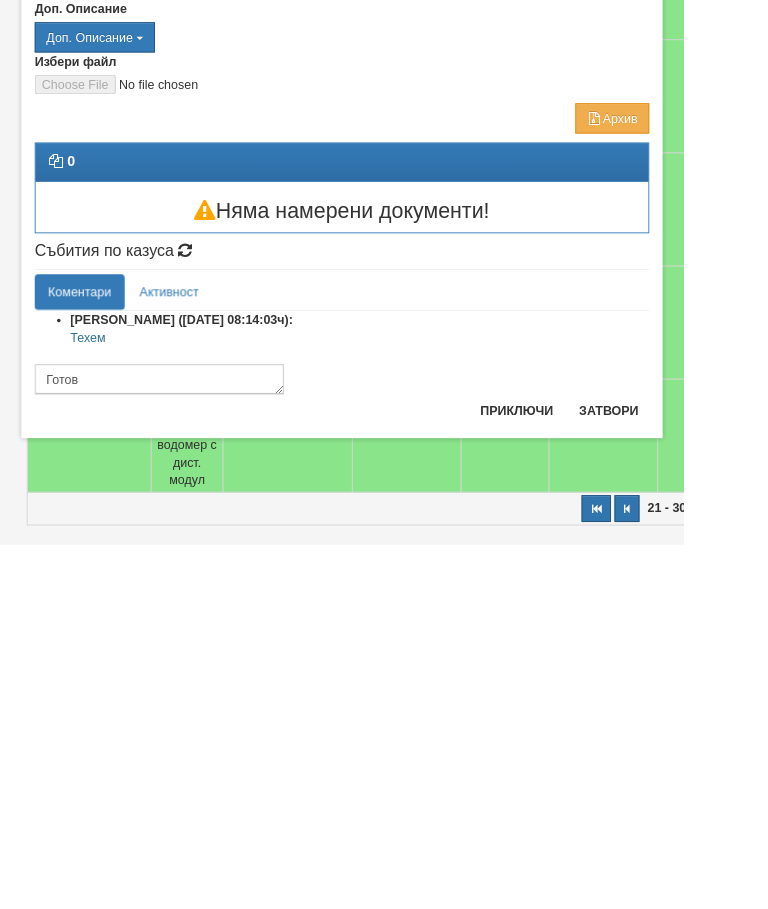 click on "Приключи" at bounding box center (580, 758) 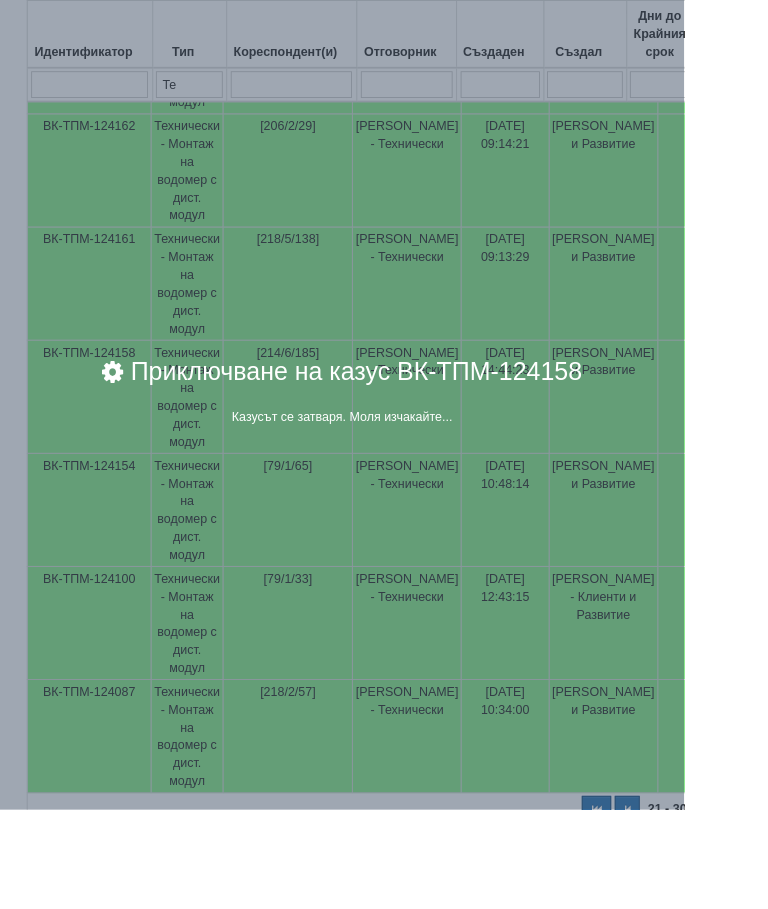 click on "× Приключване на казус ВК-ТПМ-124158 Казусът се затваря. Моля изчакайте..." at bounding box center (384, 454) 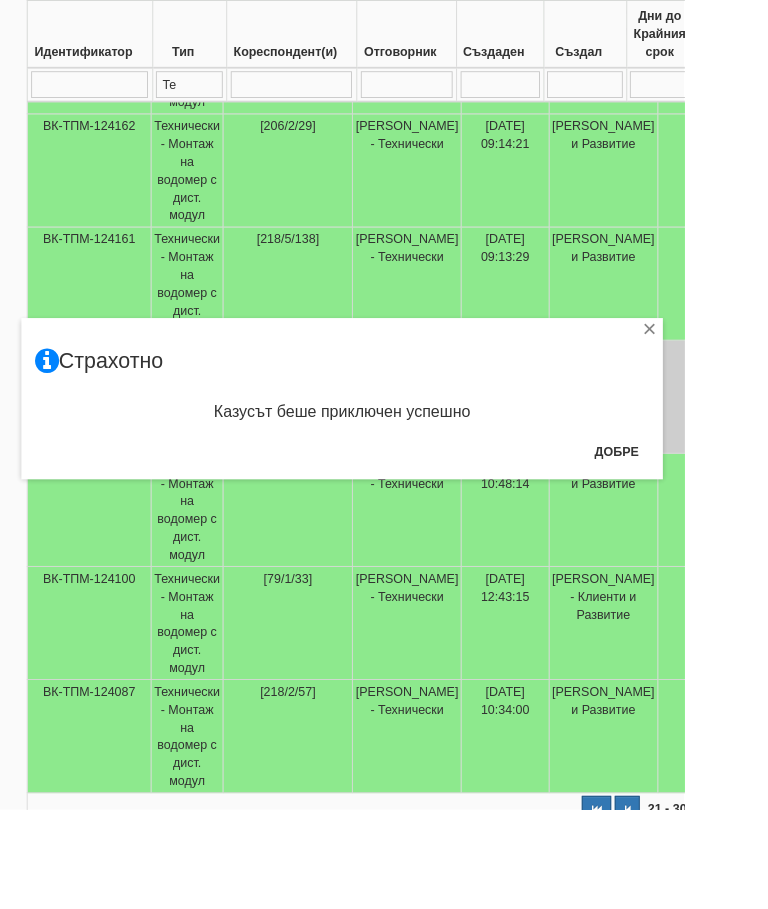 click on "Добре" at bounding box center [692, 507] 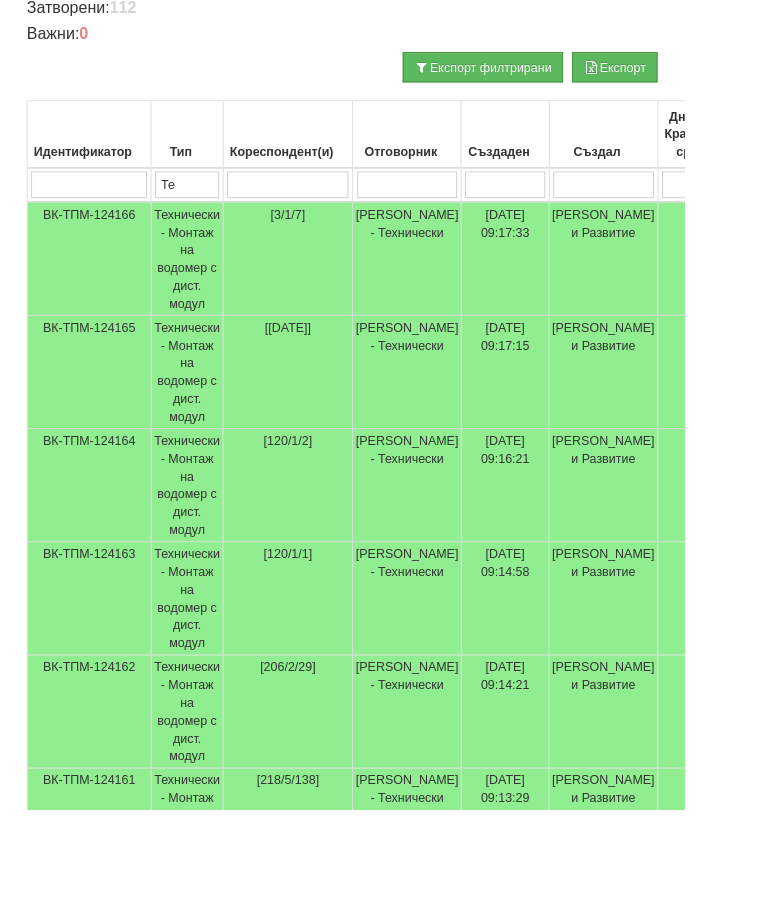 scroll, scrollTop: 415, scrollLeft: 0, axis: vertical 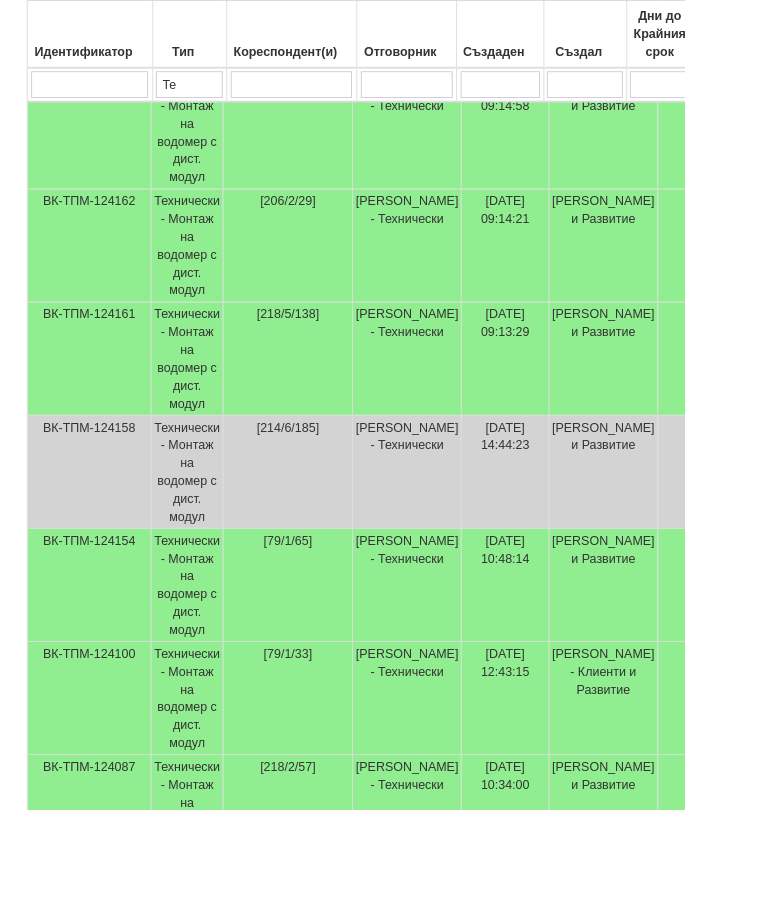 click at bounding box center [704, 992] 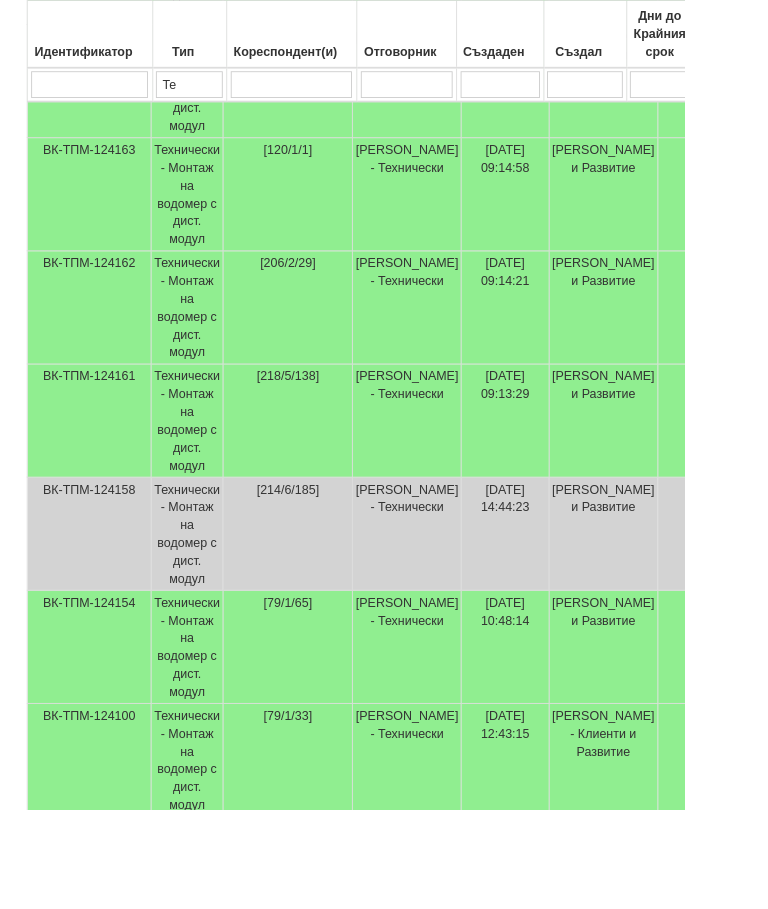 select on "2" 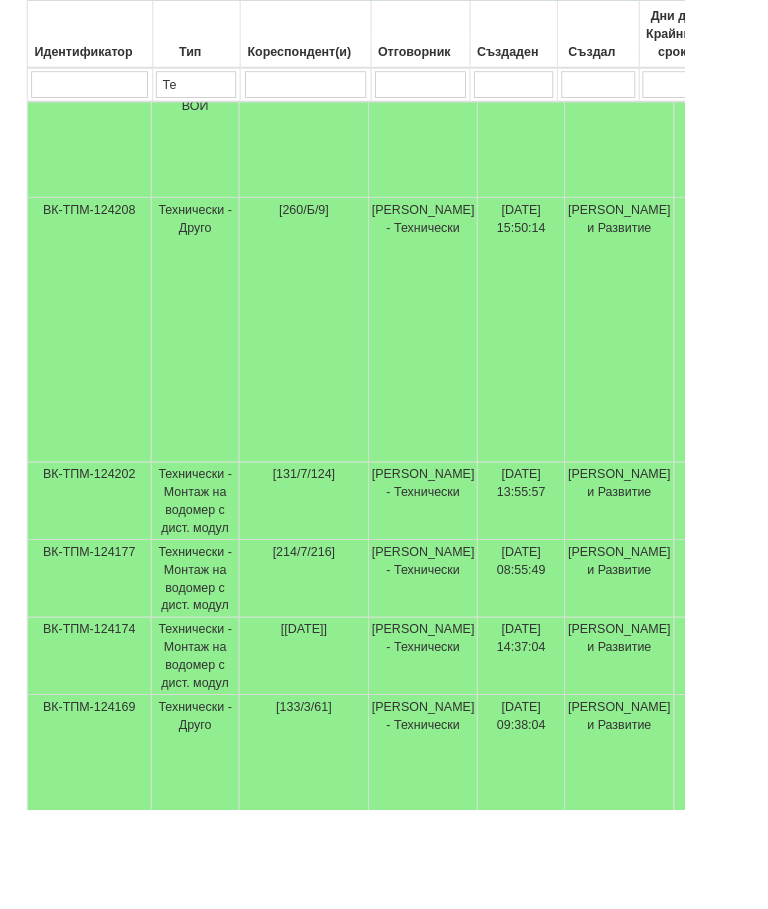 click on "Технически - Друго" at bounding box center (219, 853) 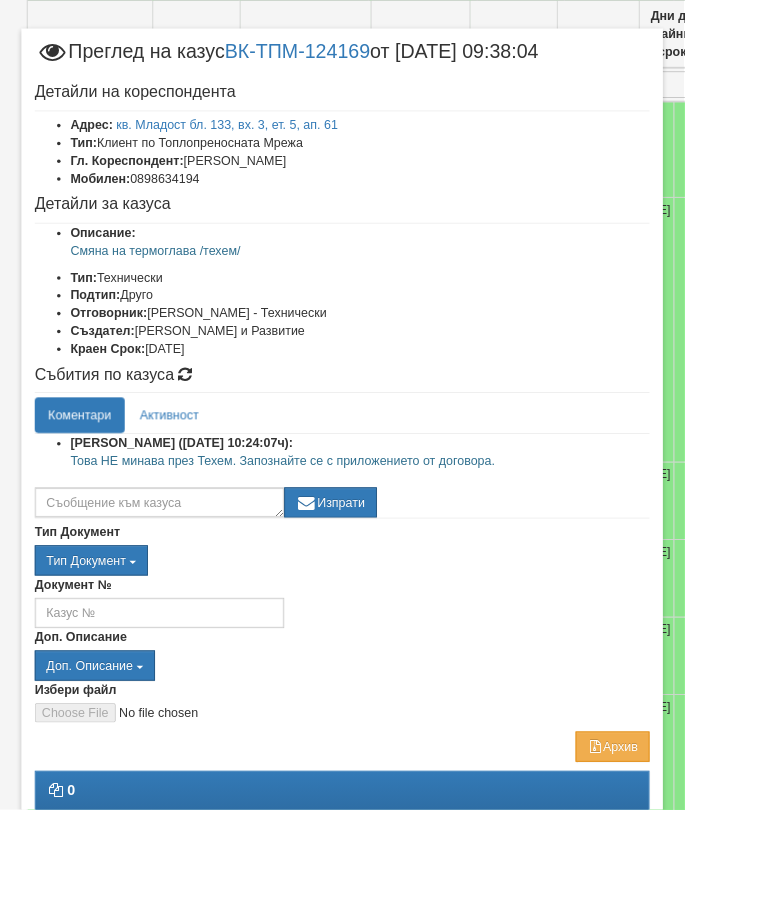 scroll, scrollTop: 17, scrollLeft: 0, axis: vertical 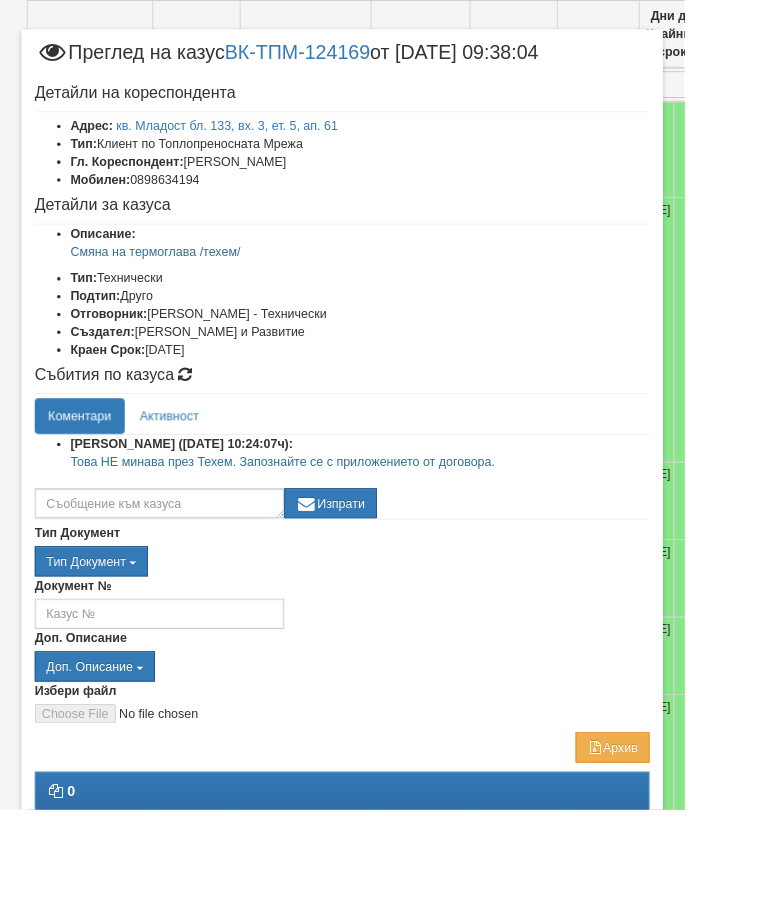 click on "Отказ" at bounding box center [693, 1024] 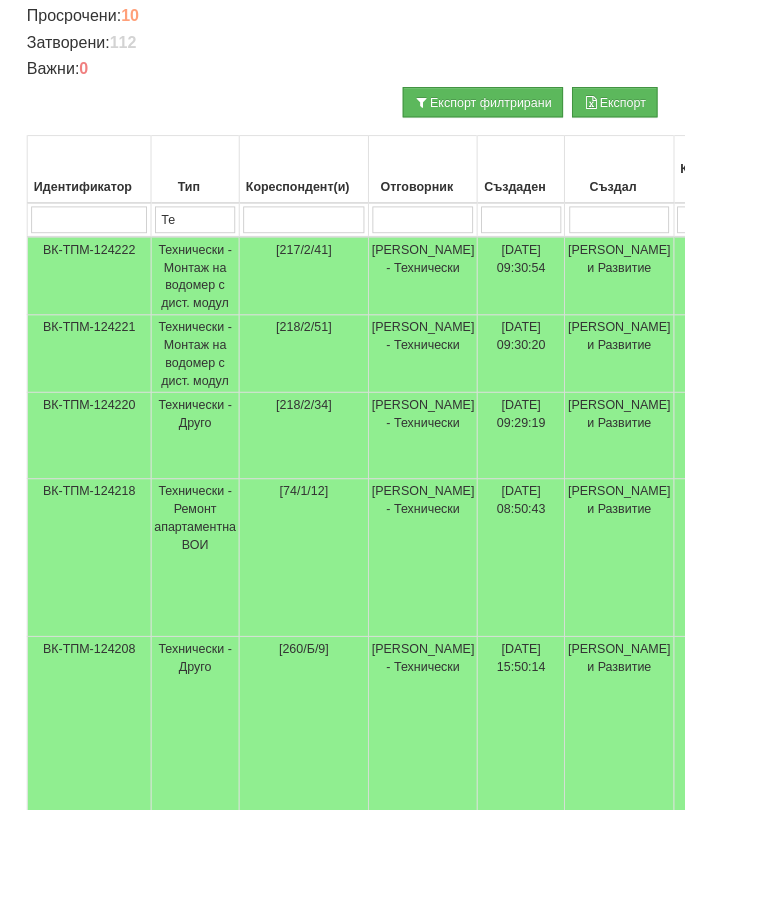 scroll, scrollTop: 370, scrollLeft: 0, axis: vertical 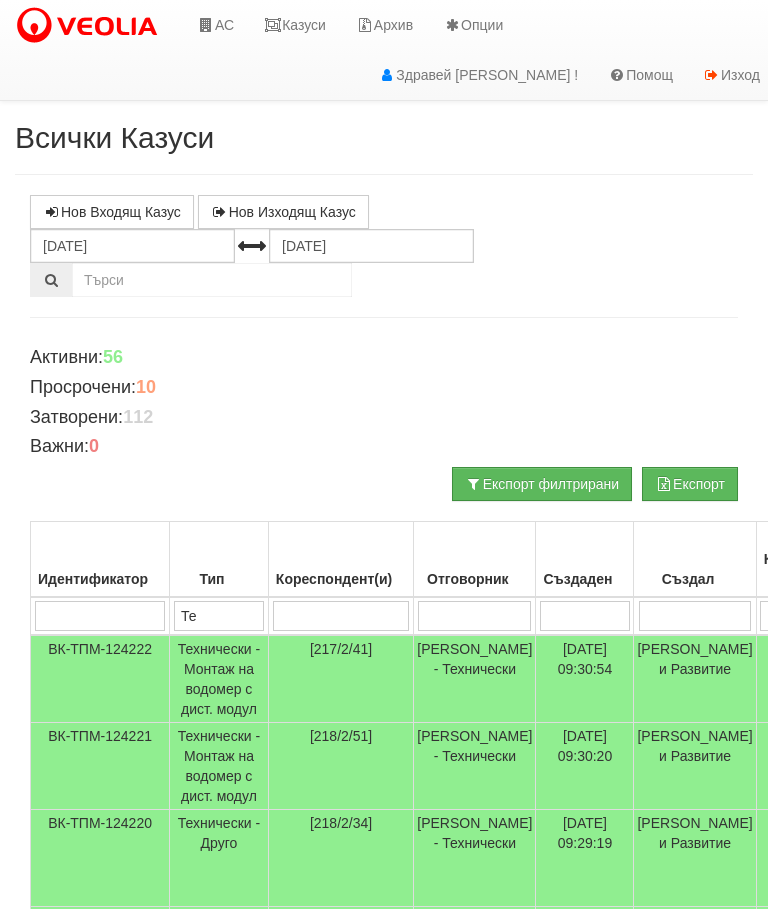 select on "2" 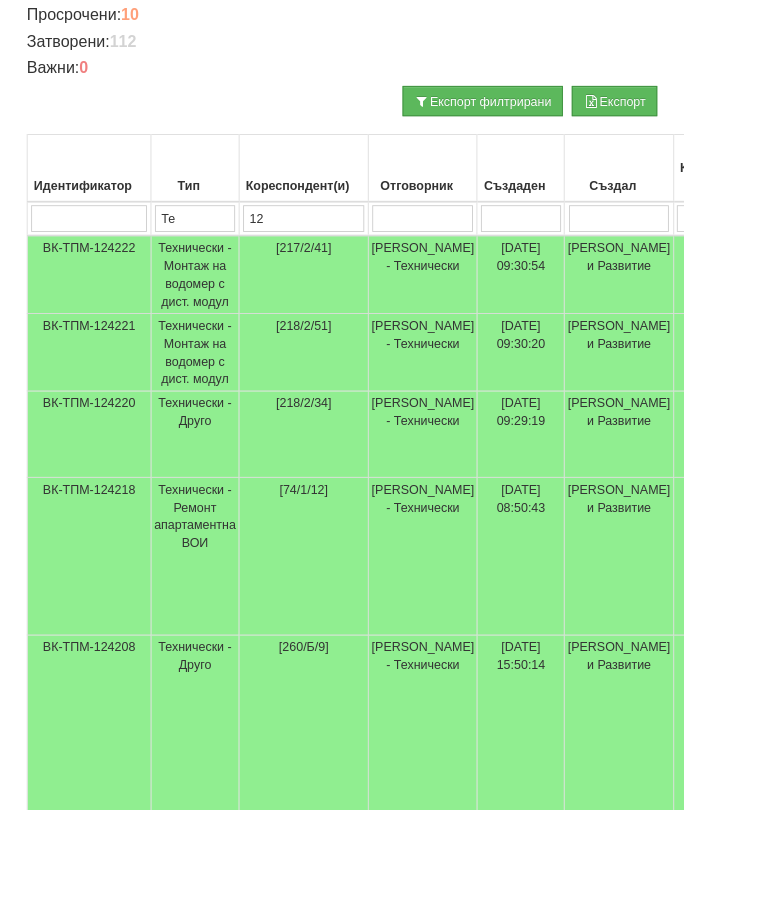 type on "122" 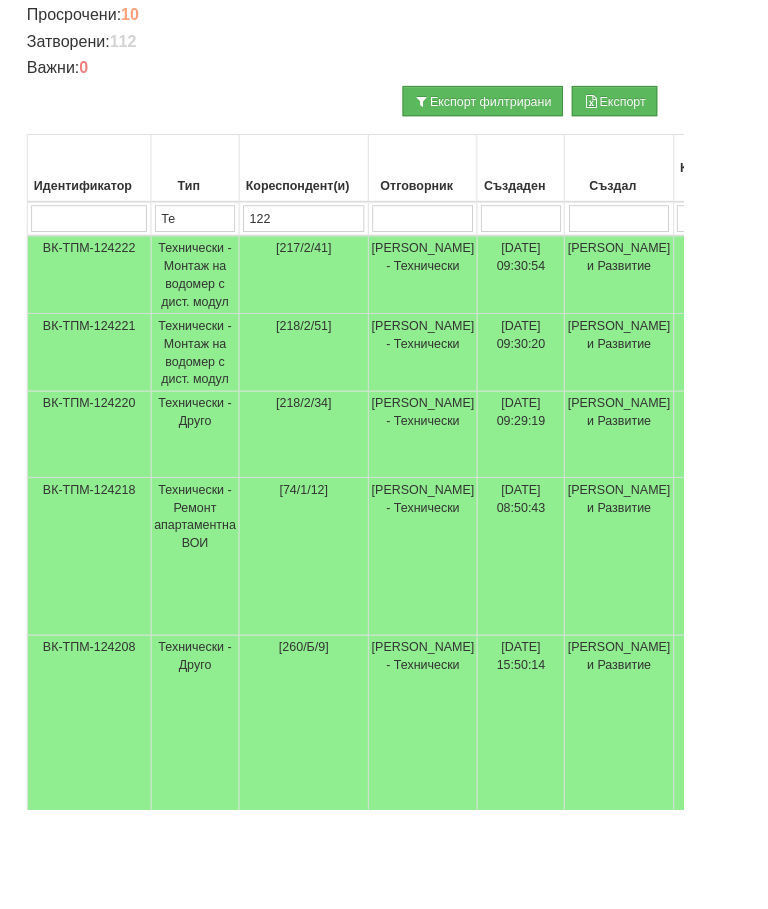 type on "122" 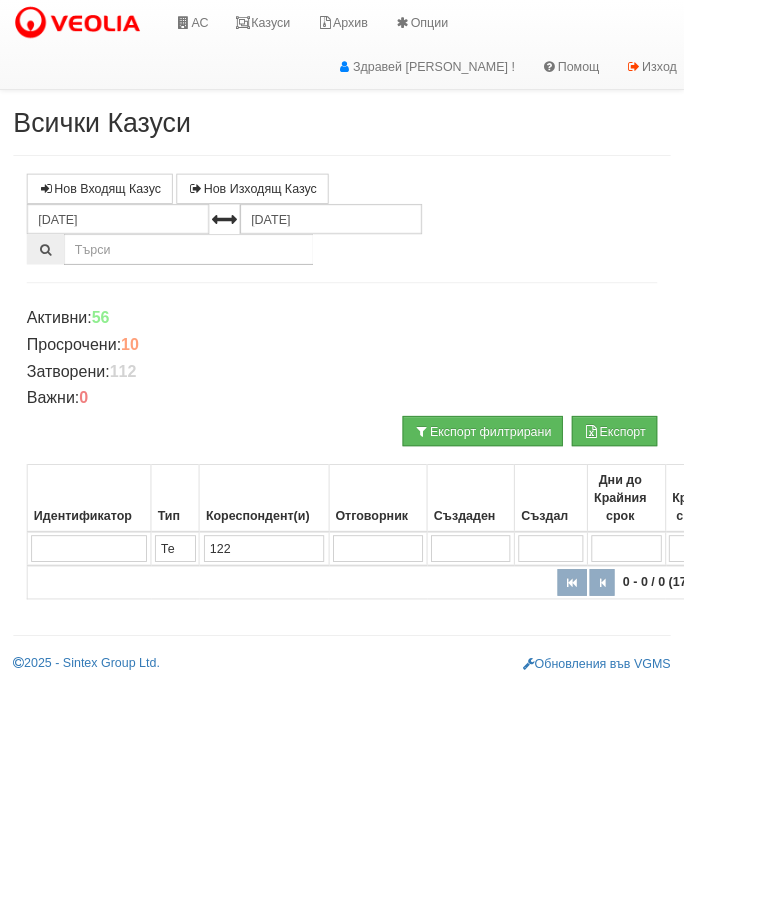 select on "1" 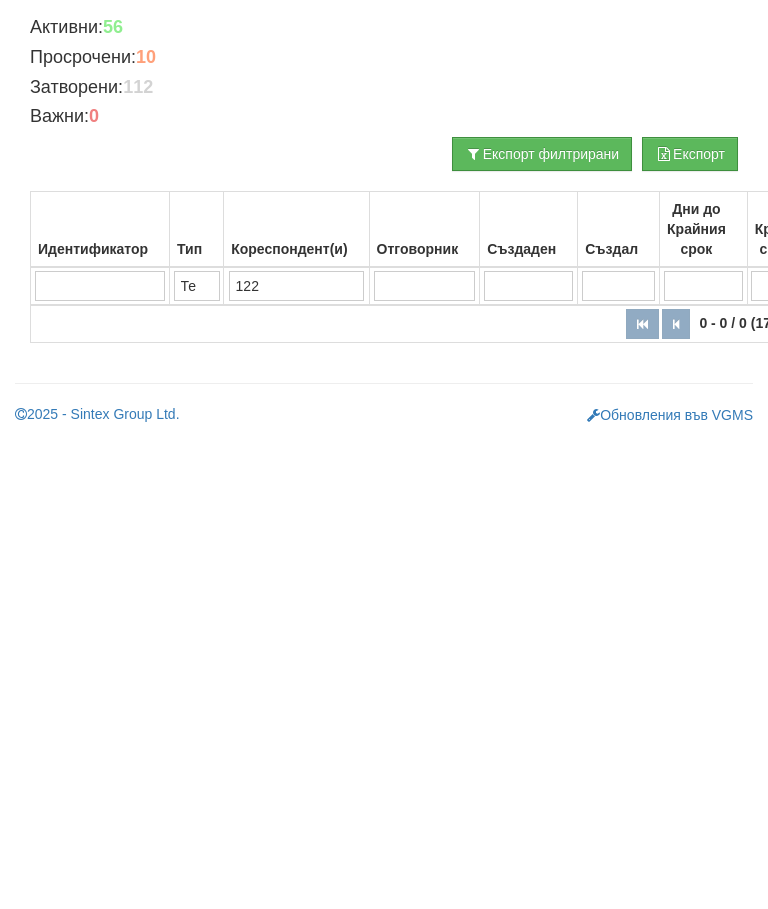scroll, scrollTop: 0, scrollLeft: 739, axis: horizontal 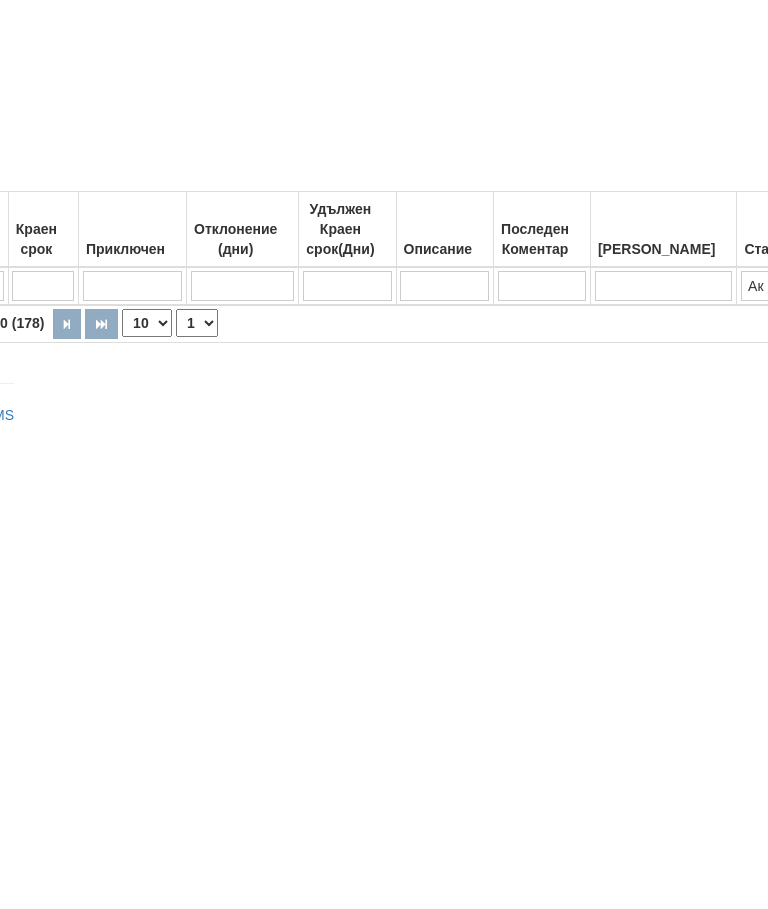 type on "122" 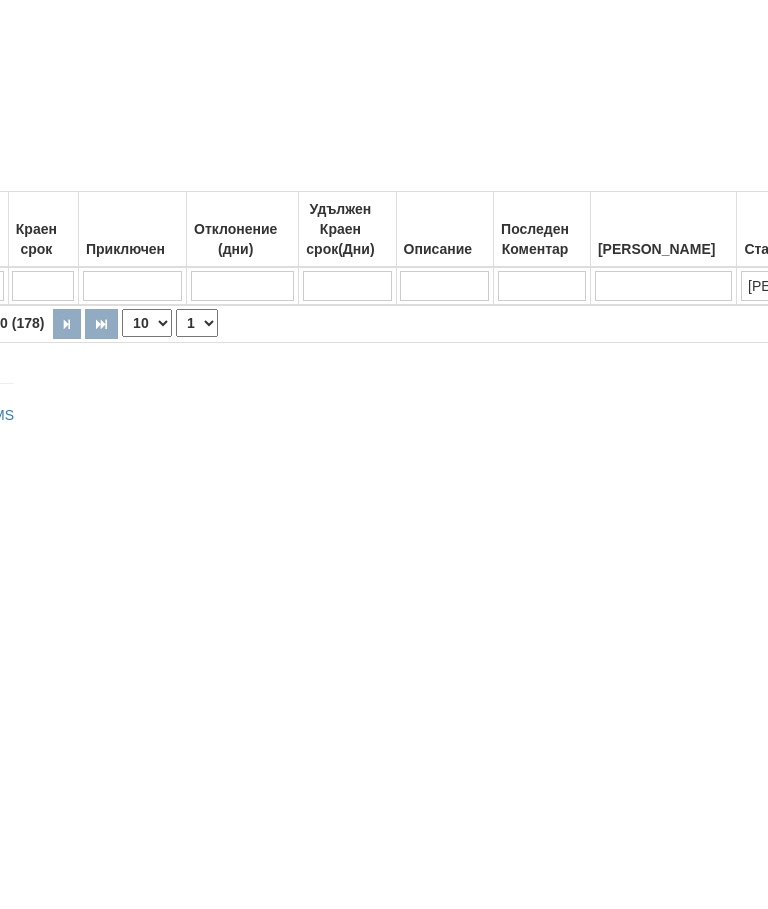 type 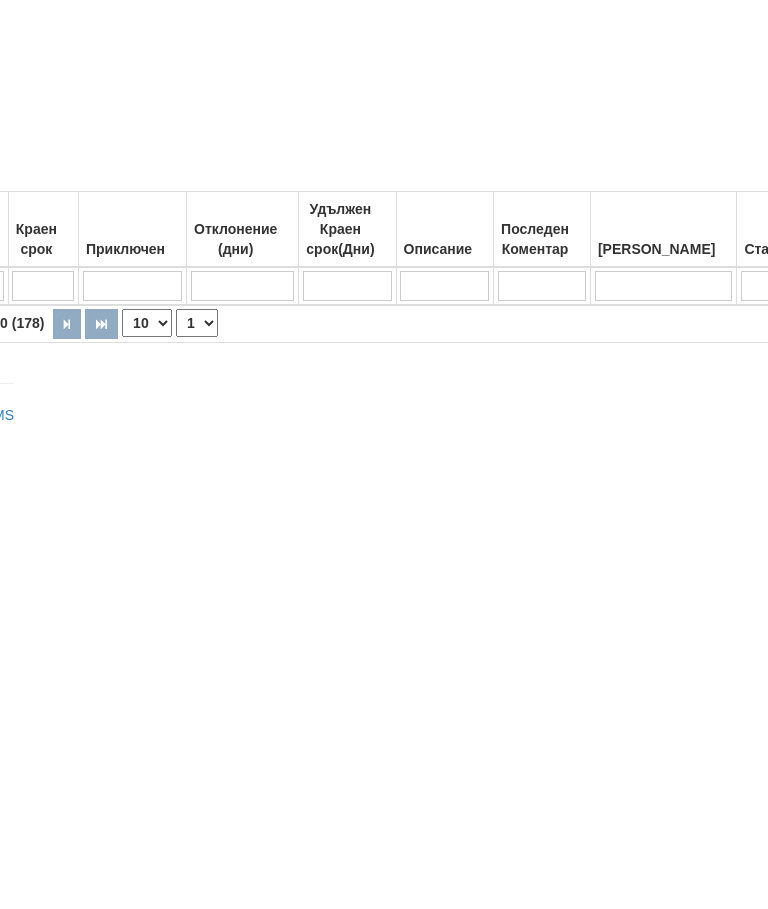 type 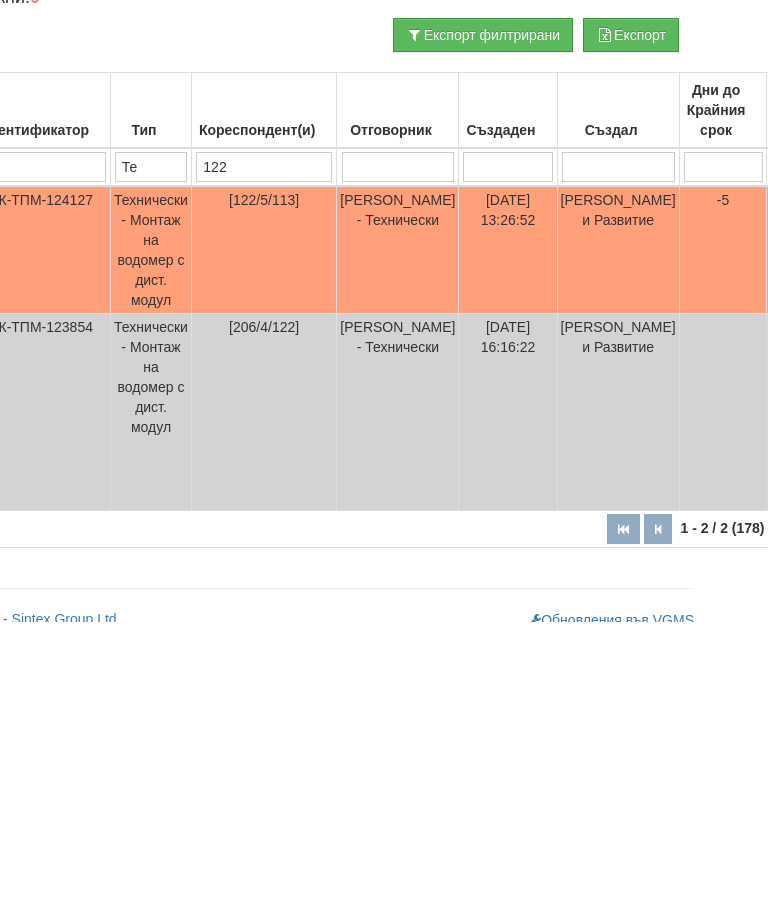 scroll, scrollTop: 162, scrollLeft: 0, axis: vertical 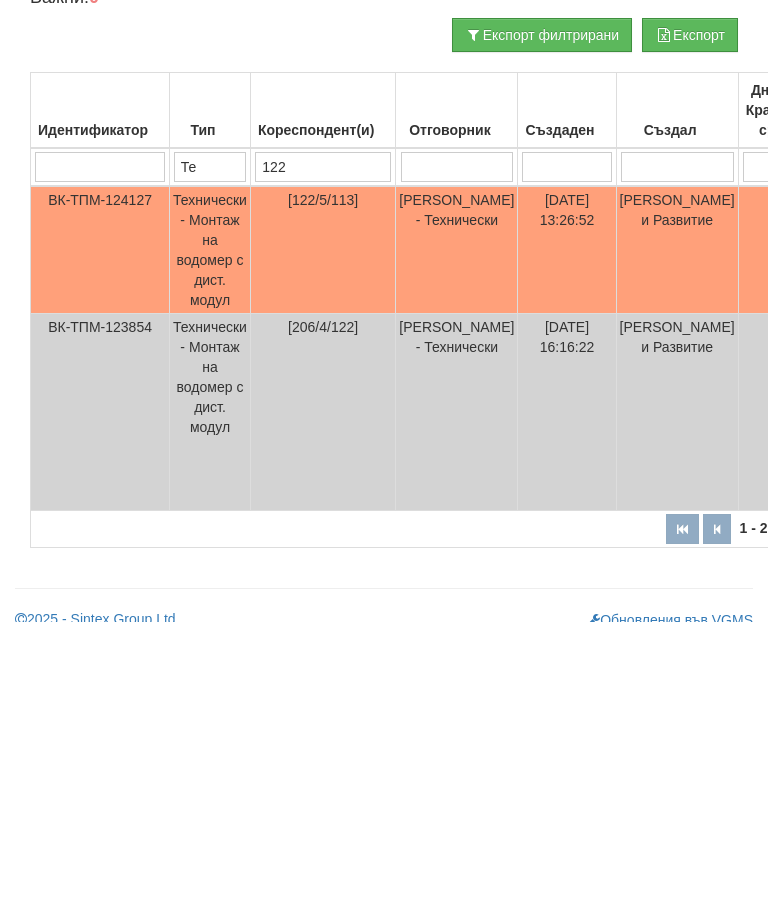 type 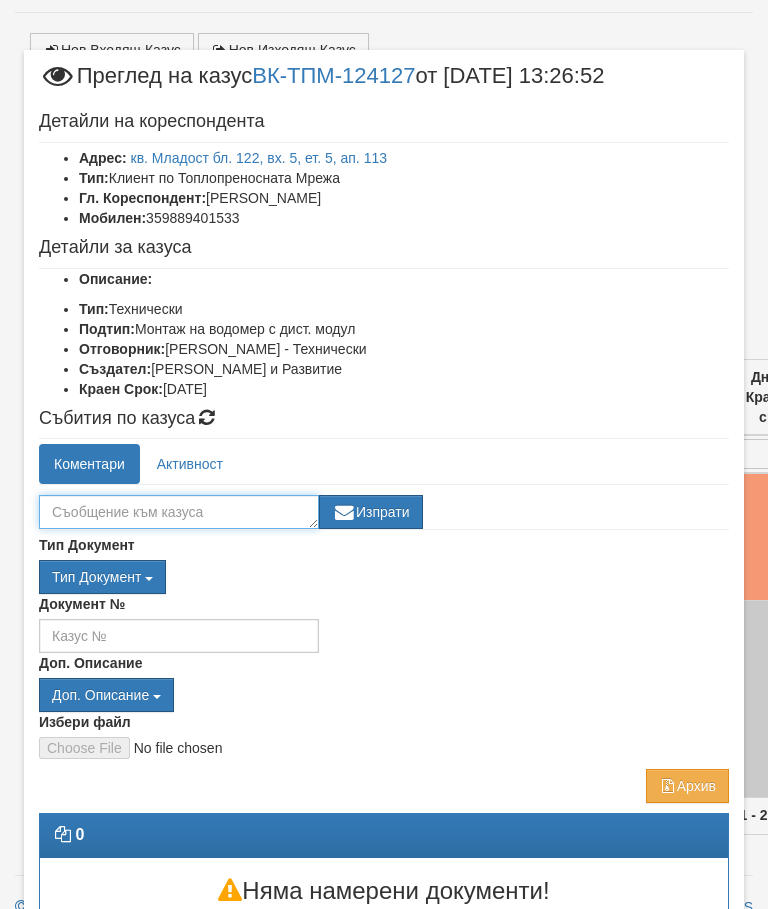 click at bounding box center [179, 512] 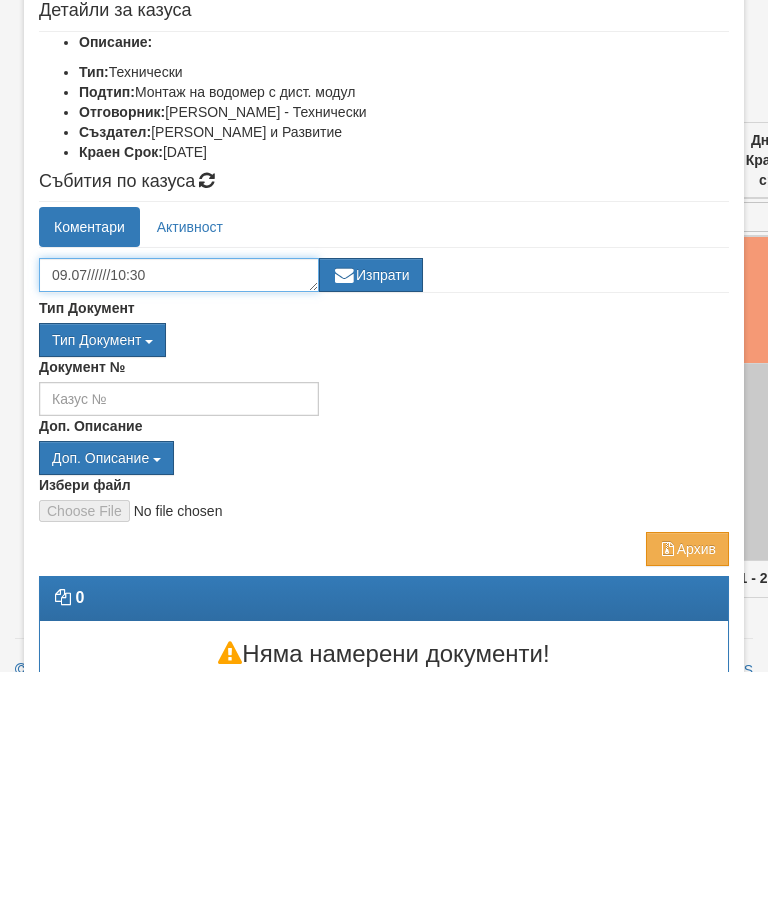 type on "09.07//////10:30" 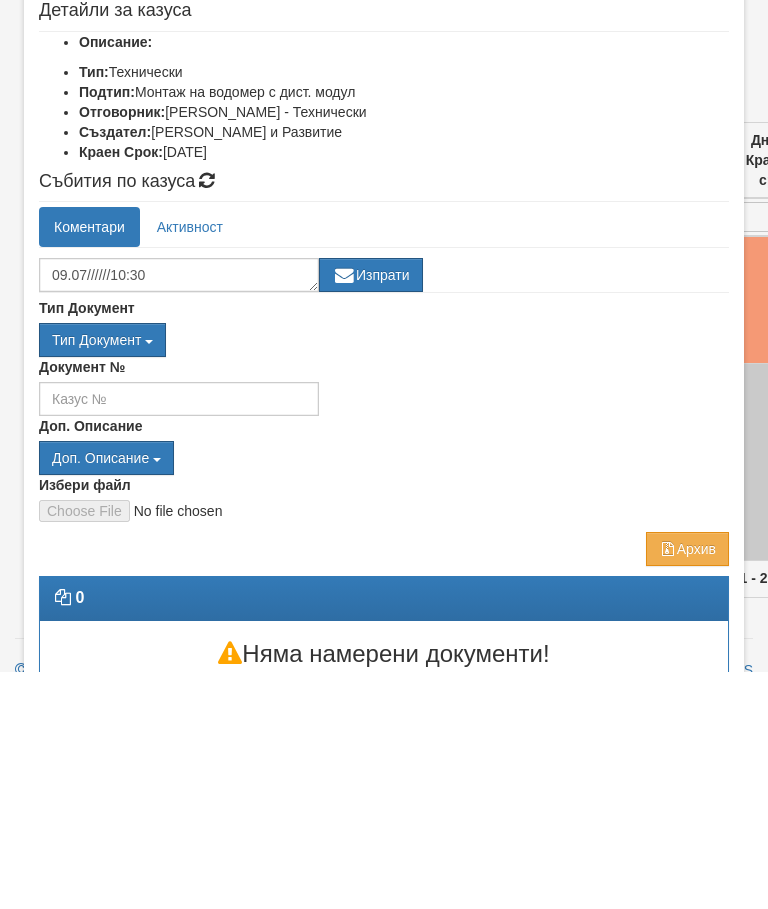 click on "09.07//////10:30
Изпрати" at bounding box center (384, 507) 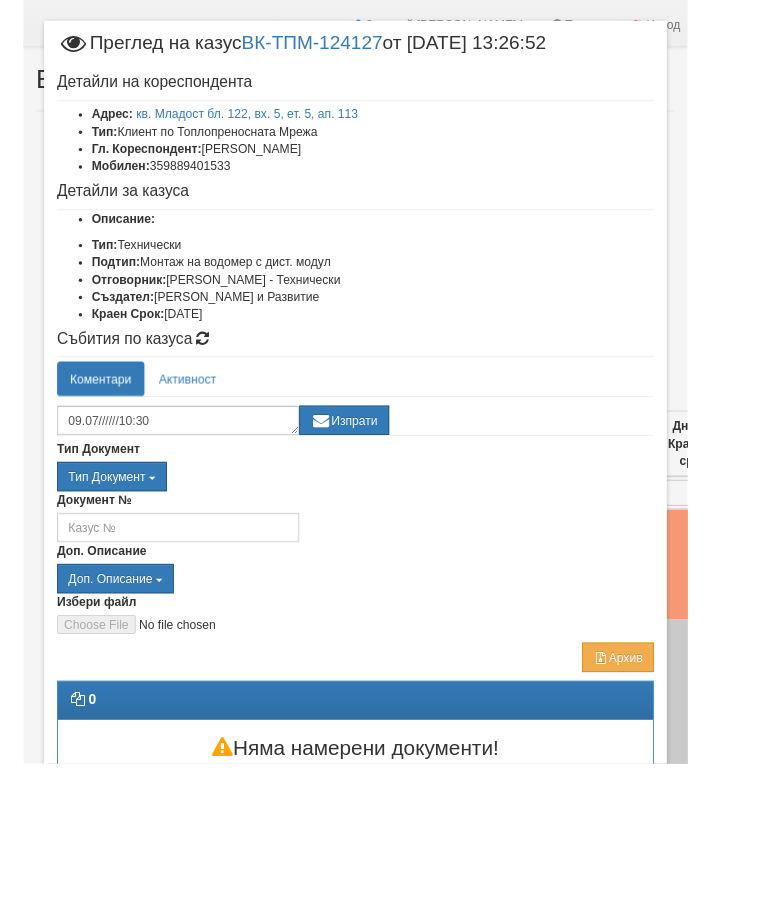 scroll, scrollTop: 0, scrollLeft: 0, axis: both 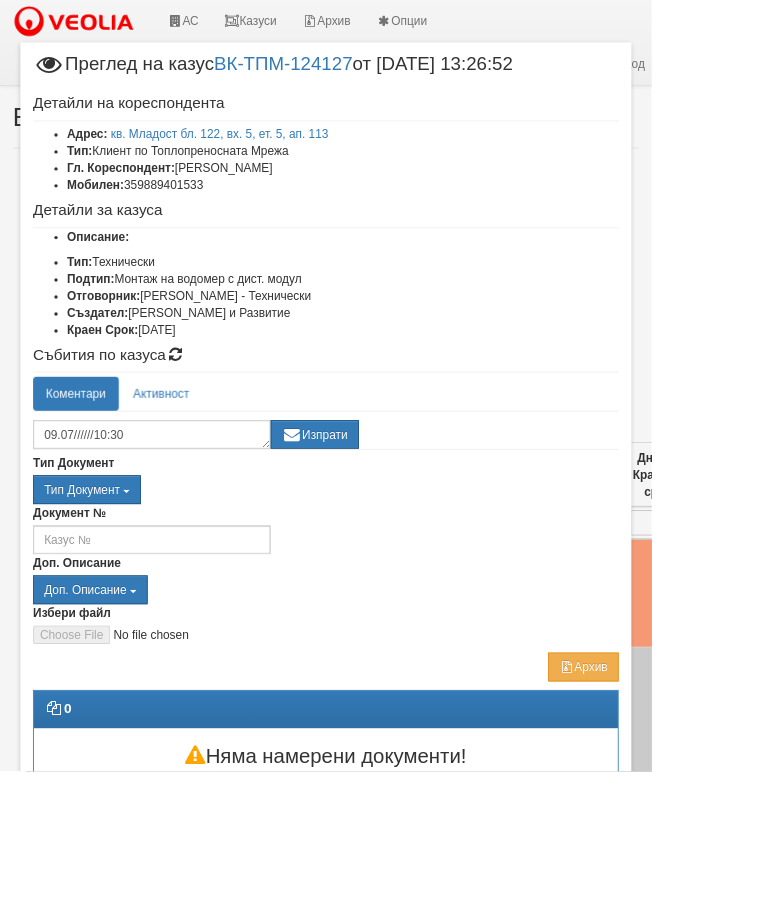 click on "Отказ" at bounding box center [693, 974] 